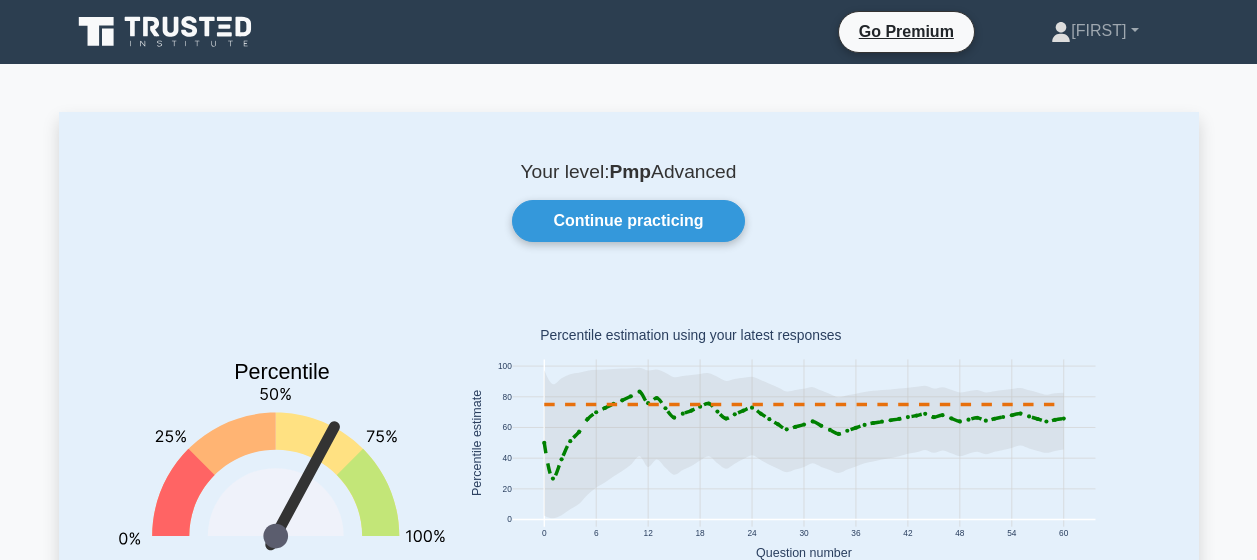 scroll, scrollTop: 0, scrollLeft: 0, axis: both 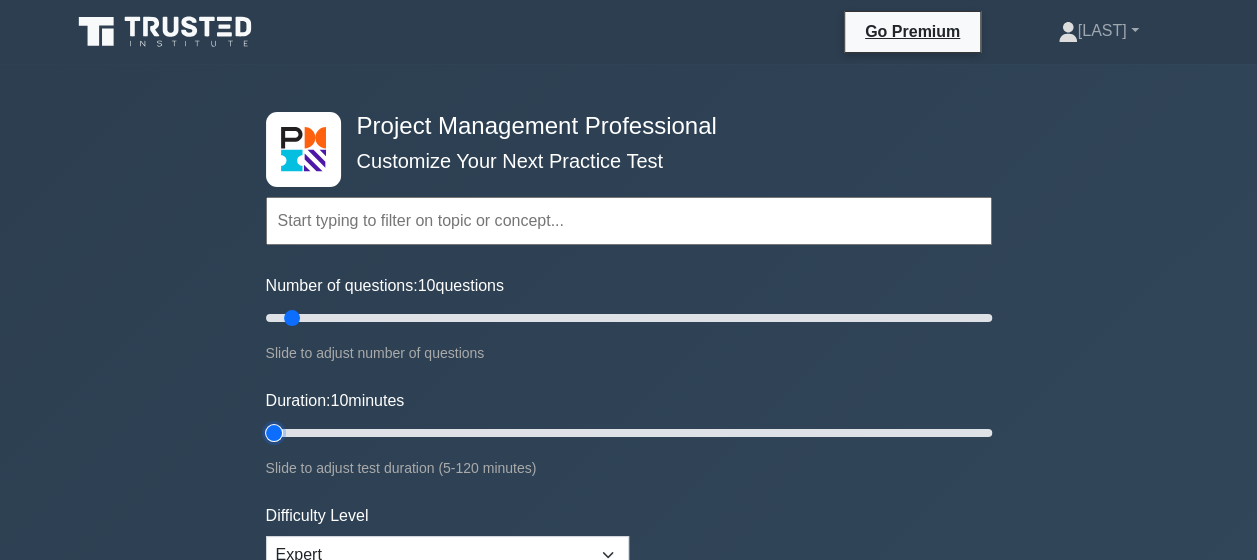 type on "5" 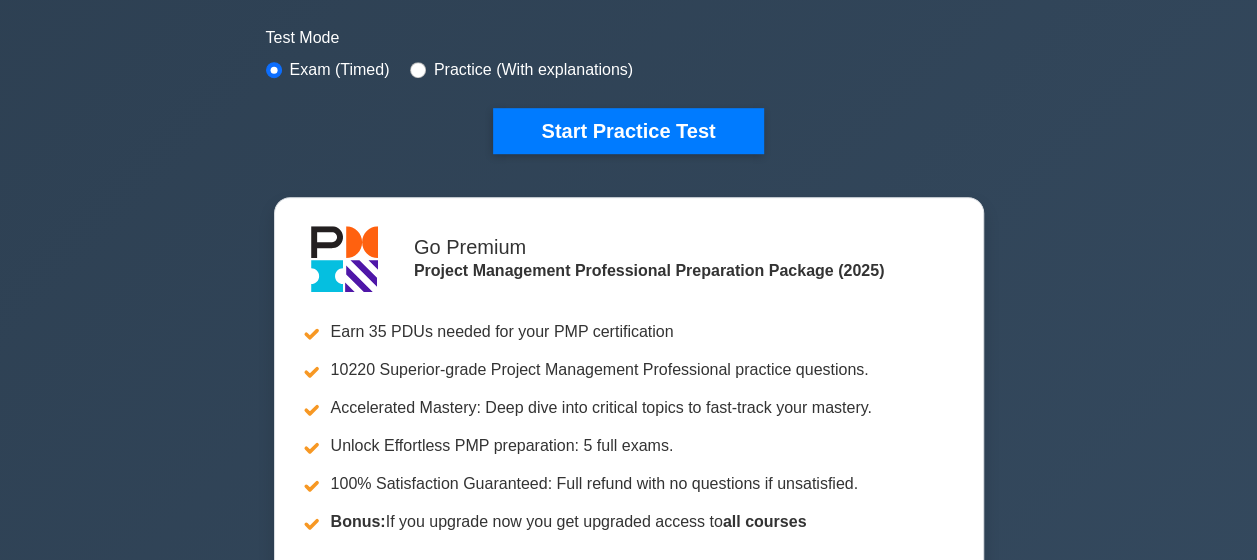 scroll, scrollTop: 300, scrollLeft: 0, axis: vertical 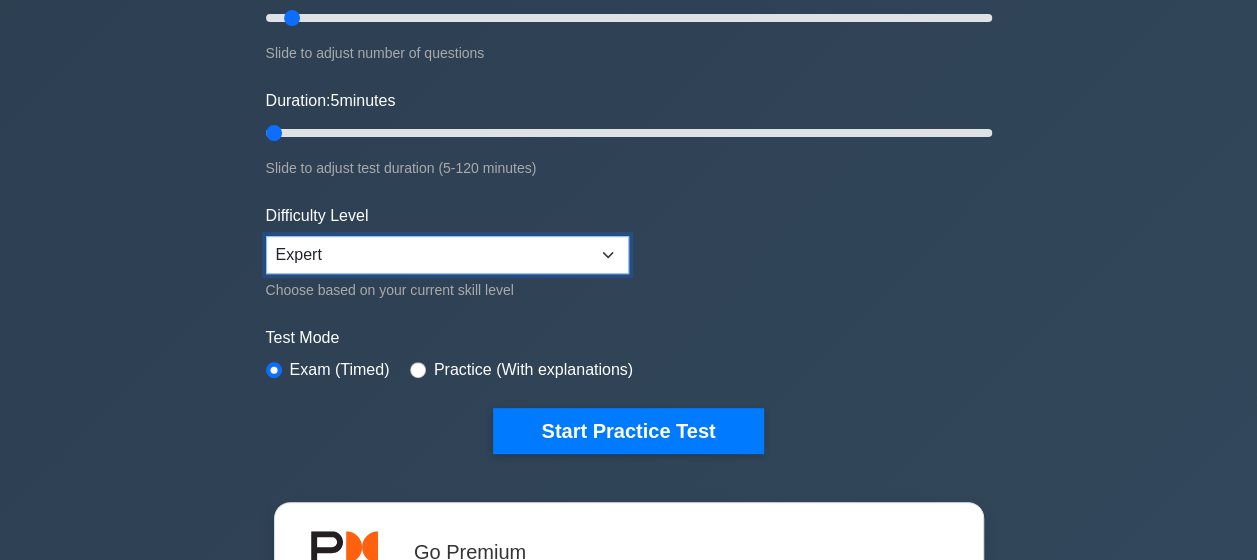 click on "Beginner
Intermediate
Expert" at bounding box center [447, 255] 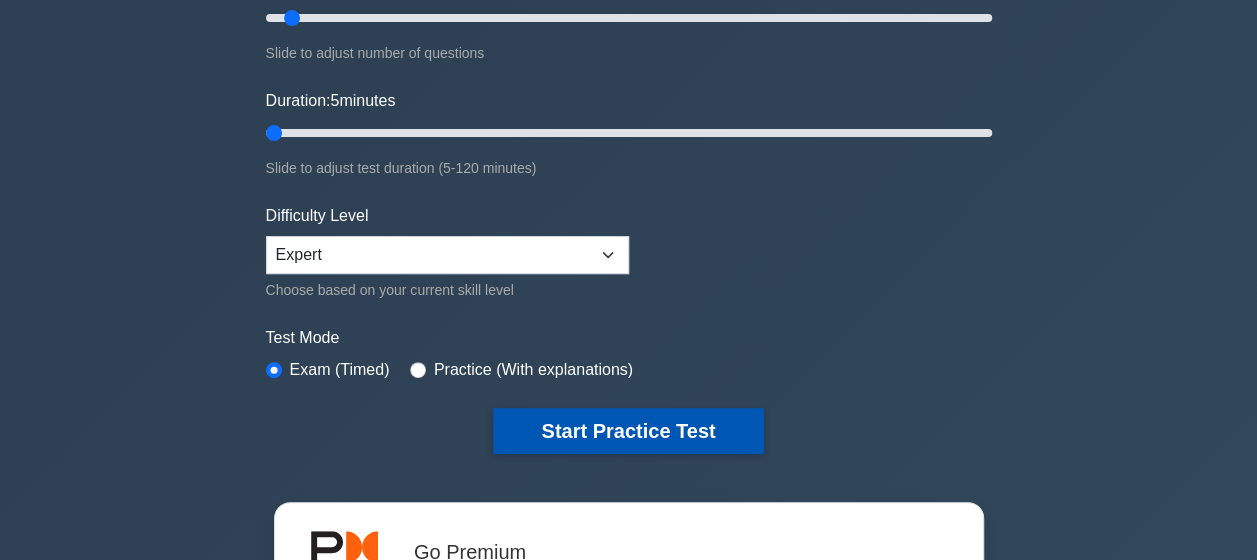 click on "Start Practice Test" at bounding box center [628, 431] 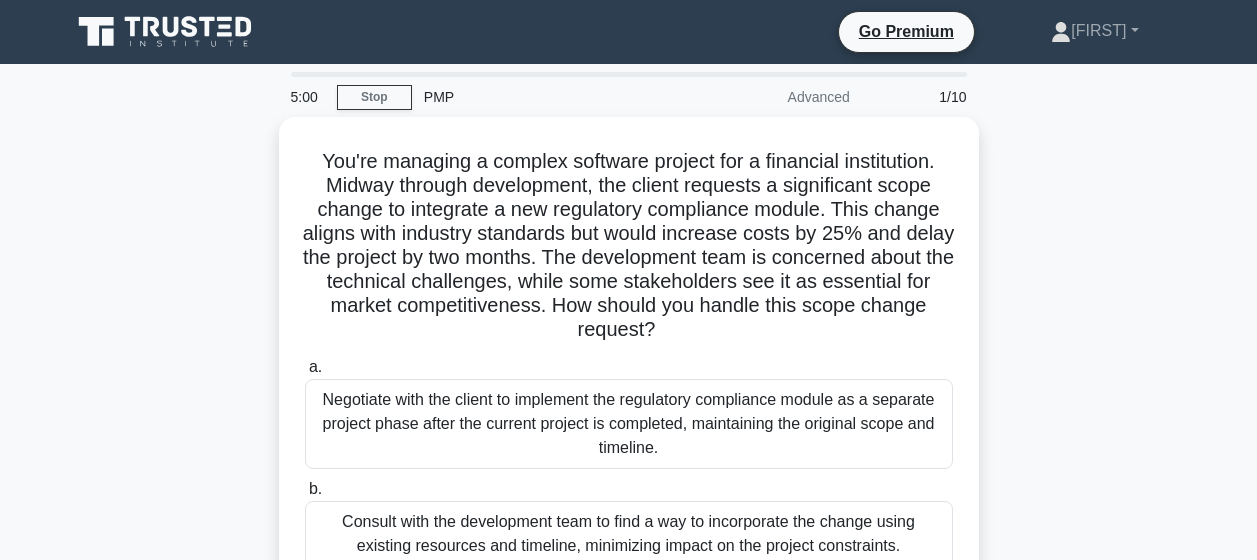 scroll, scrollTop: 0, scrollLeft: 0, axis: both 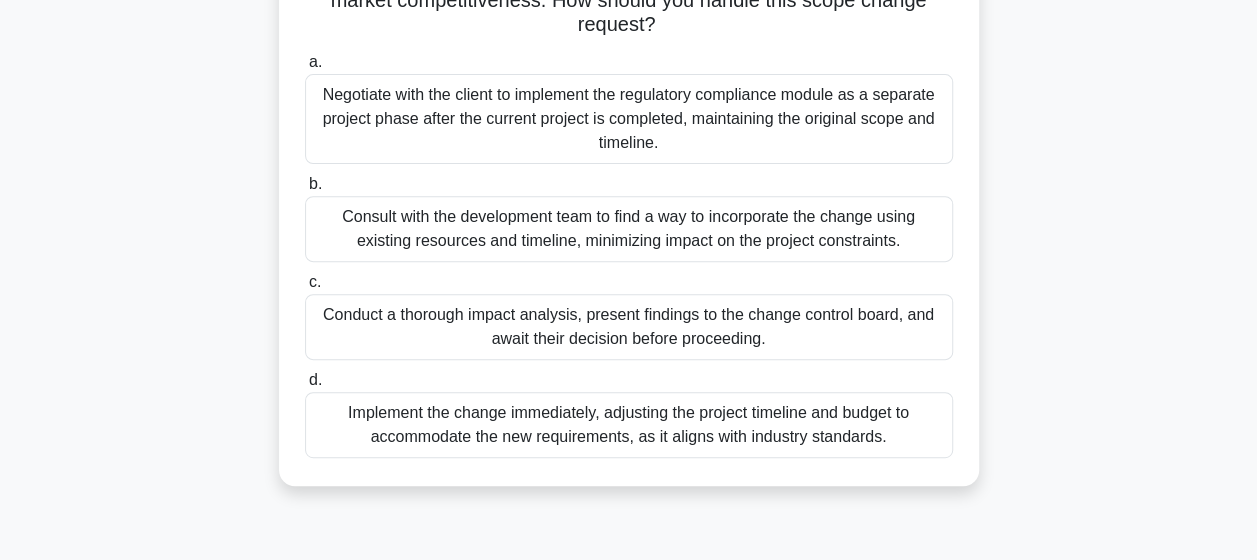 click on "Consult with the development team to find a way to incorporate the change using existing resources and timeline, minimizing impact on the project constraints." at bounding box center (629, 229) 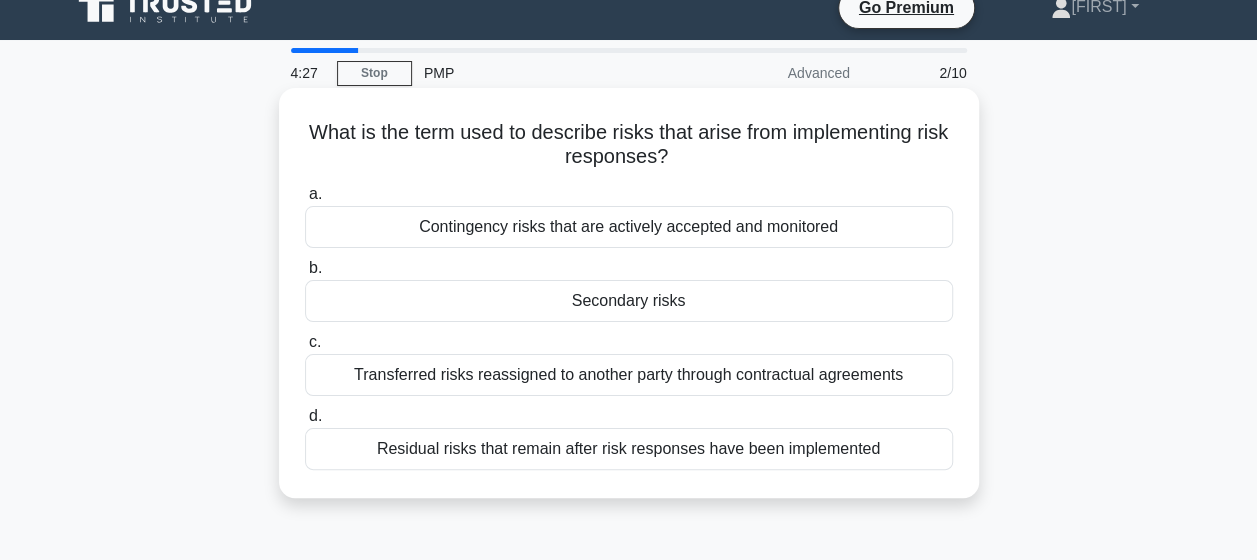 scroll, scrollTop: 0, scrollLeft: 0, axis: both 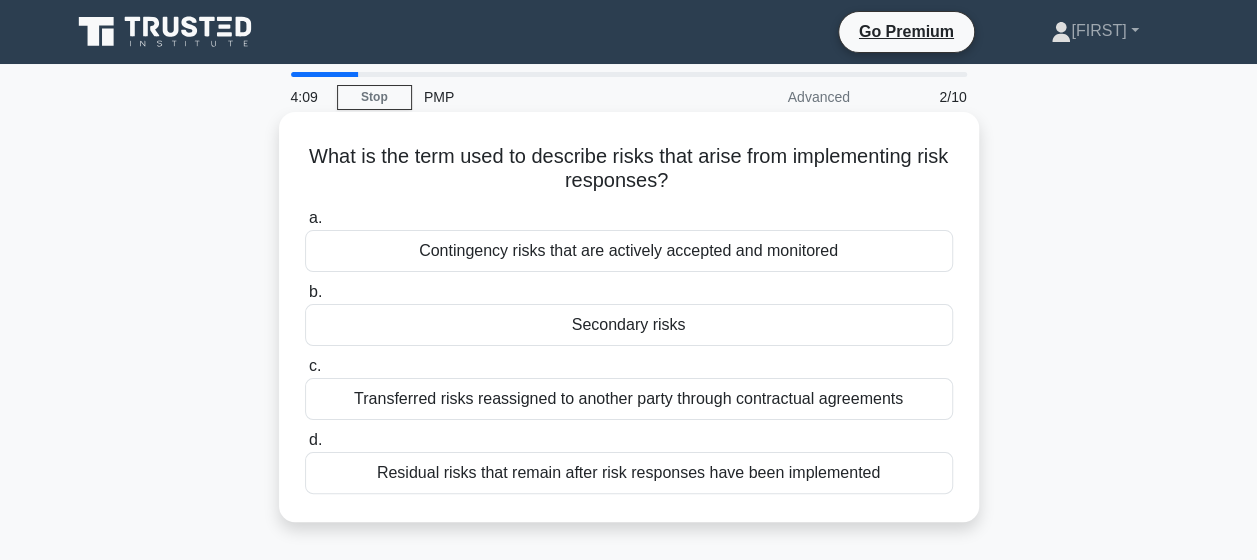 click on "Contingency risks that are actively accepted and monitored" at bounding box center (629, 251) 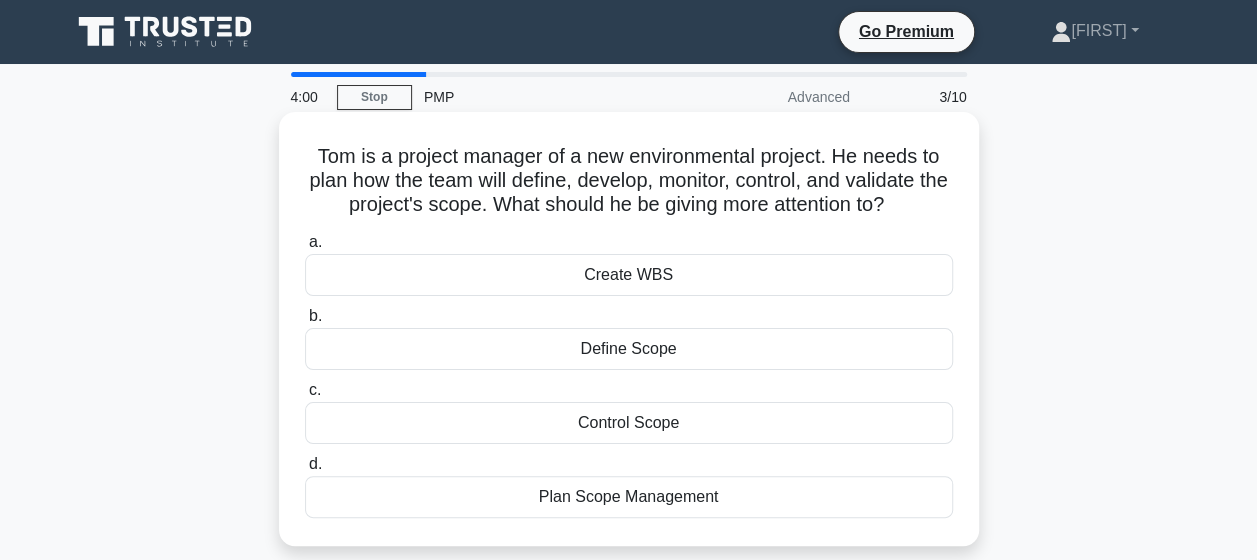 click on "Define Scope" at bounding box center (629, 349) 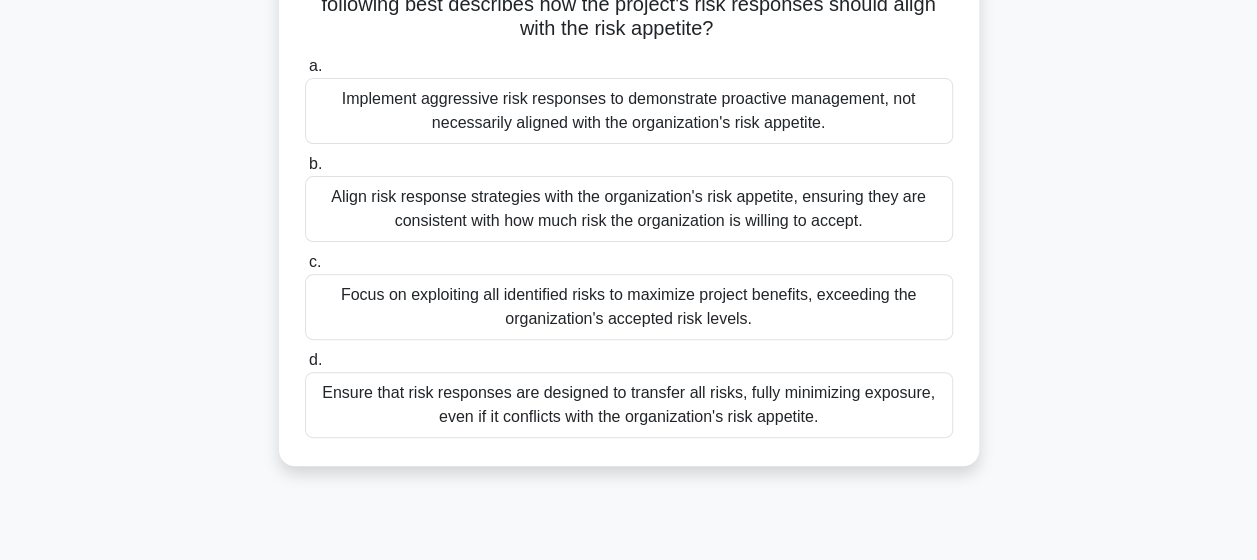 scroll, scrollTop: 100, scrollLeft: 0, axis: vertical 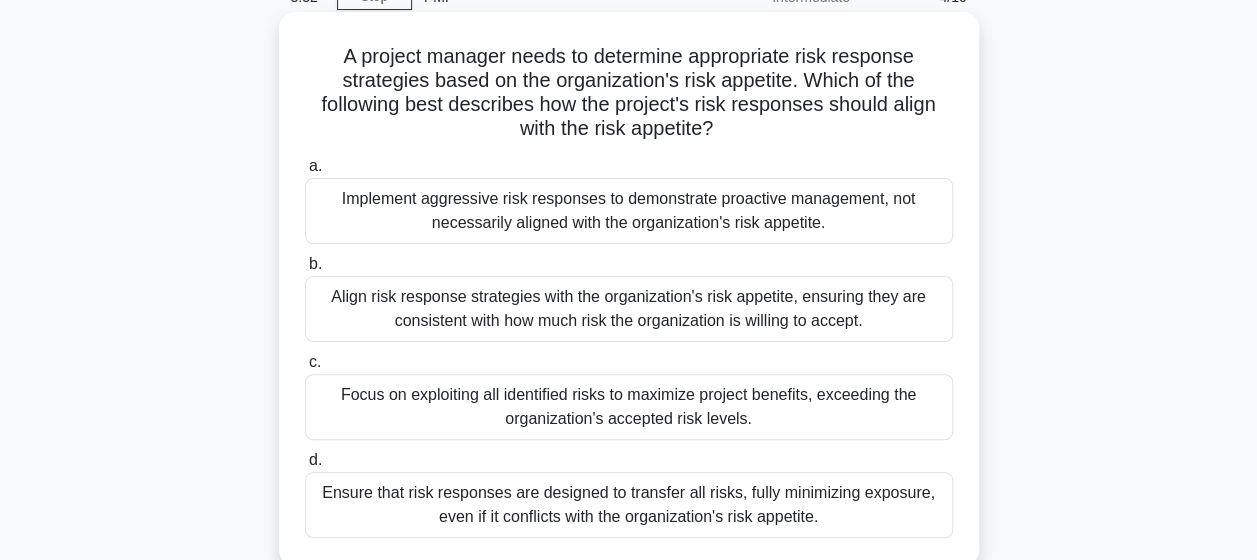 click on "Align risk response strategies with the organization's risk appetite, ensuring they are consistent with how much risk the organization is willing to accept." at bounding box center (629, 309) 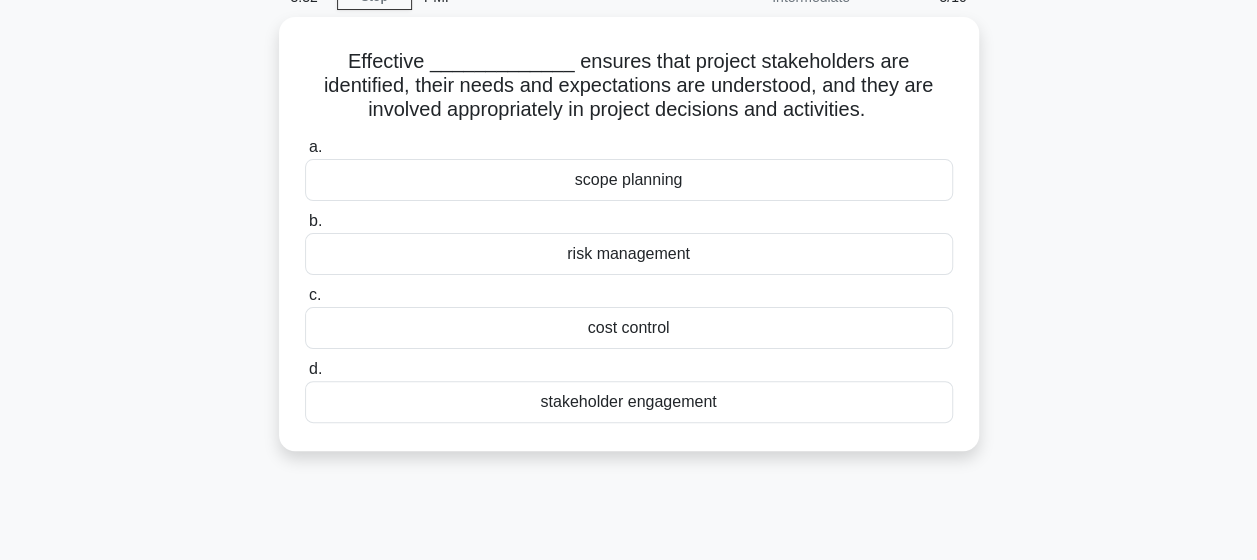 scroll, scrollTop: 0, scrollLeft: 0, axis: both 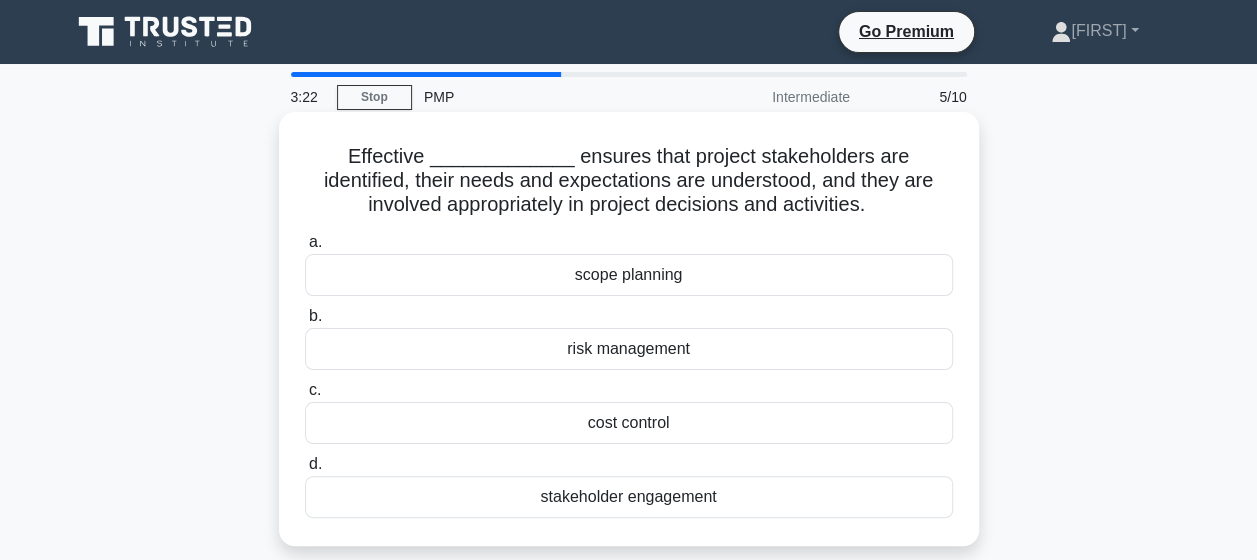 click on "stakeholder engagement" at bounding box center (629, 497) 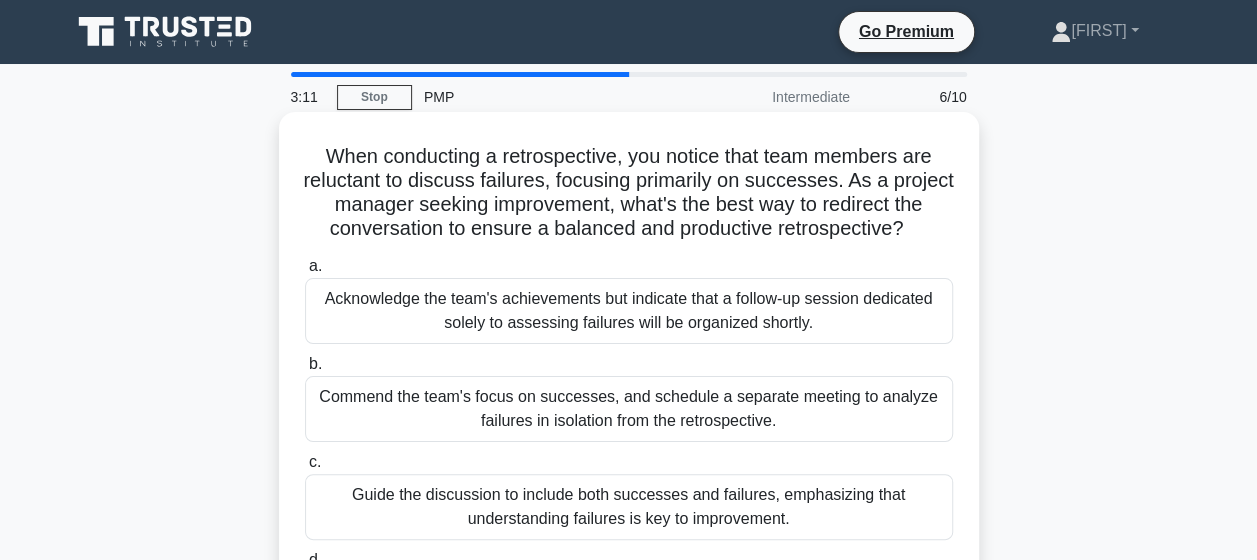 scroll, scrollTop: 100, scrollLeft: 0, axis: vertical 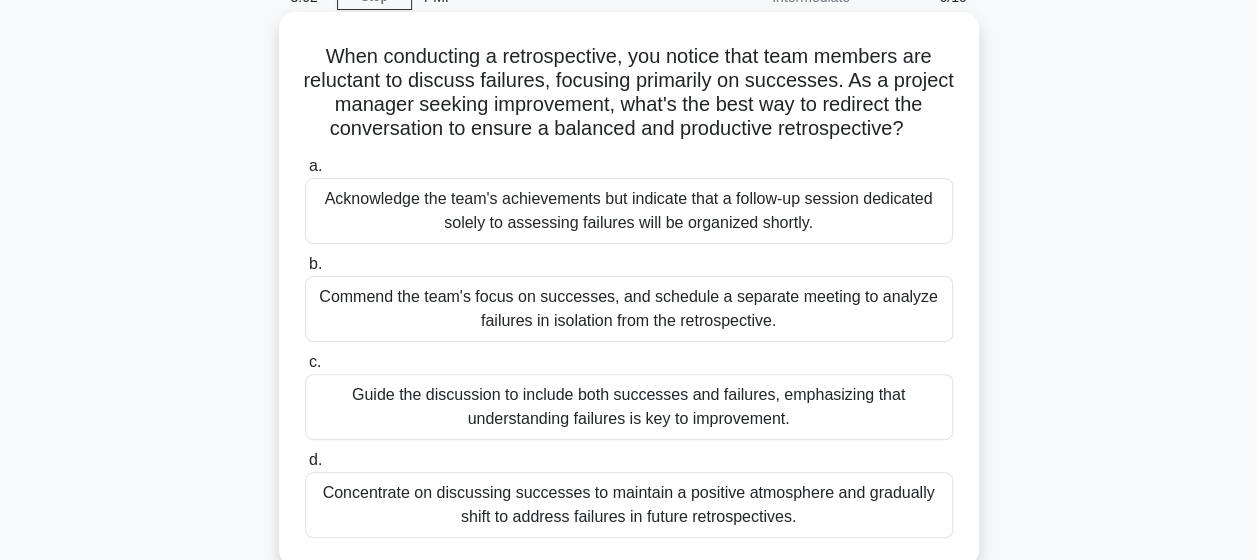 click on "Commend the team's focus on successes, and schedule a separate meeting to analyze failures in isolation from the retrospective." at bounding box center [629, 309] 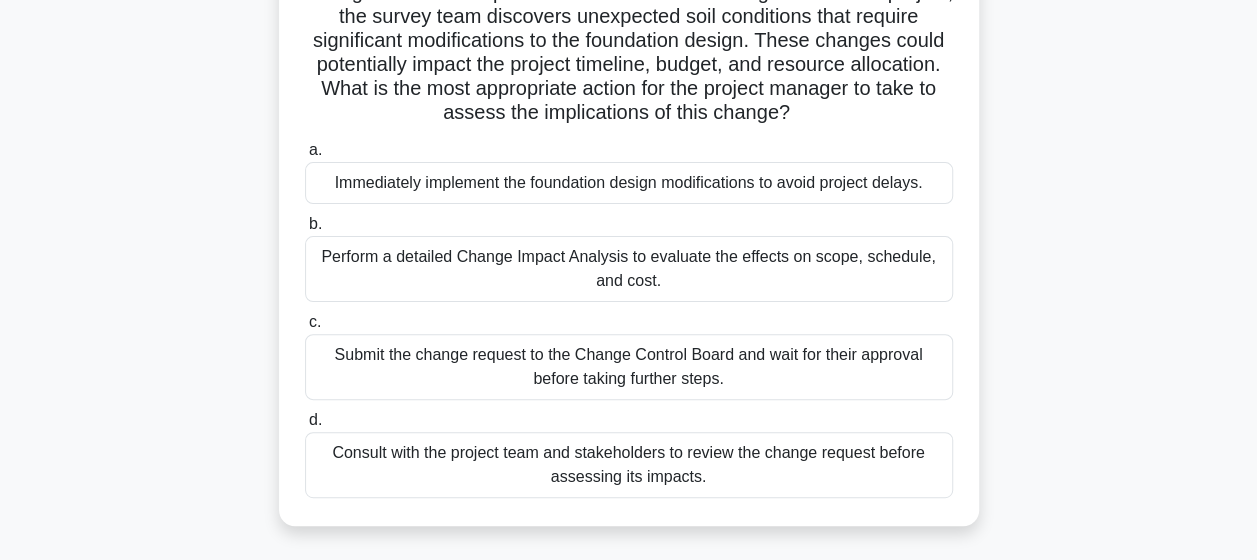 scroll, scrollTop: 200, scrollLeft: 0, axis: vertical 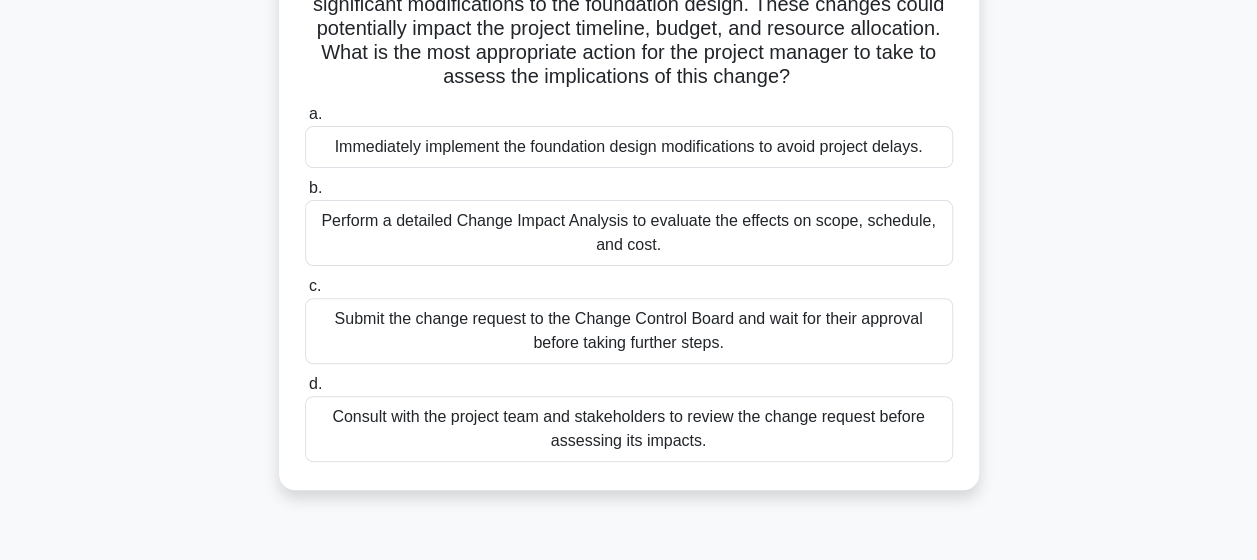 click on "Perform a detailed Change Impact Analysis to evaluate the effects on scope, schedule, and cost." at bounding box center (629, 233) 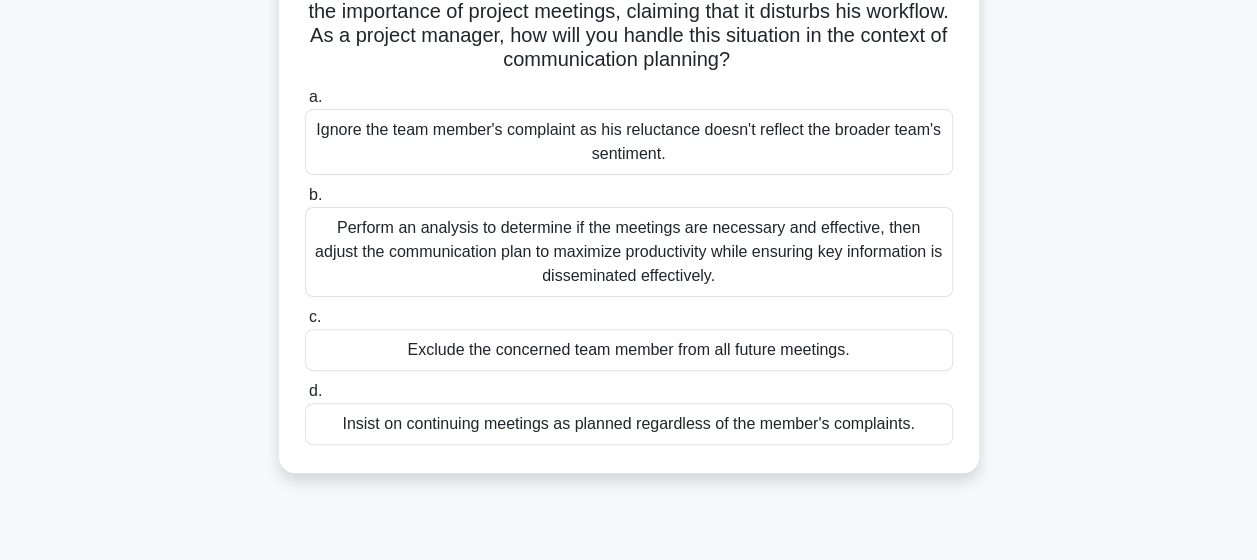 scroll, scrollTop: 200, scrollLeft: 0, axis: vertical 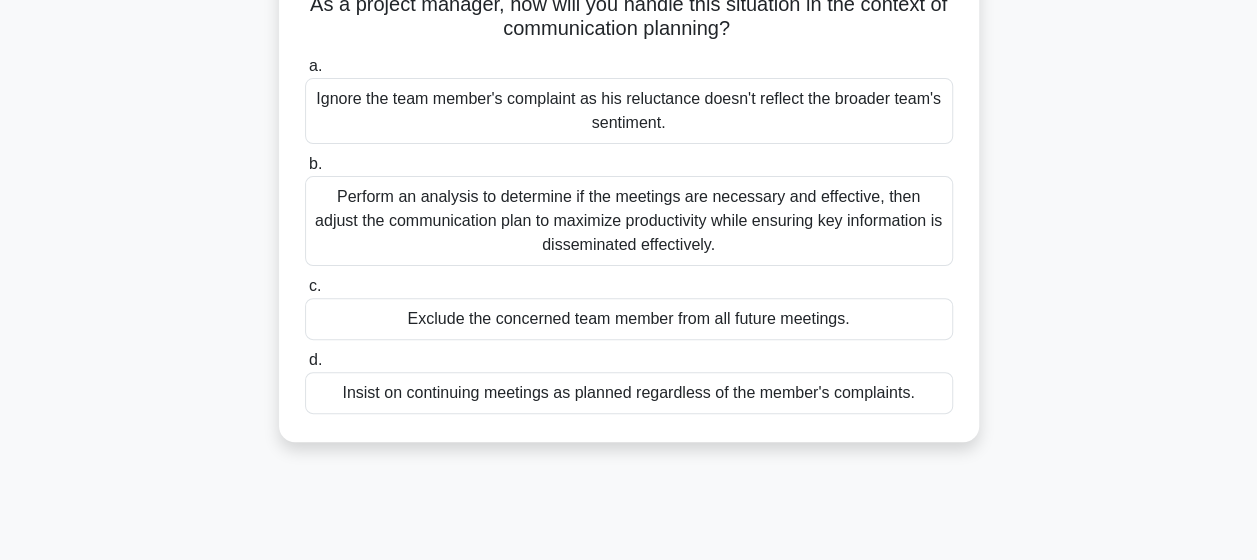 click on "Perform an analysis to determine if the meetings are necessary and effective, then adjust the communication plan to maximize productivity while ensuring key information is disseminated effectively." at bounding box center [629, 221] 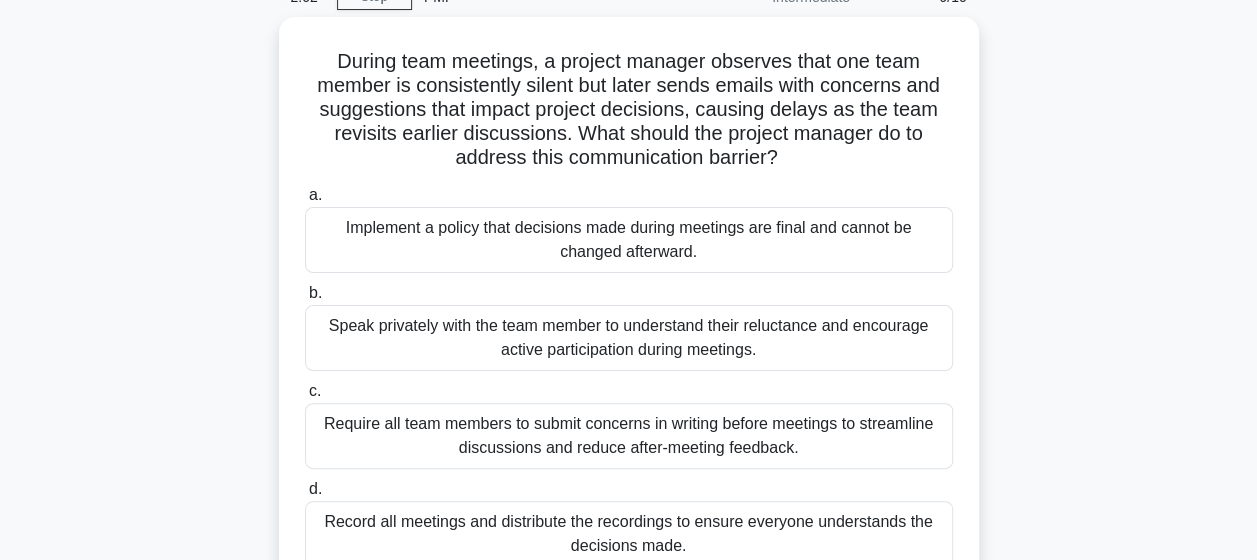 scroll, scrollTop: 200, scrollLeft: 0, axis: vertical 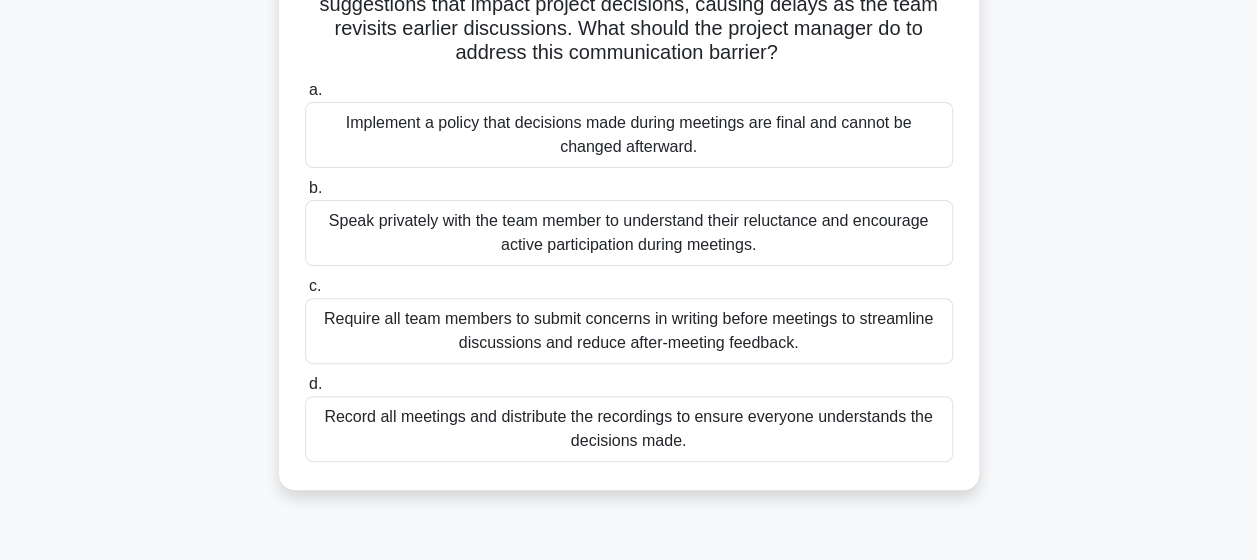 click on "Speak privately with the team member to understand their reluctance and encourage active participation during meetings." at bounding box center (629, 233) 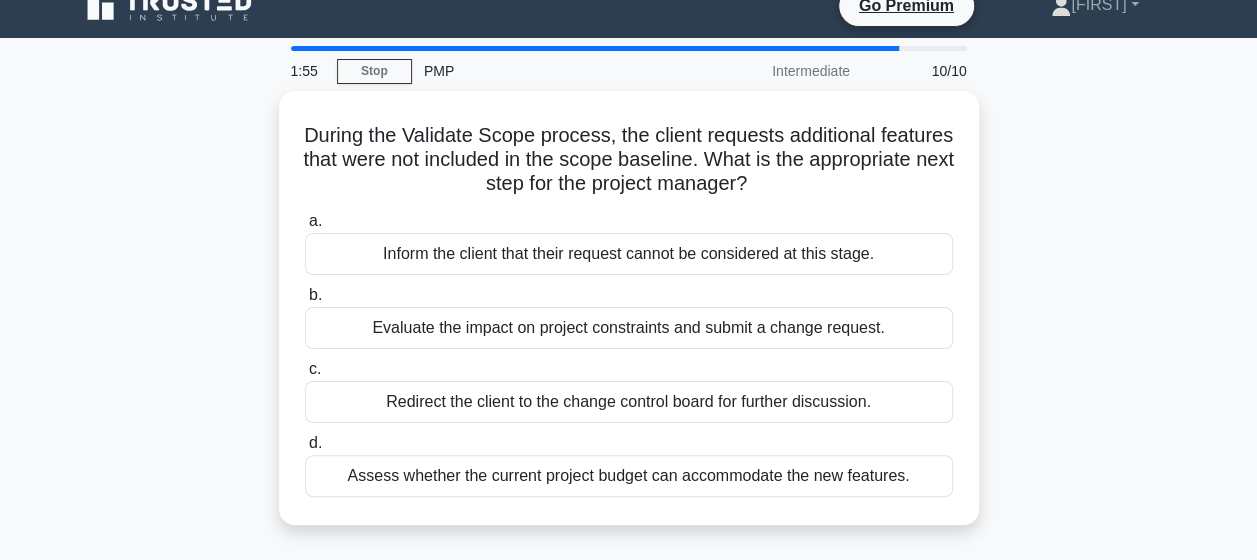 scroll, scrollTop: 0, scrollLeft: 0, axis: both 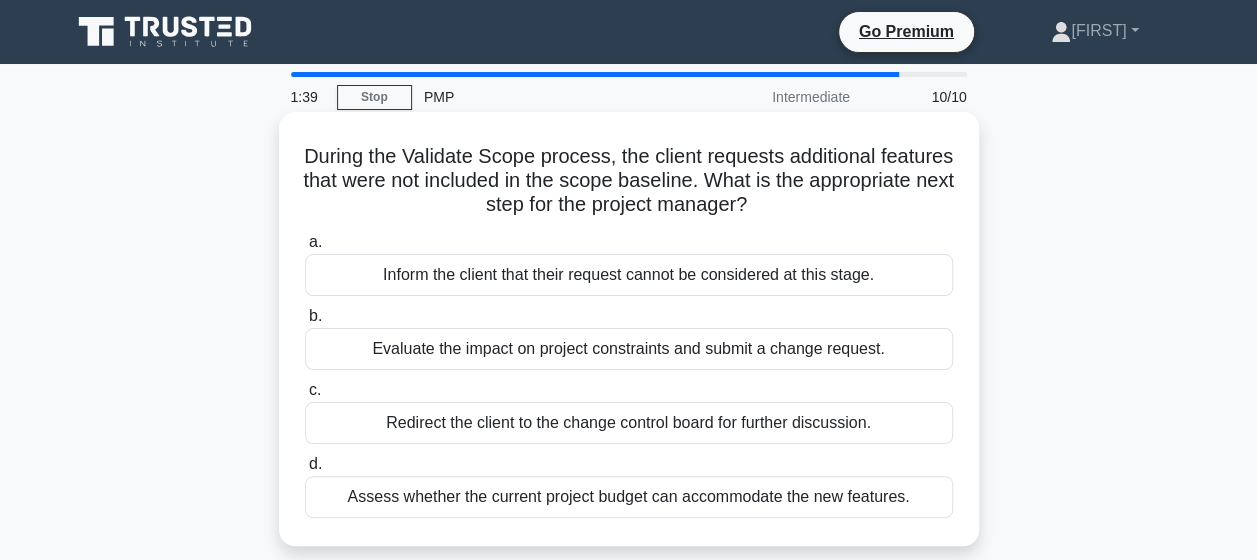 click on "Evaluate the impact on project constraints and submit a change request." at bounding box center [629, 349] 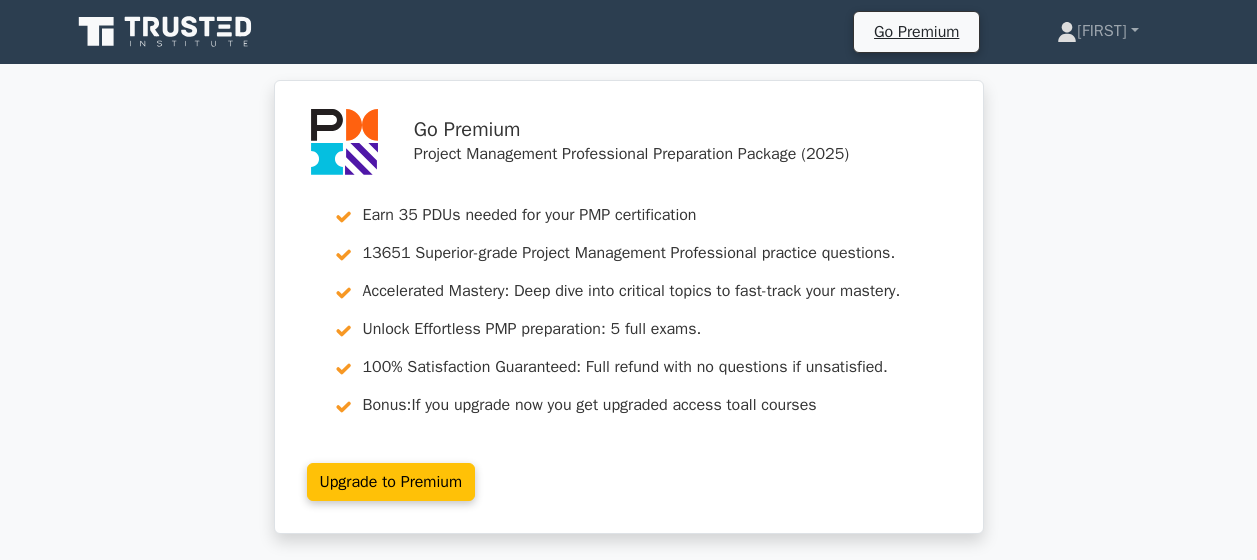 scroll, scrollTop: 300, scrollLeft: 0, axis: vertical 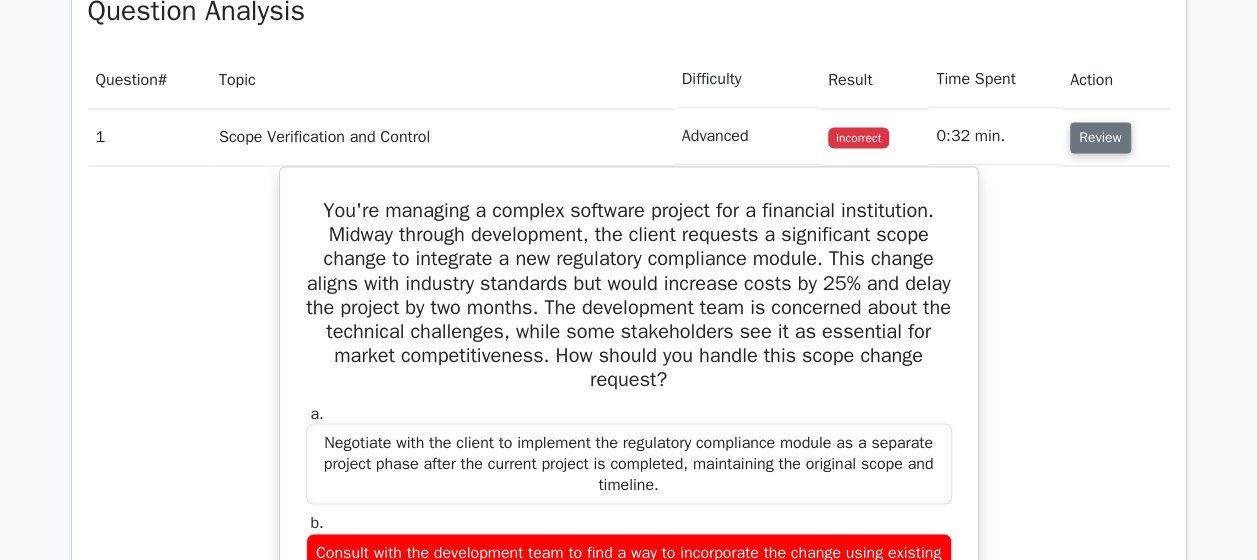 click on "Review" at bounding box center [1100, 137] 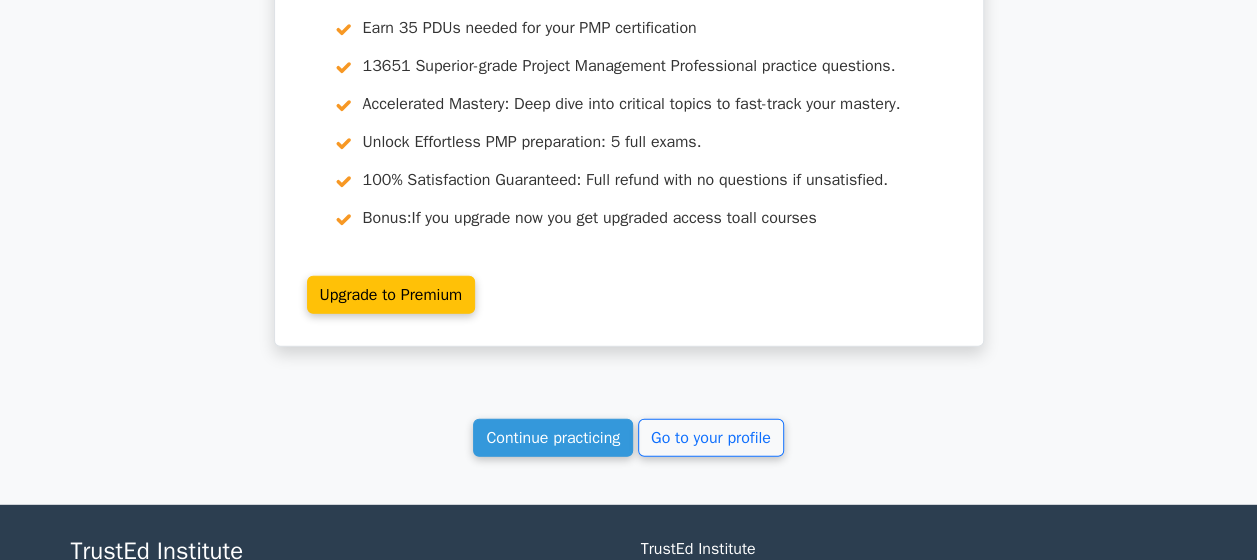 scroll, scrollTop: 2670, scrollLeft: 0, axis: vertical 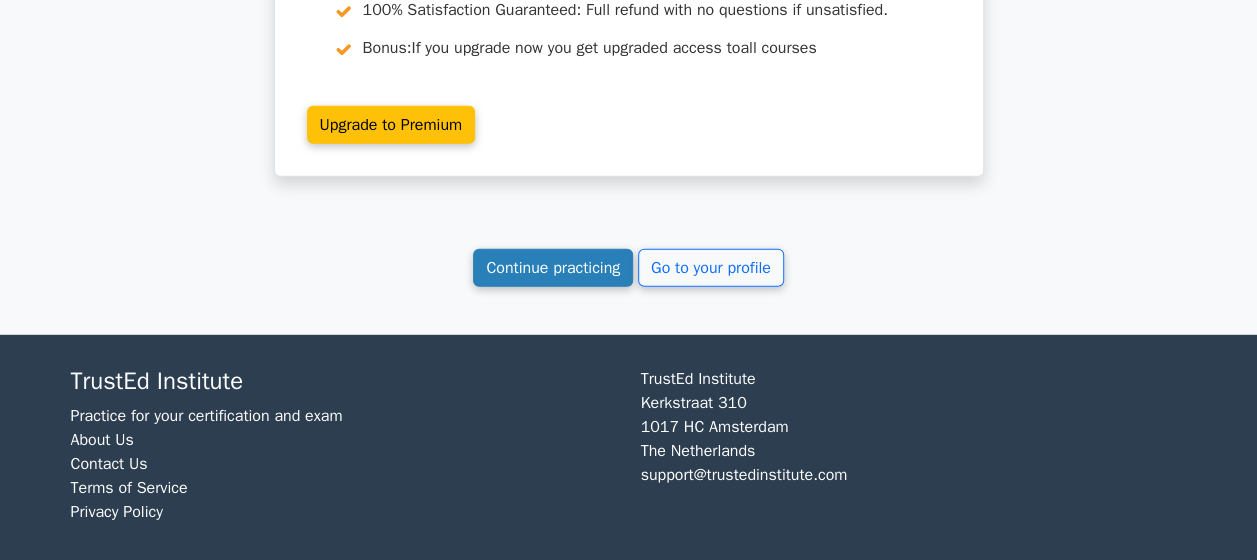 click on "Continue practicing" at bounding box center (553, 268) 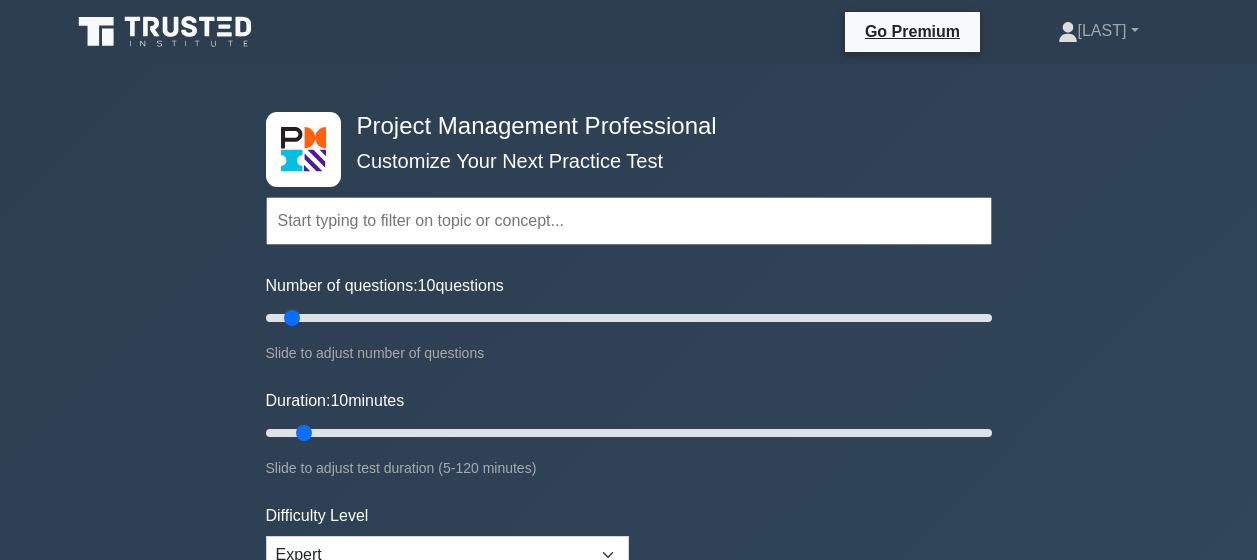 scroll, scrollTop: 300, scrollLeft: 0, axis: vertical 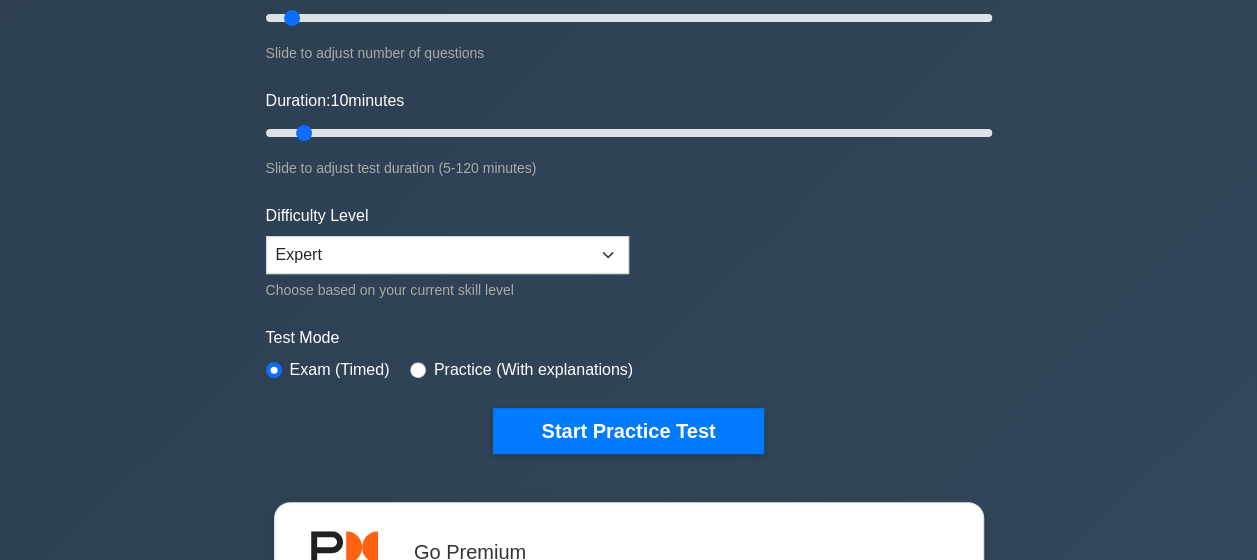 click on "Practice (With explanations)" at bounding box center [521, 370] 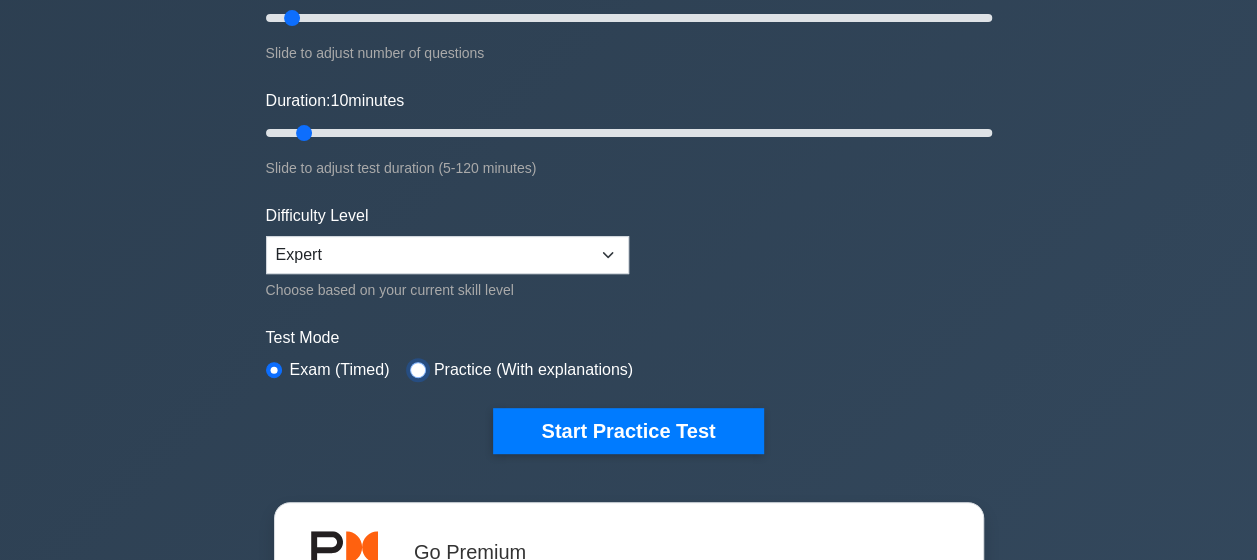 click at bounding box center [418, 370] 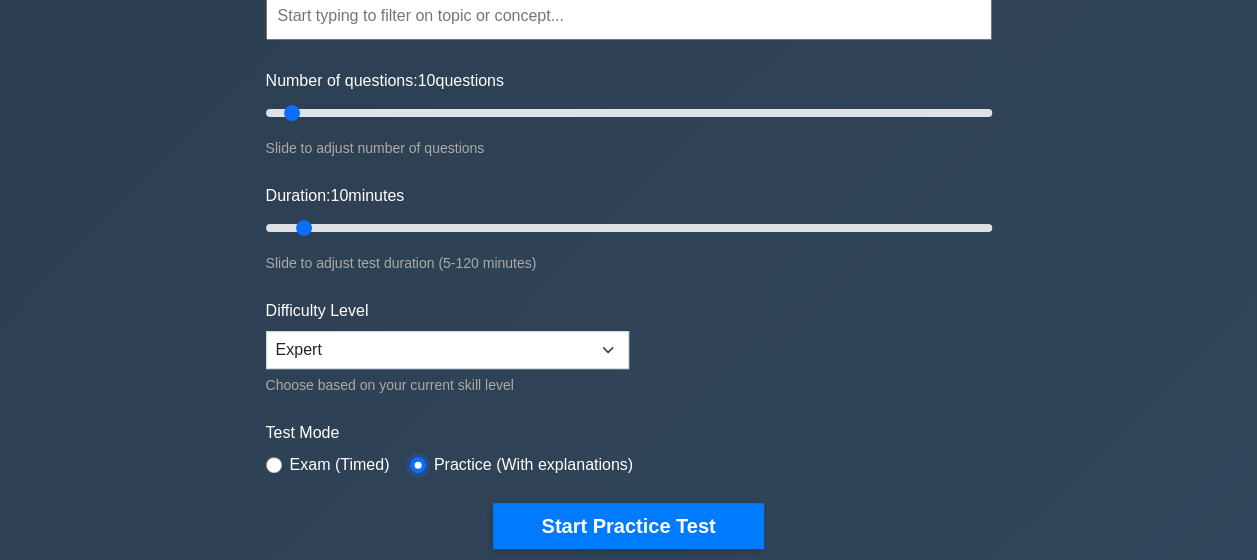 scroll, scrollTop: 200, scrollLeft: 0, axis: vertical 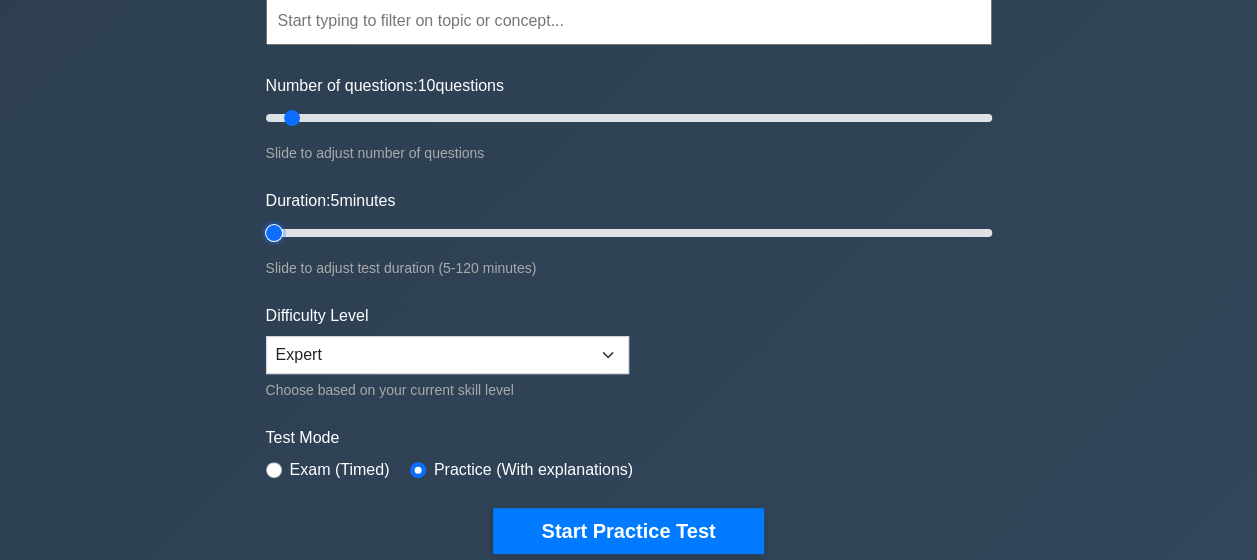 type on "5" 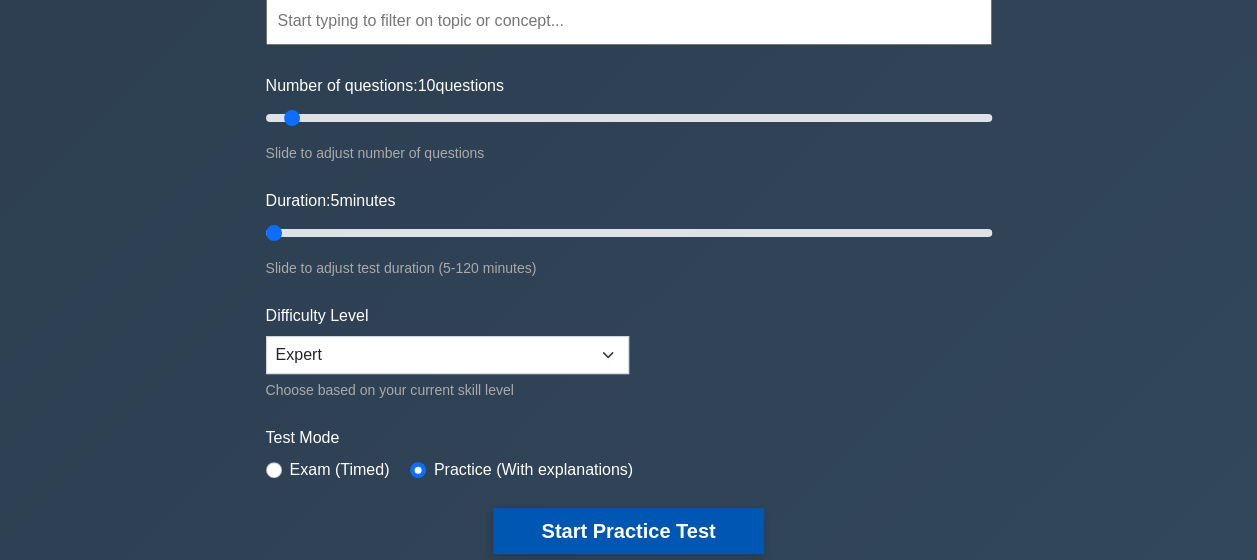 click on "Start Practice Test" at bounding box center [628, 531] 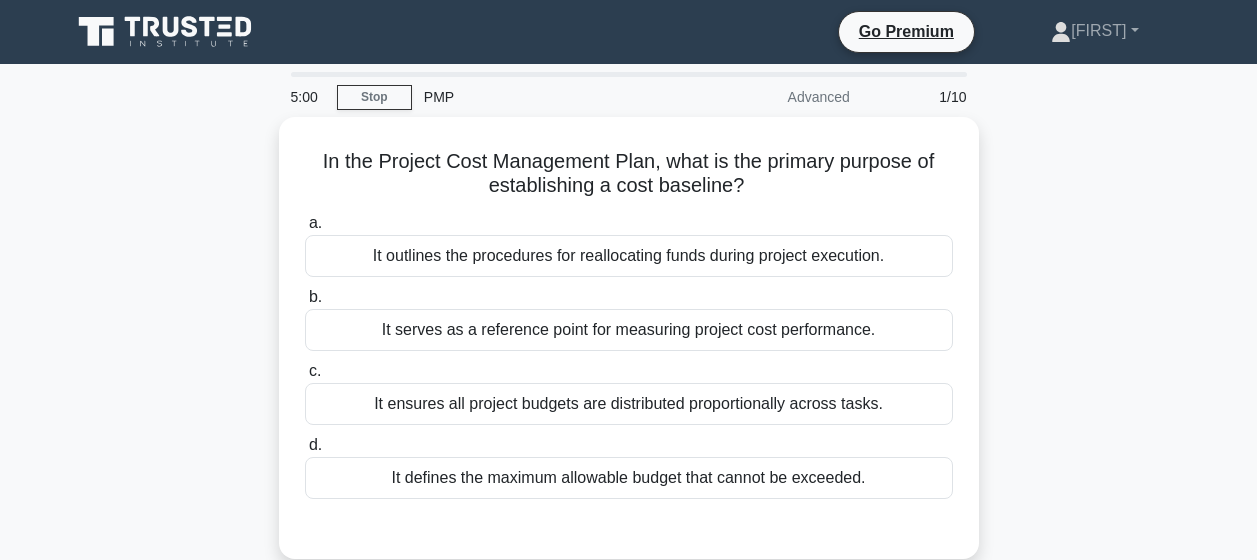 scroll, scrollTop: 0, scrollLeft: 0, axis: both 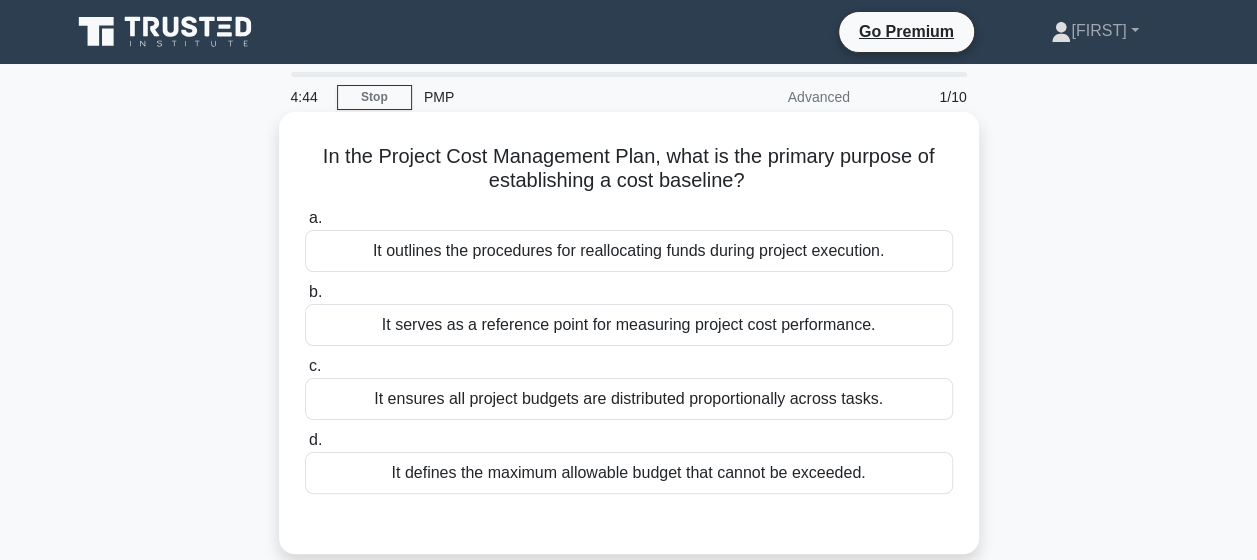 click on "It ensures all project budgets are distributed proportionally across tasks." at bounding box center (629, 399) 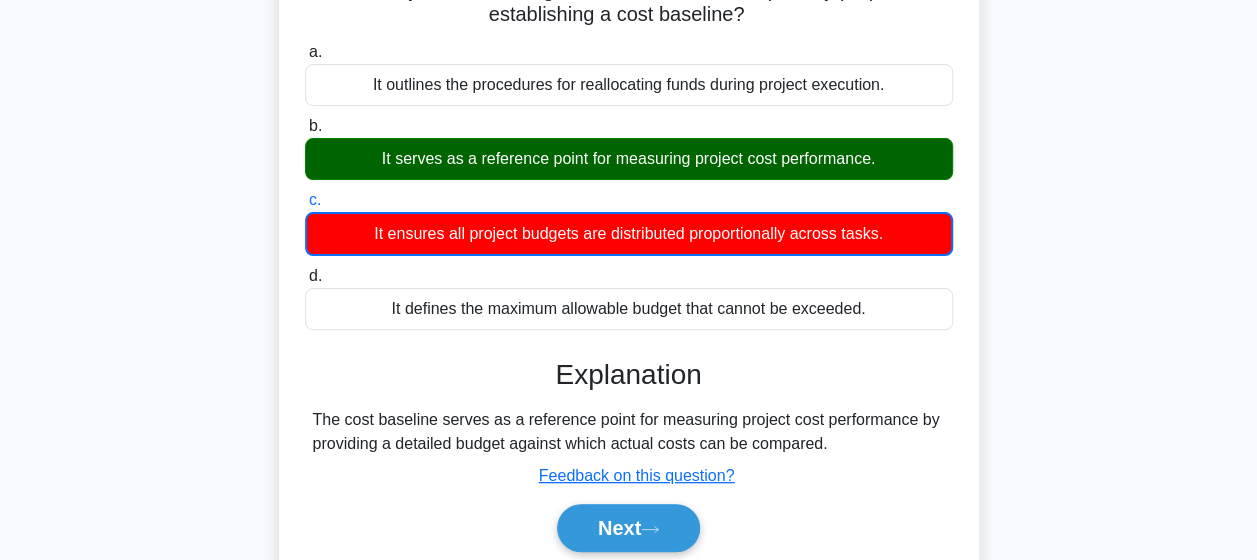 scroll, scrollTop: 200, scrollLeft: 0, axis: vertical 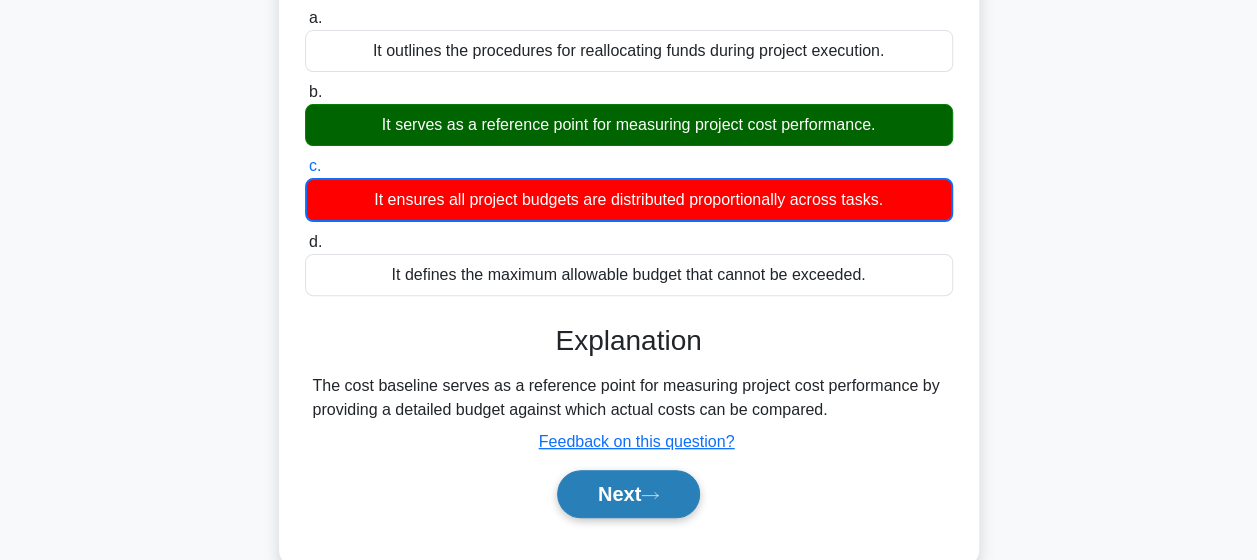 click on "Next" at bounding box center (628, 494) 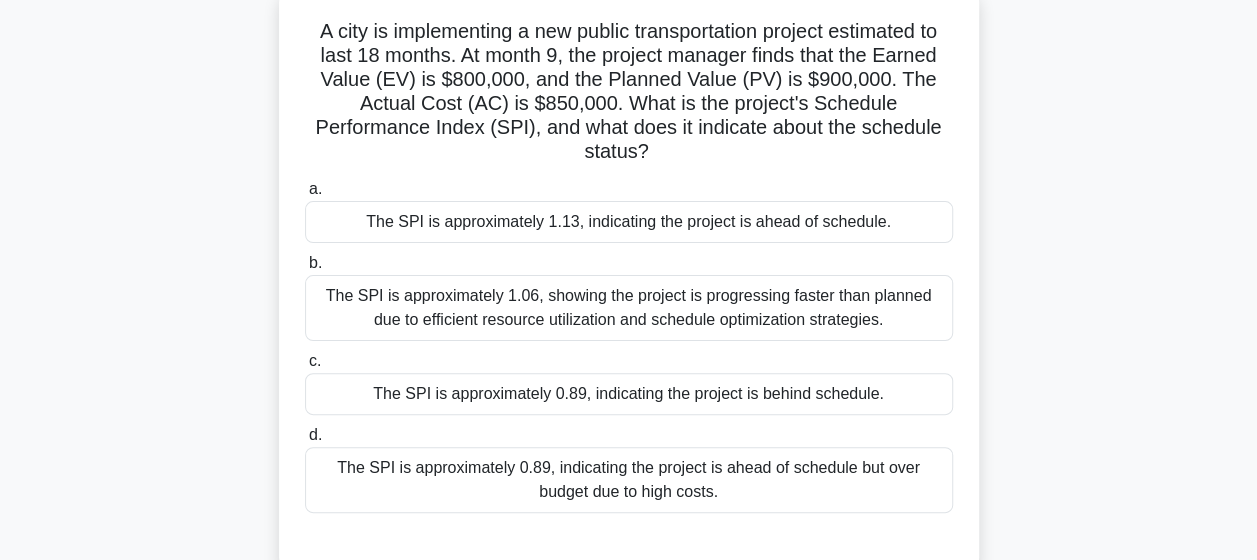 scroll, scrollTop: 100, scrollLeft: 0, axis: vertical 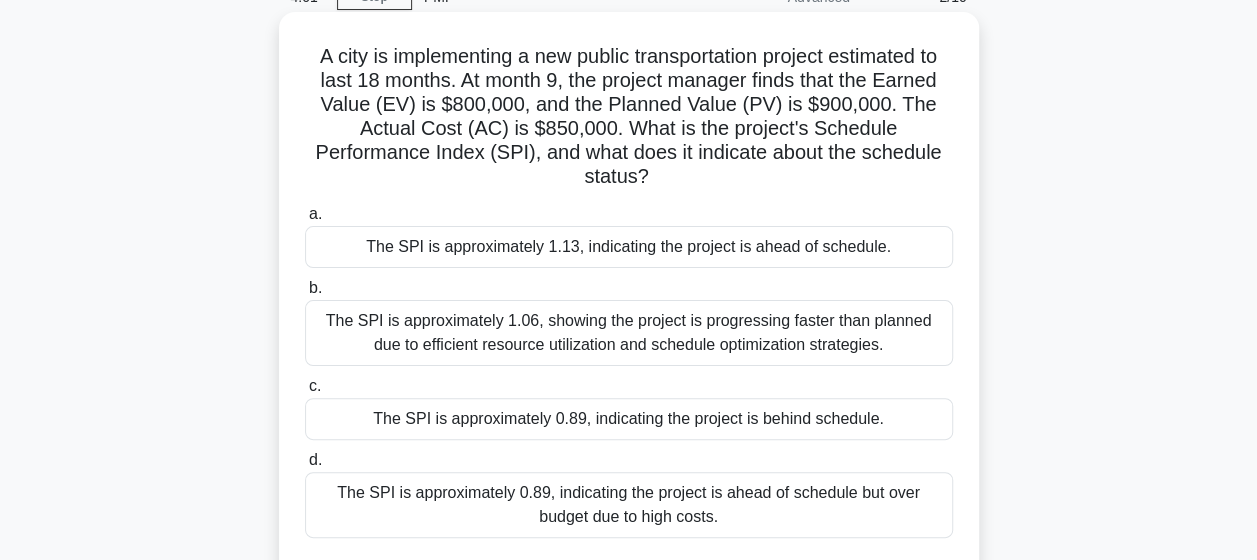 click on "The SPI is approximately 0.89, indicating the project is behind schedule." at bounding box center [629, 419] 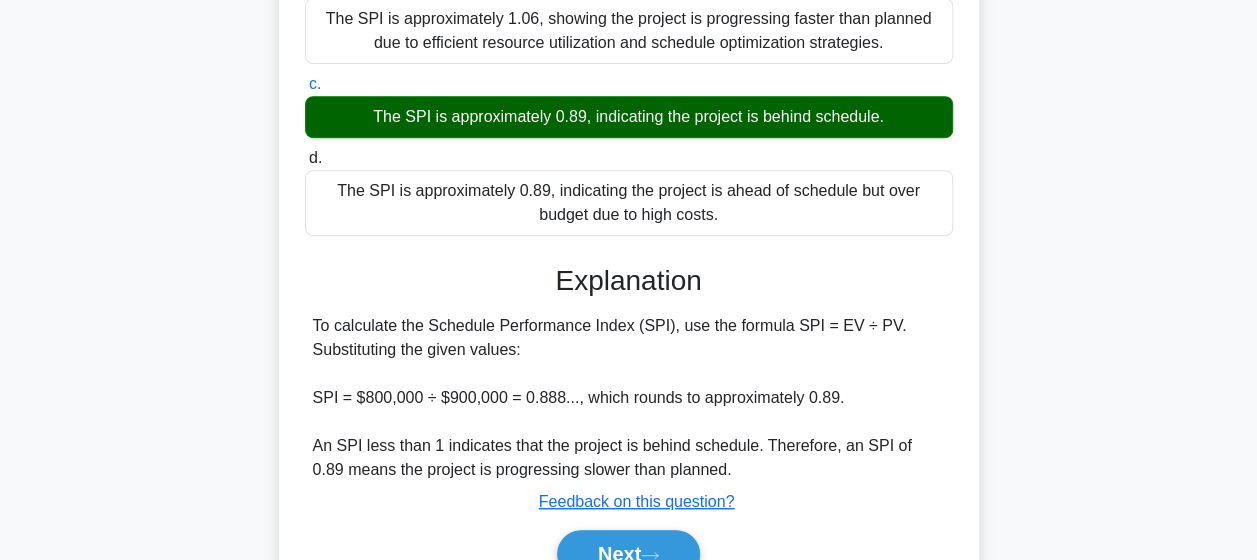 scroll, scrollTop: 500, scrollLeft: 0, axis: vertical 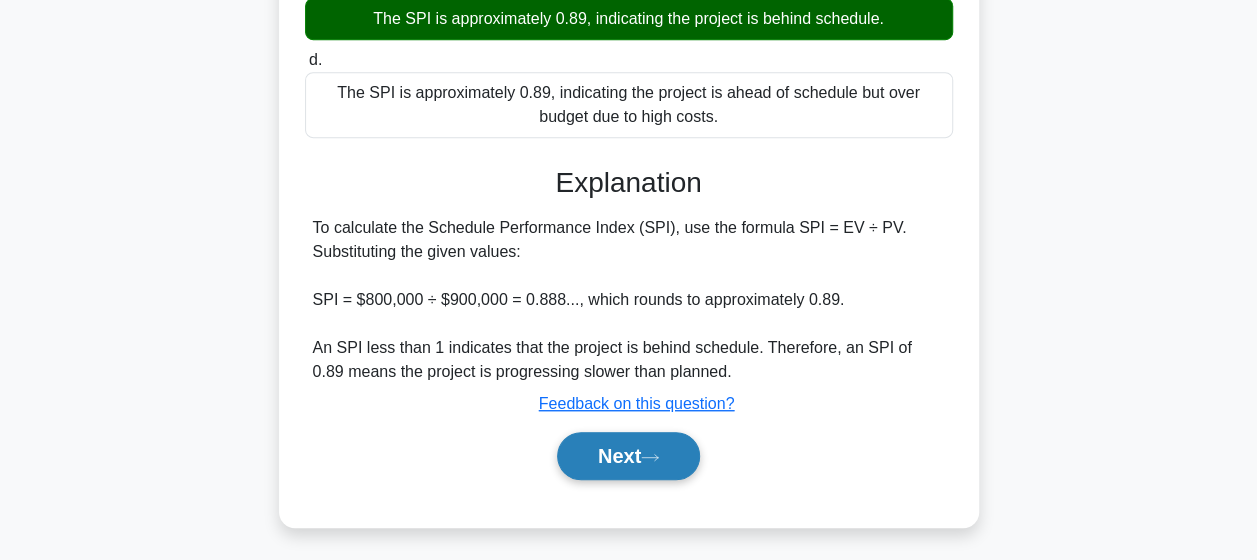 click 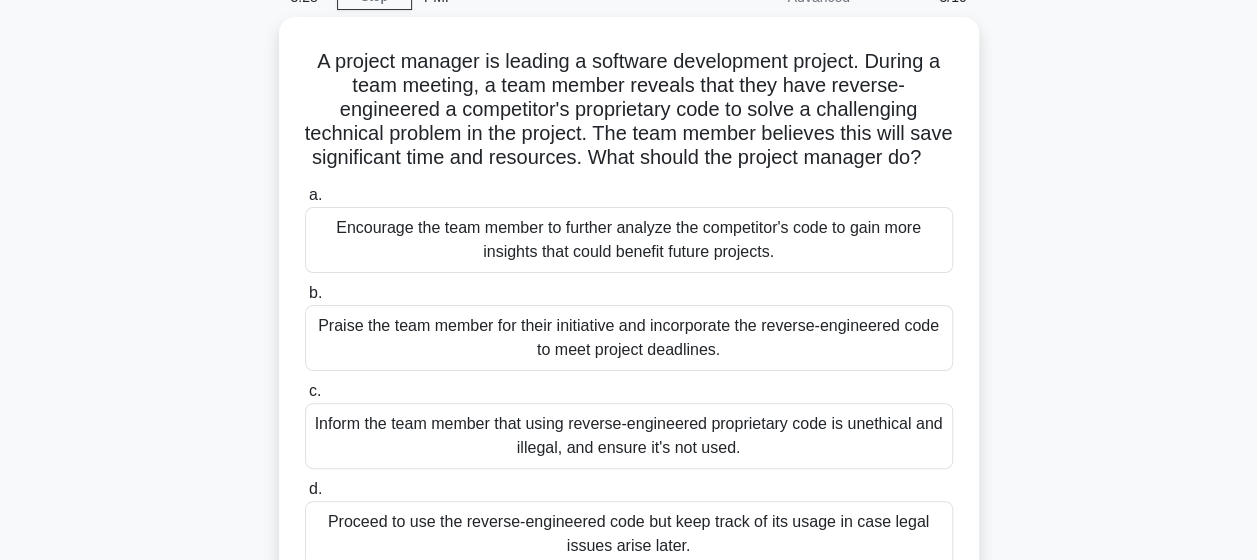 scroll, scrollTop: 200, scrollLeft: 0, axis: vertical 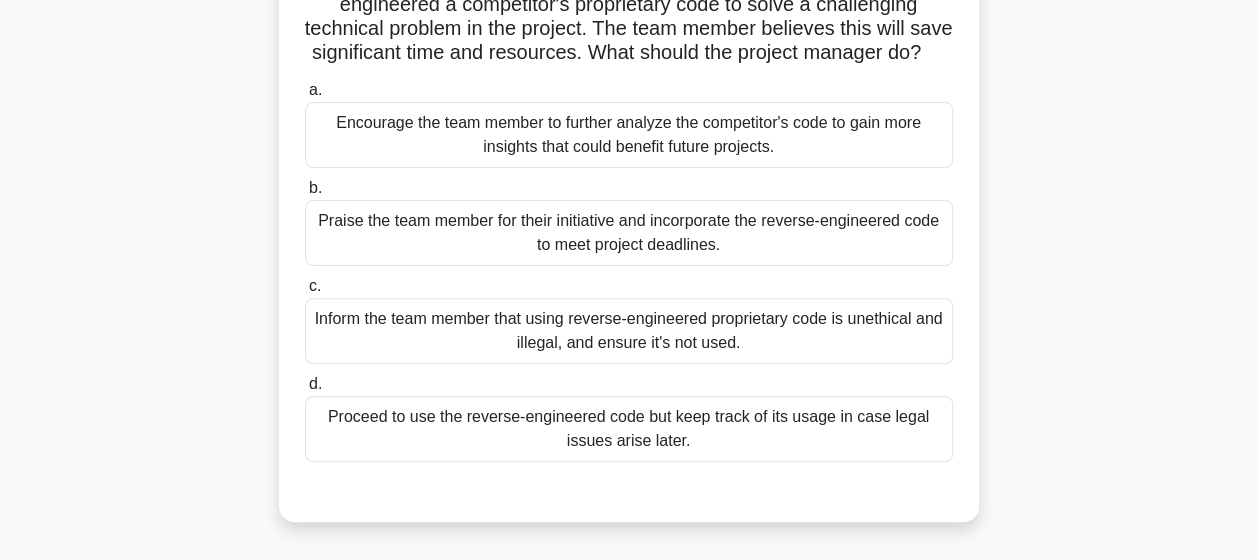 click on "Proceed to use the reverse-engineered code but keep track of its usage in case legal issues arise later." at bounding box center [629, 429] 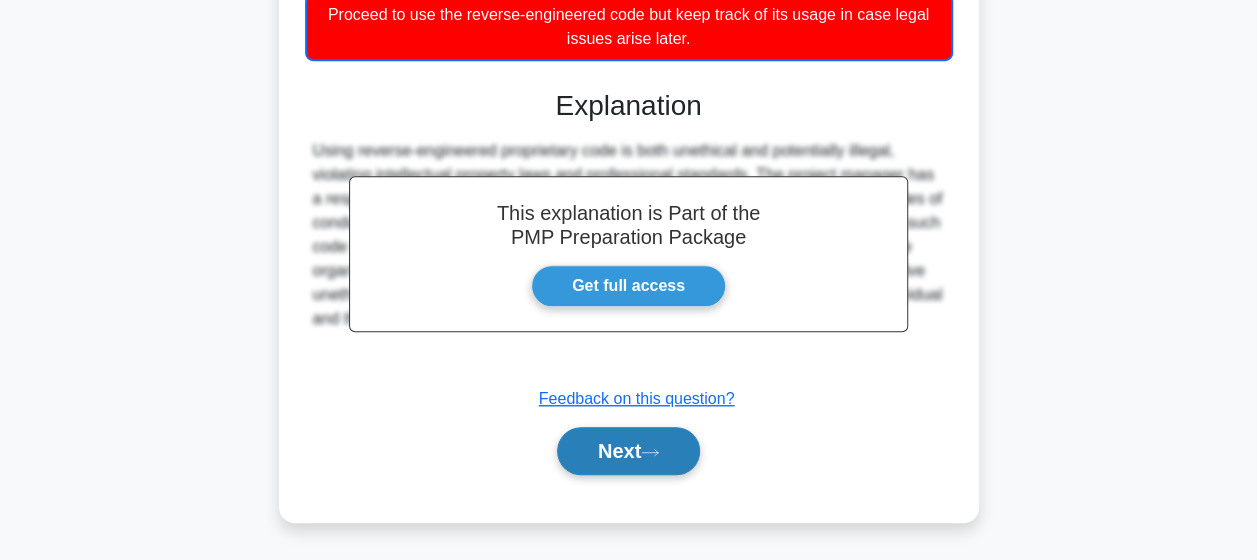 click on "Next" at bounding box center [628, 451] 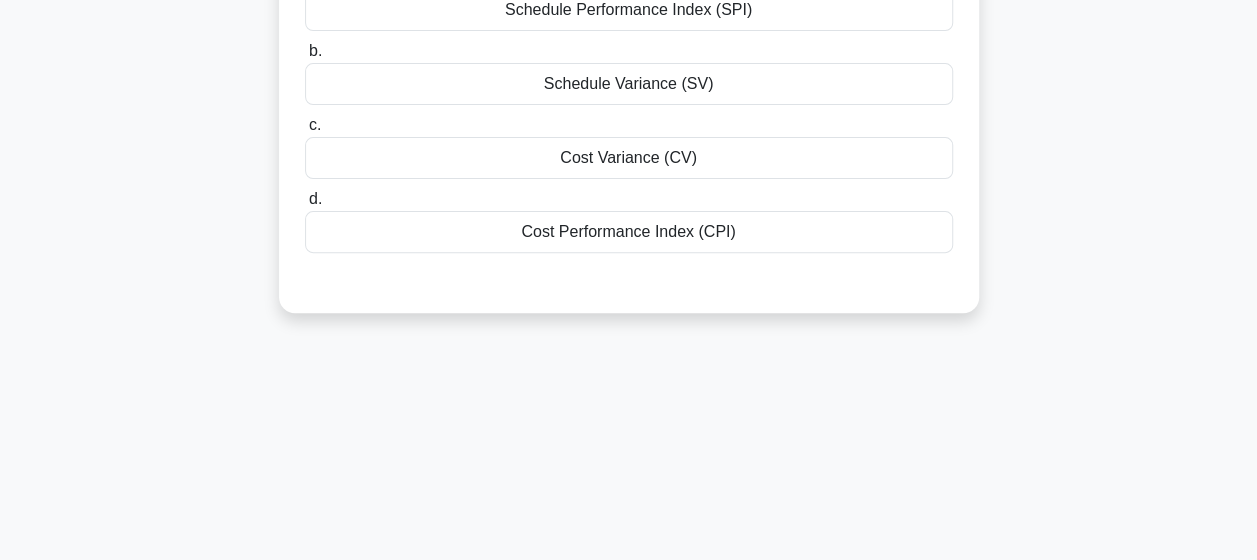 scroll, scrollTop: 0, scrollLeft: 0, axis: both 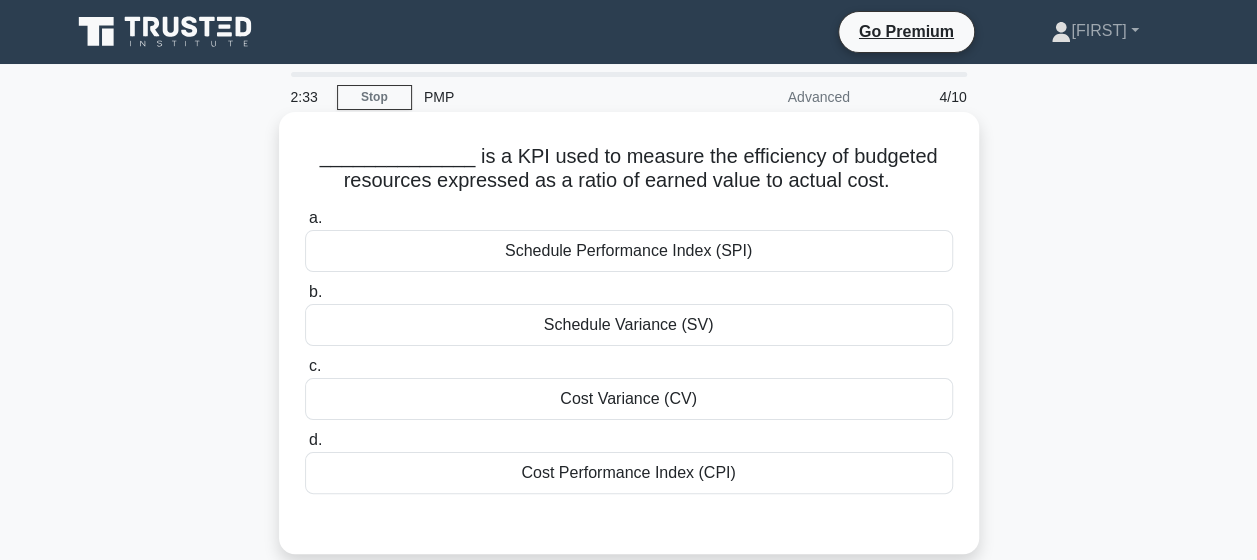 click on "Schedule Performance Index (SPI)" at bounding box center (629, 251) 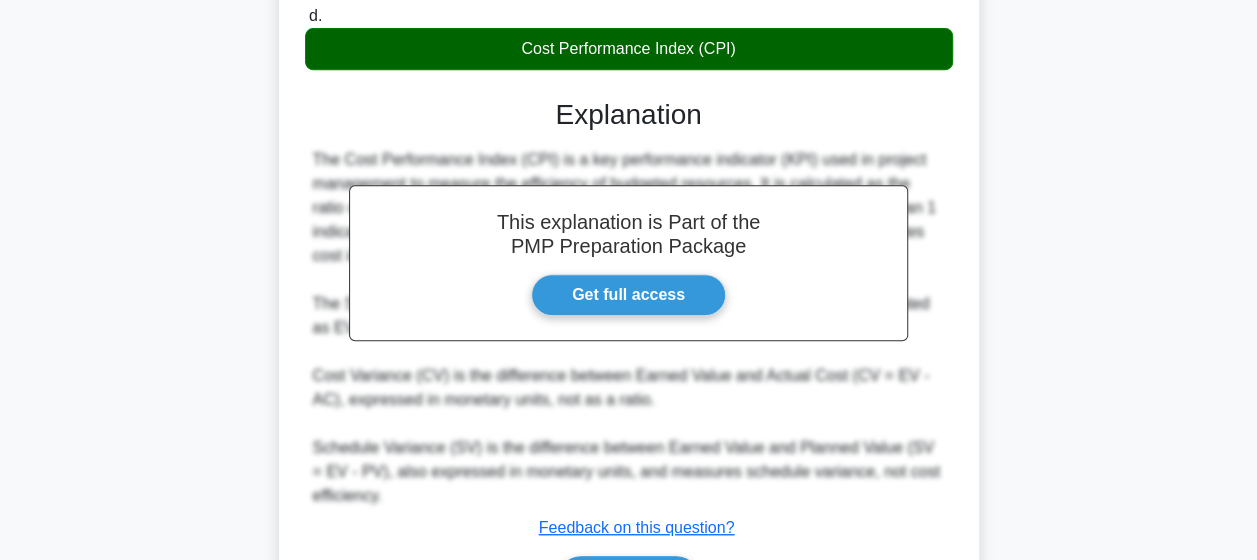 scroll, scrollTop: 553, scrollLeft: 0, axis: vertical 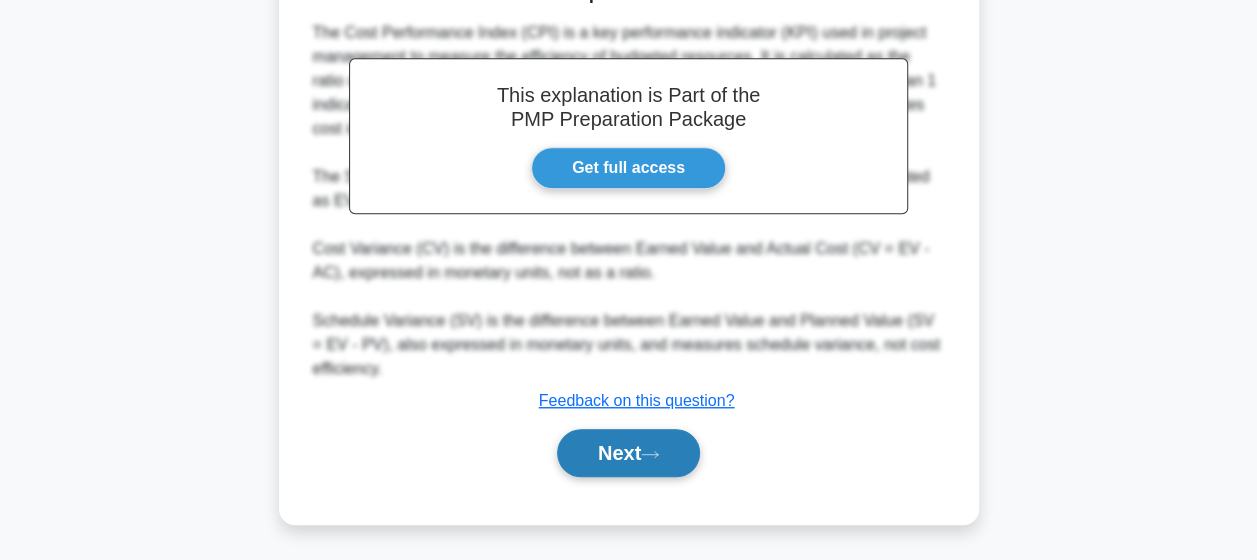 click 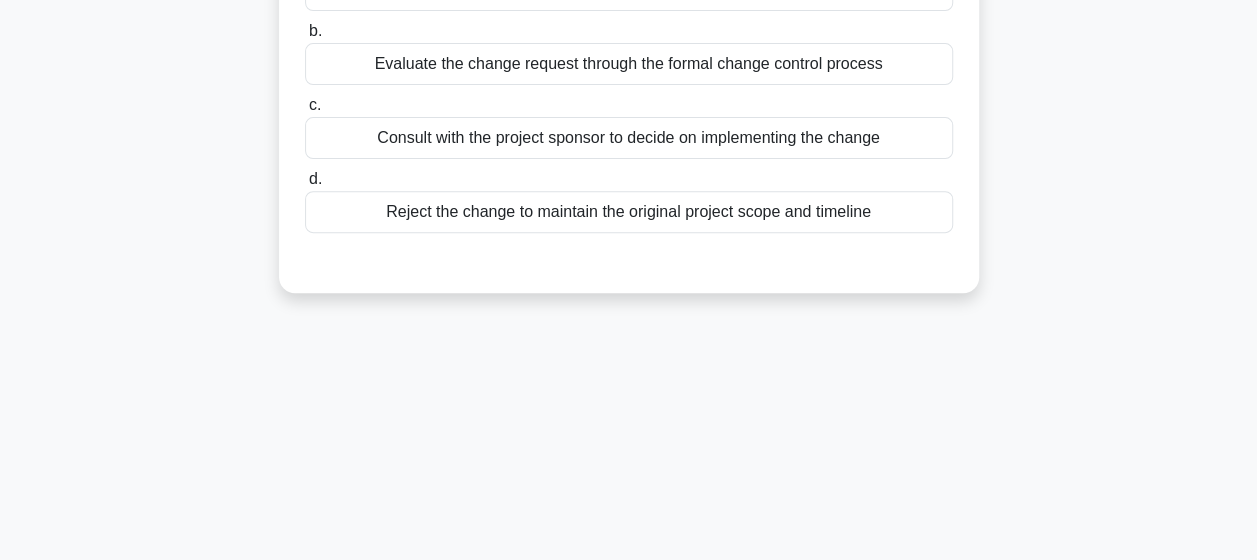 scroll, scrollTop: 120, scrollLeft: 0, axis: vertical 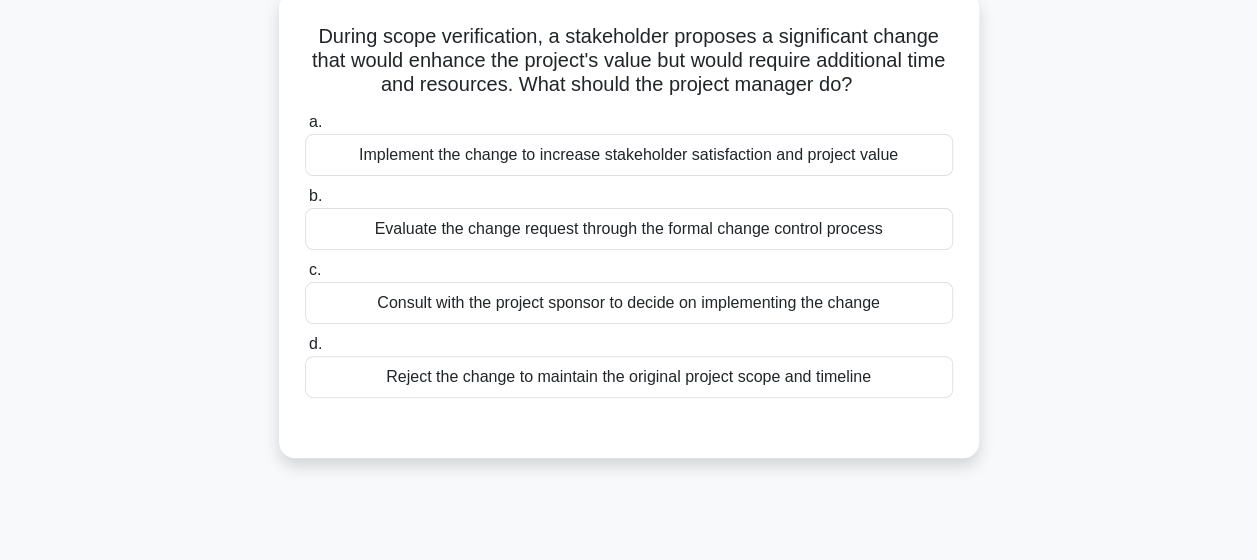 click on "Evaluate the change request through the formal change control process" at bounding box center [629, 229] 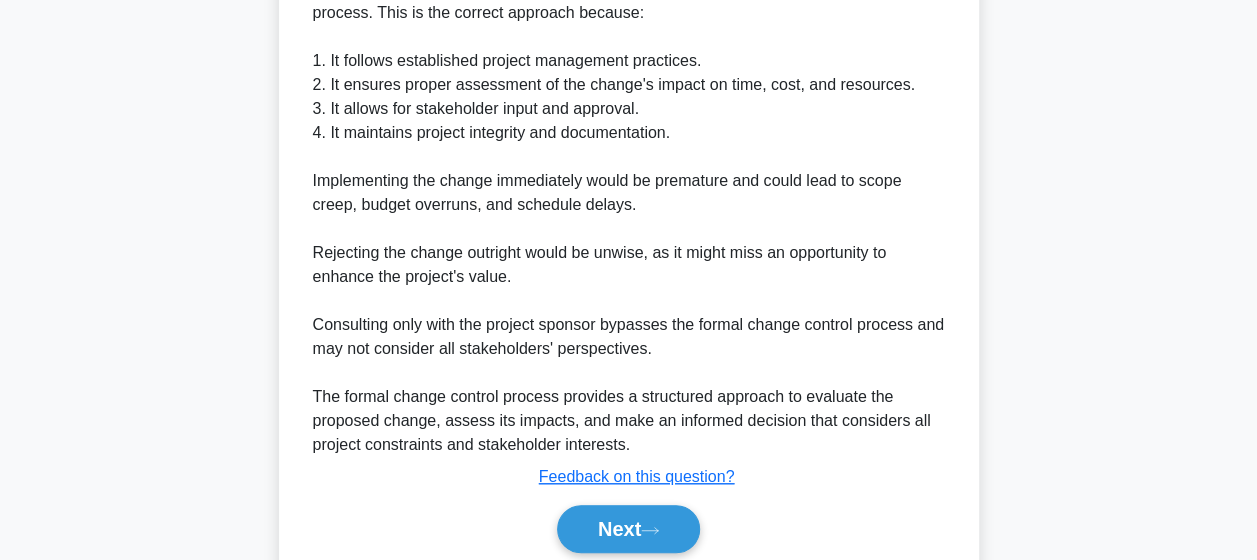 scroll, scrollTop: 694, scrollLeft: 0, axis: vertical 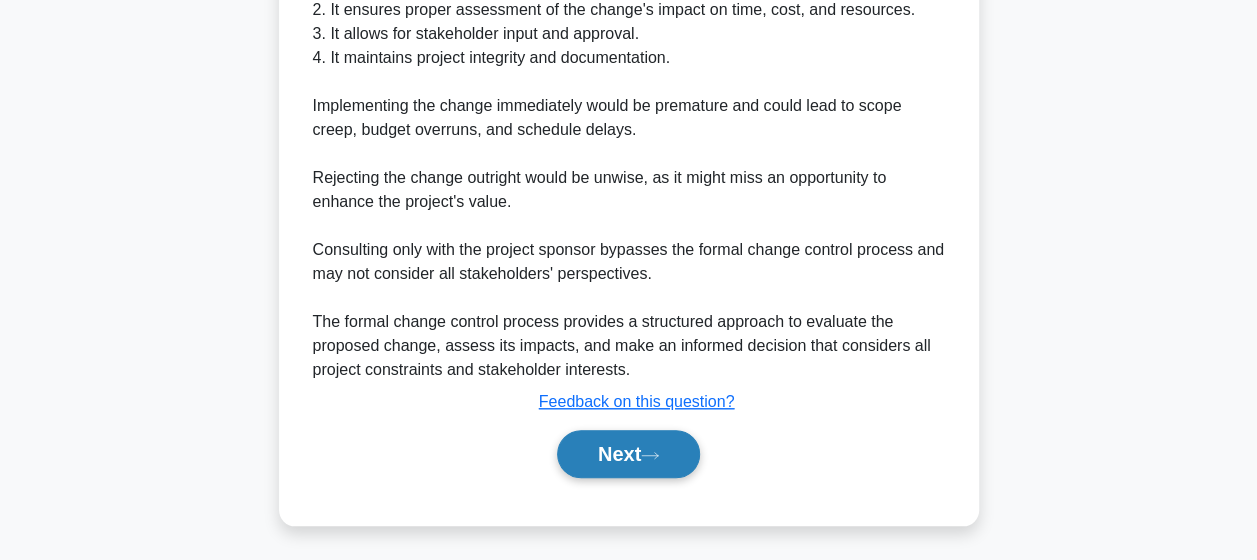 click on "Next" at bounding box center [628, 454] 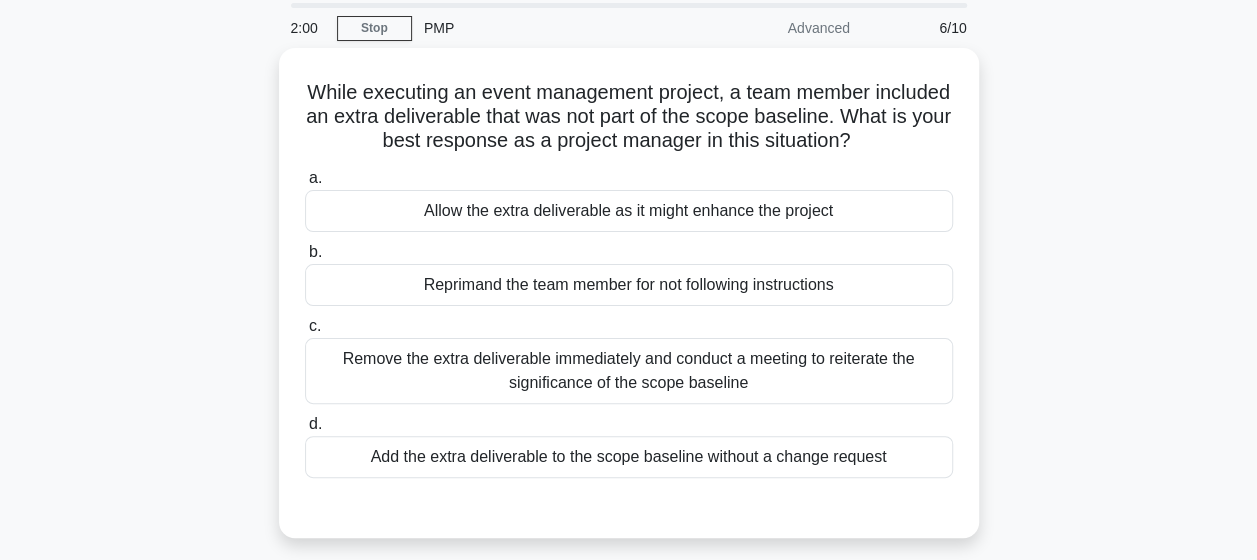 scroll, scrollTop: 100, scrollLeft: 0, axis: vertical 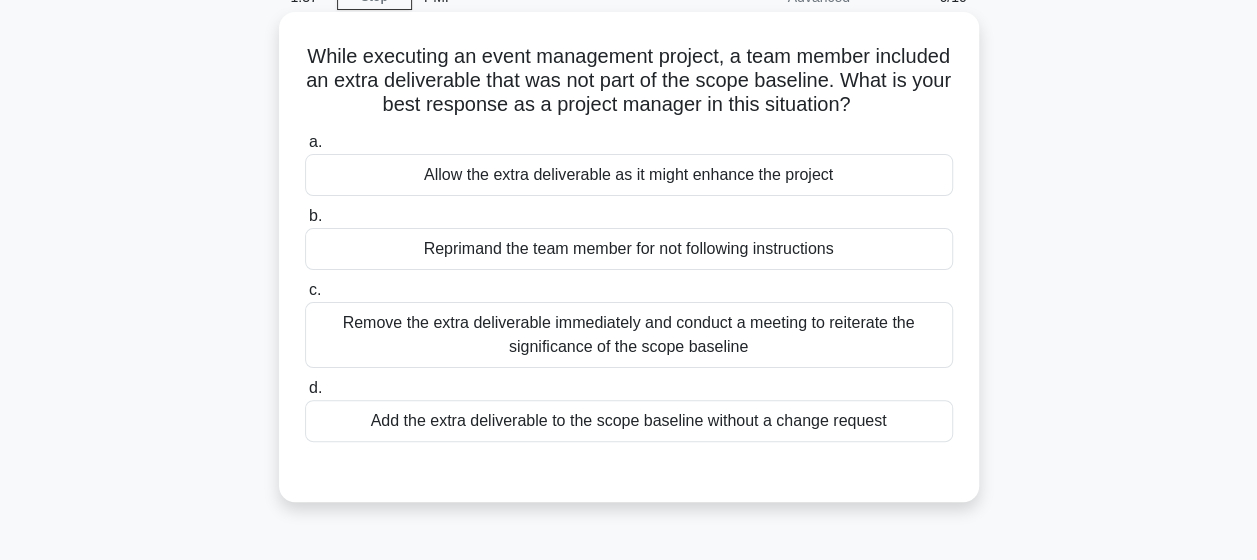 click on "Add the extra deliverable to the scope baseline without a change request" at bounding box center (629, 421) 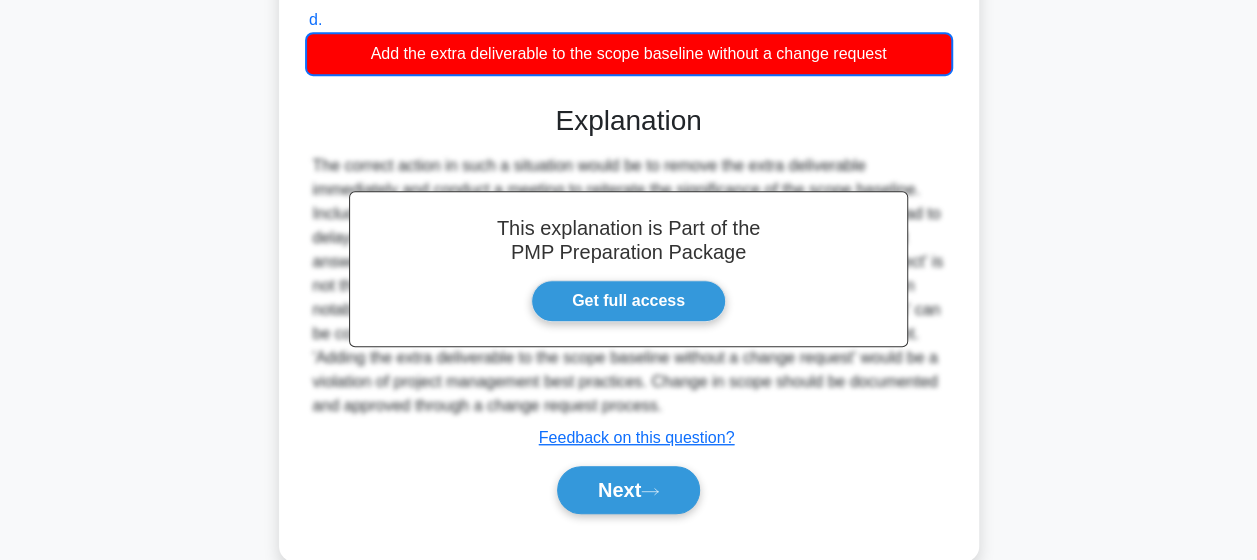scroll, scrollTop: 520, scrollLeft: 0, axis: vertical 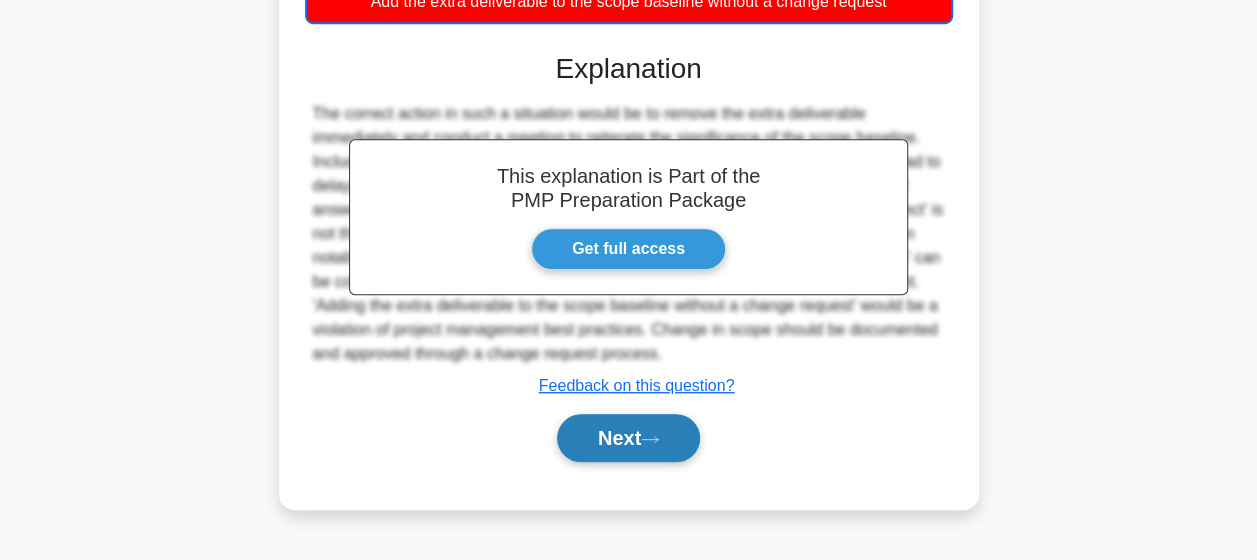 click on "Next" at bounding box center (628, 438) 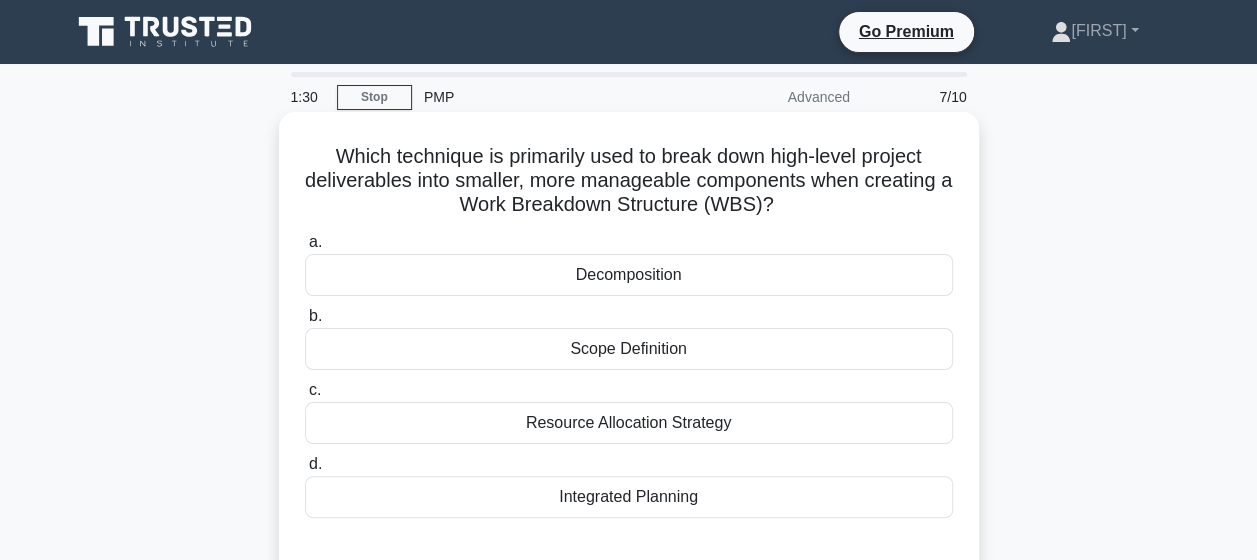 scroll, scrollTop: 100, scrollLeft: 0, axis: vertical 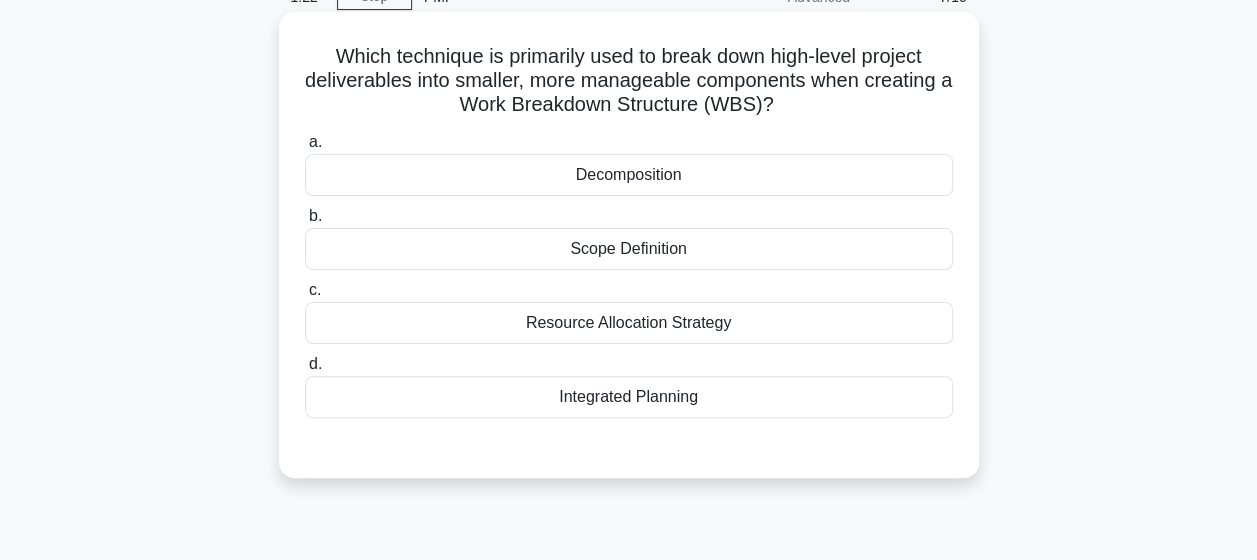 click on "Decomposition" at bounding box center (629, 175) 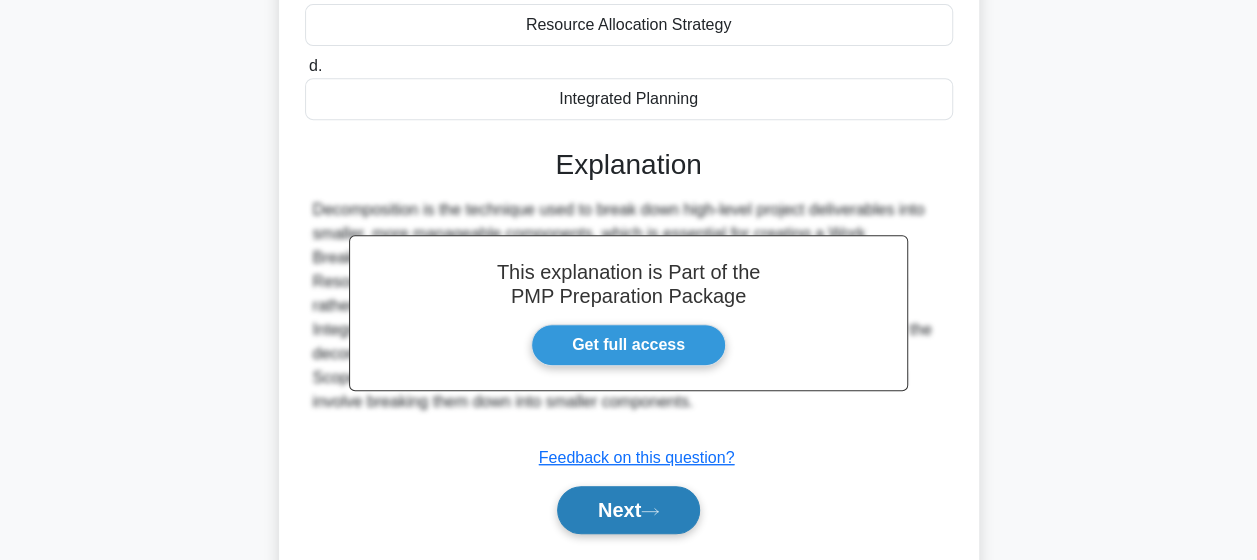 scroll, scrollTop: 520, scrollLeft: 0, axis: vertical 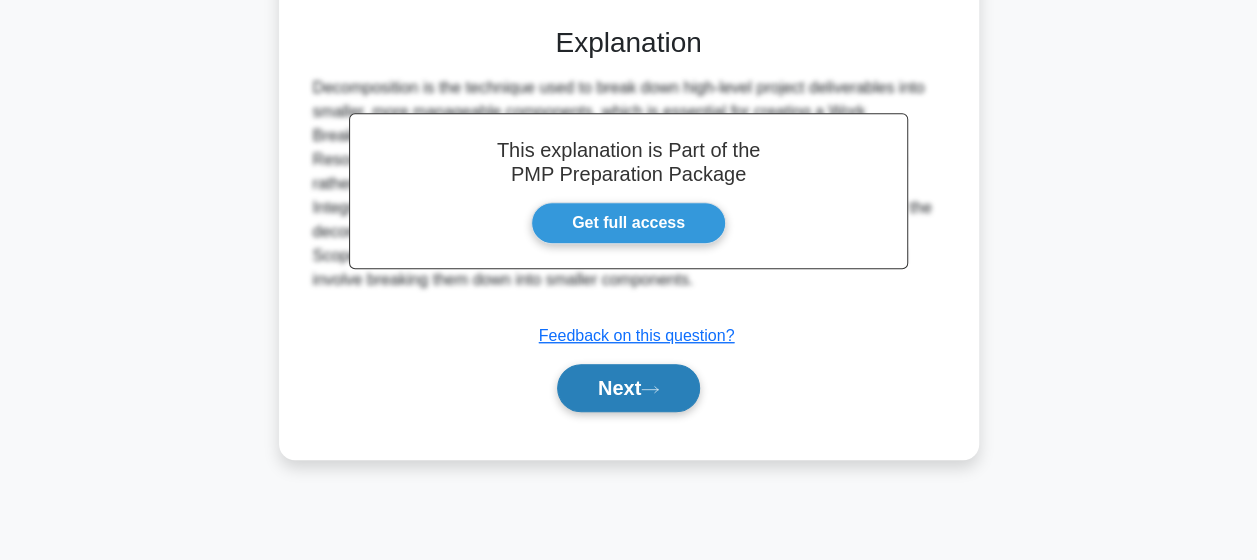 click 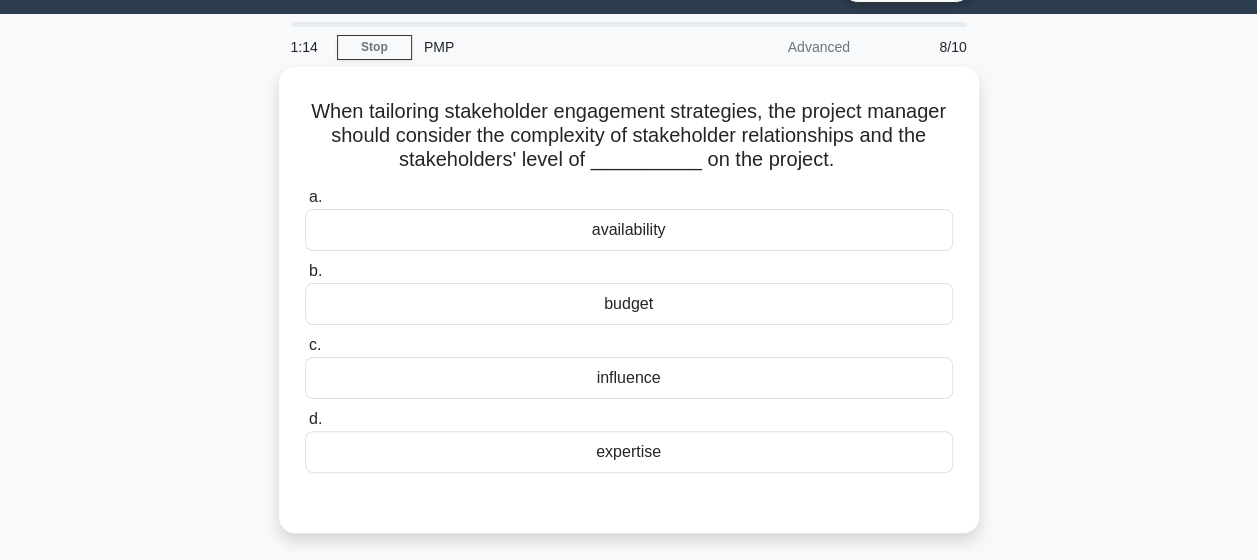 scroll, scrollTop: 20, scrollLeft: 0, axis: vertical 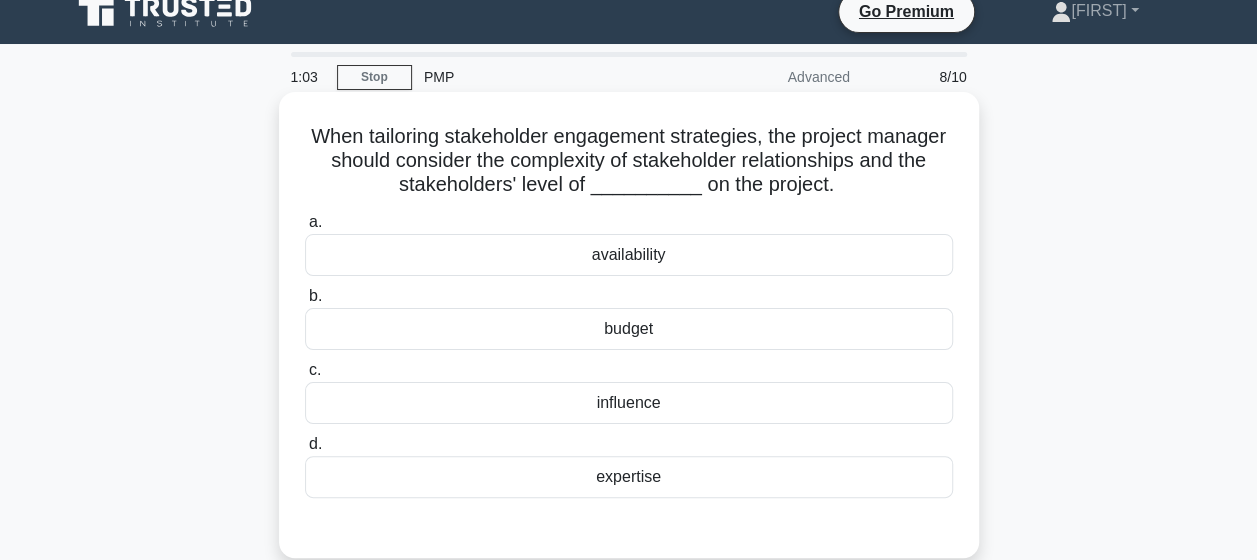 click on "influence" at bounding box center [629, 403] 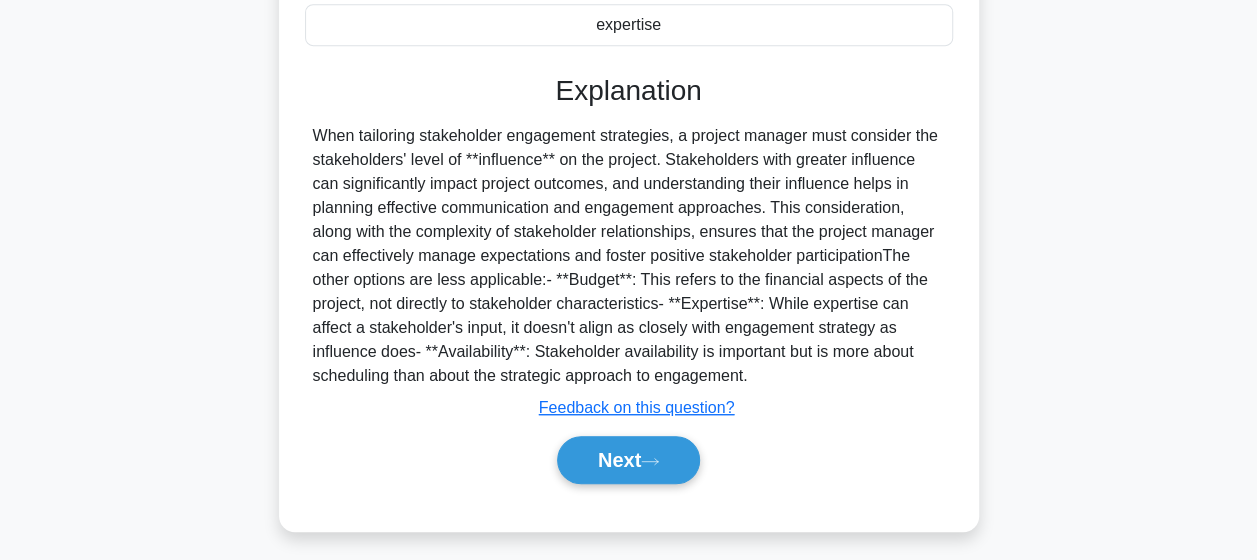 scroll, scrollTop: 520, scrollLeft: 0, axis: vertical 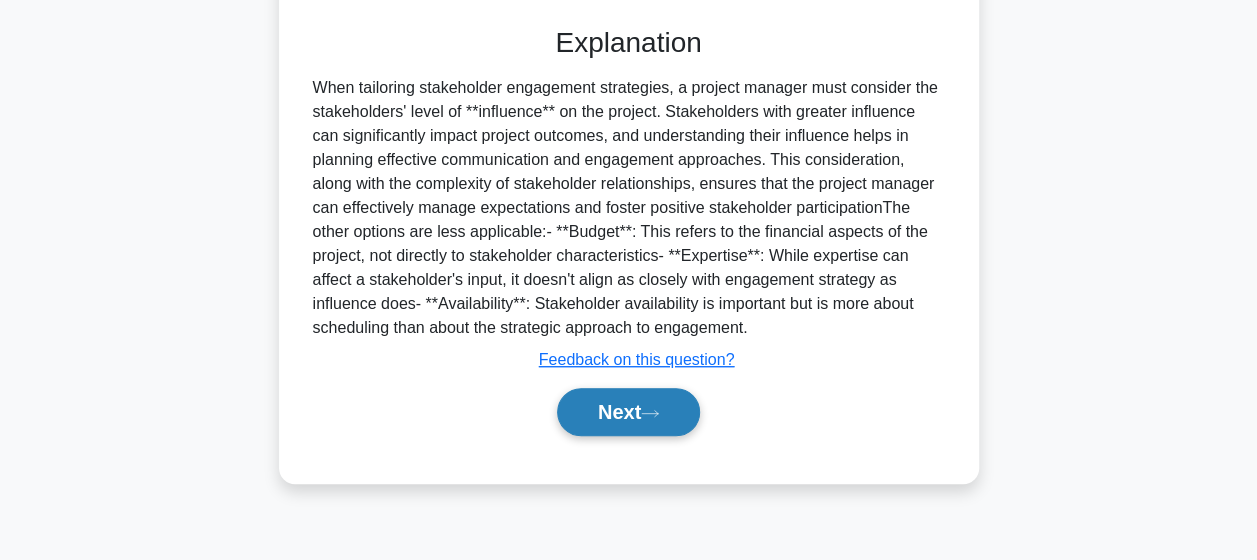 click on "Next" at bounding box center [628, 412] 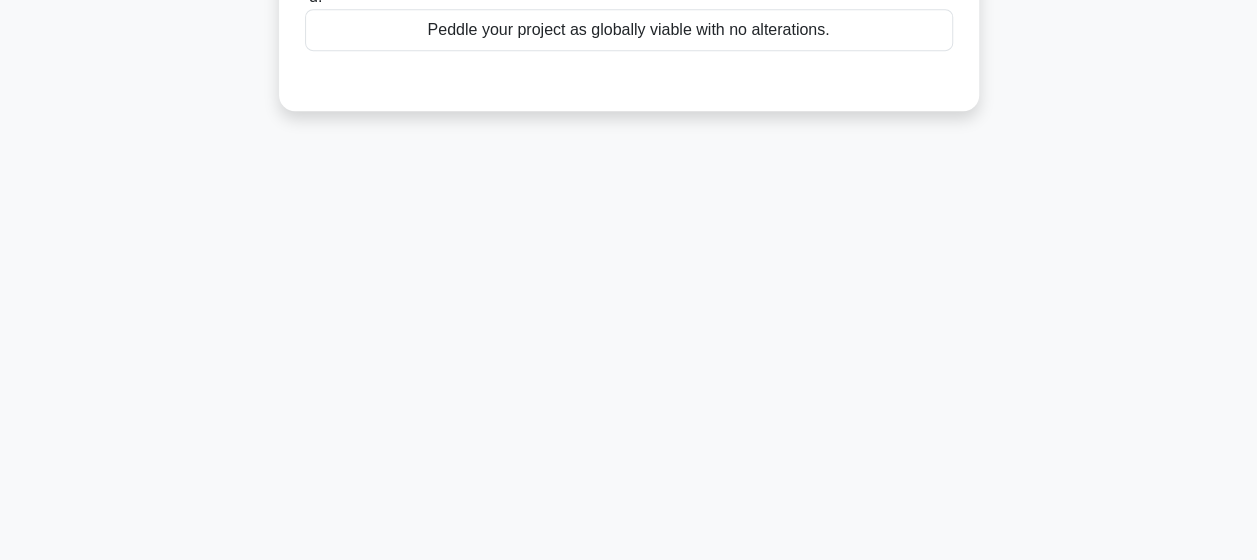 scroll, scrollTop: 120, scrollLeft: 0, axis: vertical 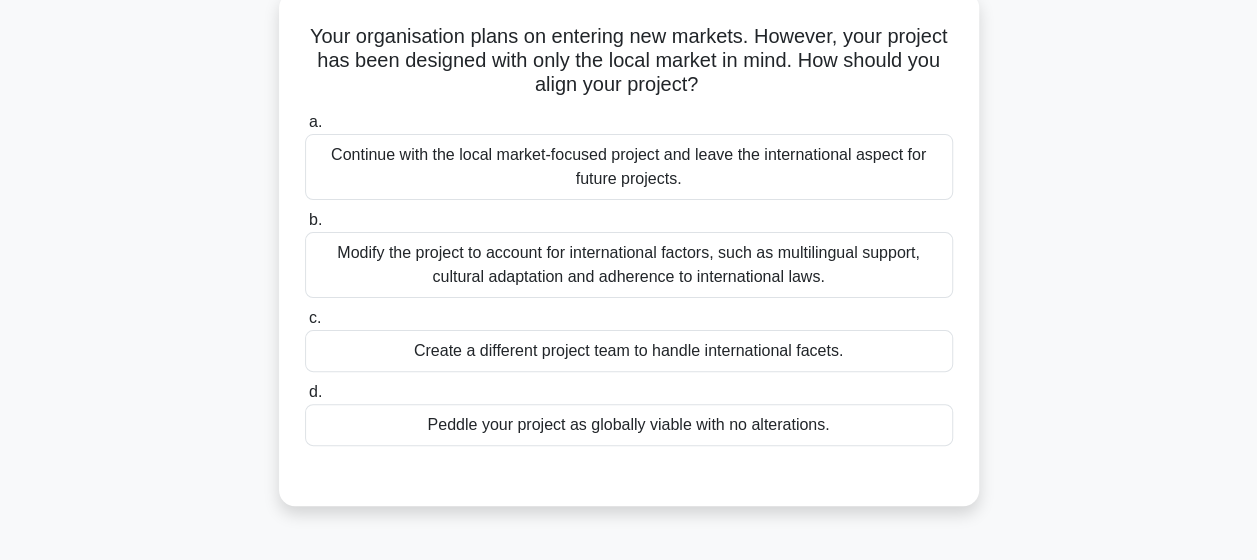 click on "Modify the project to account for international factors, such as multilingual support, cultural adaptation and adherence to international laws." at bounding box center [629, 265] 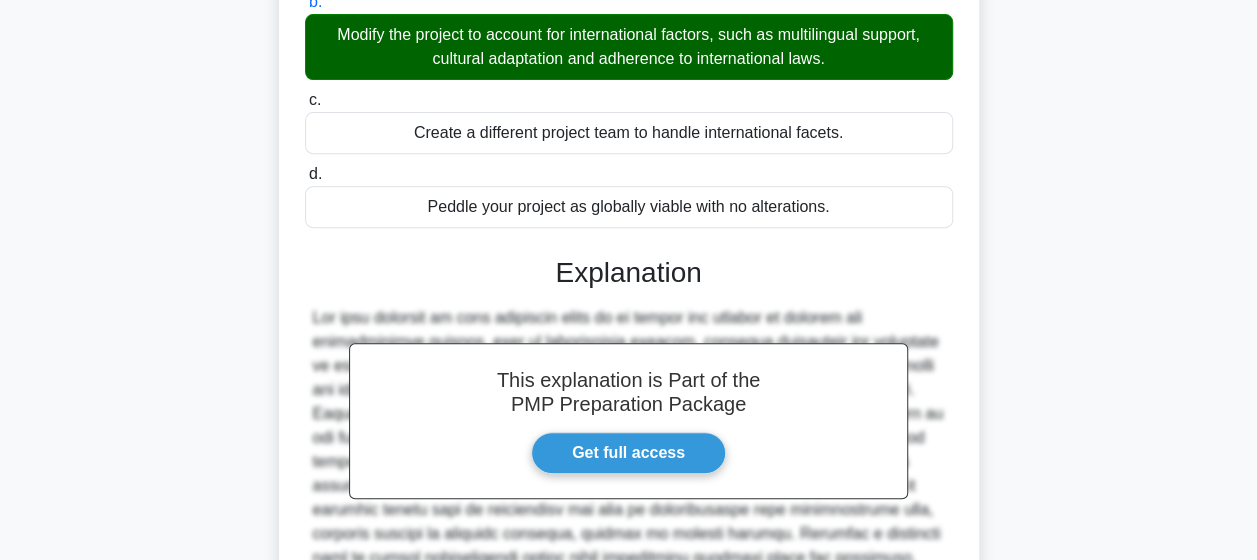 scroll, scrollTop: 520, scrollLeft: 0, axis: vertical 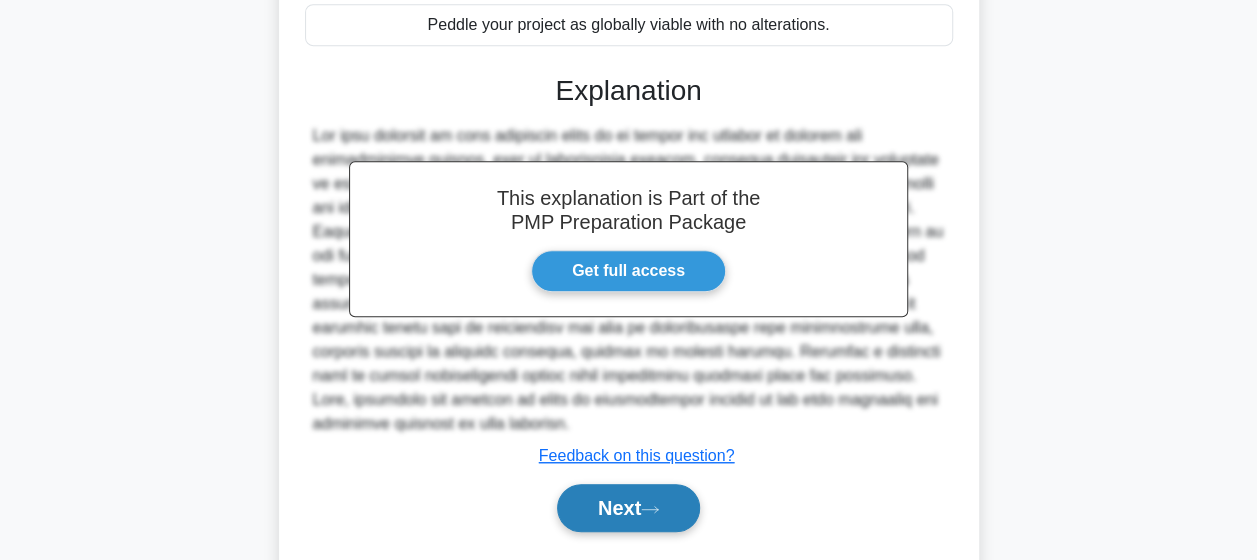 click on "Next" at bounding box center (628, 508) 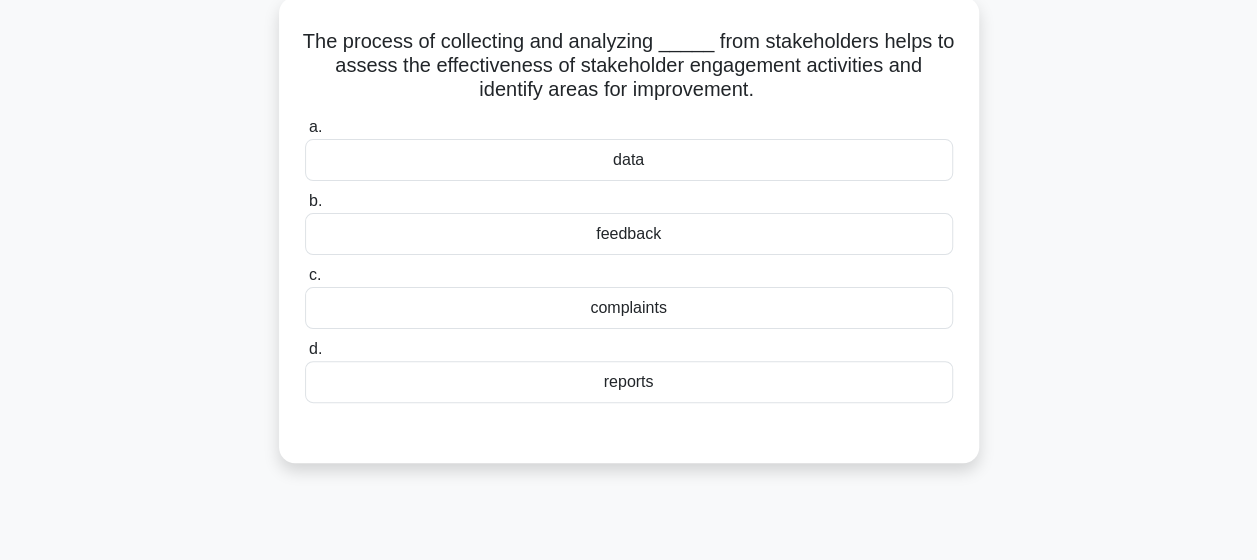 scroll, scrollTop: 20, scrollLeft: 0, axis: vertical 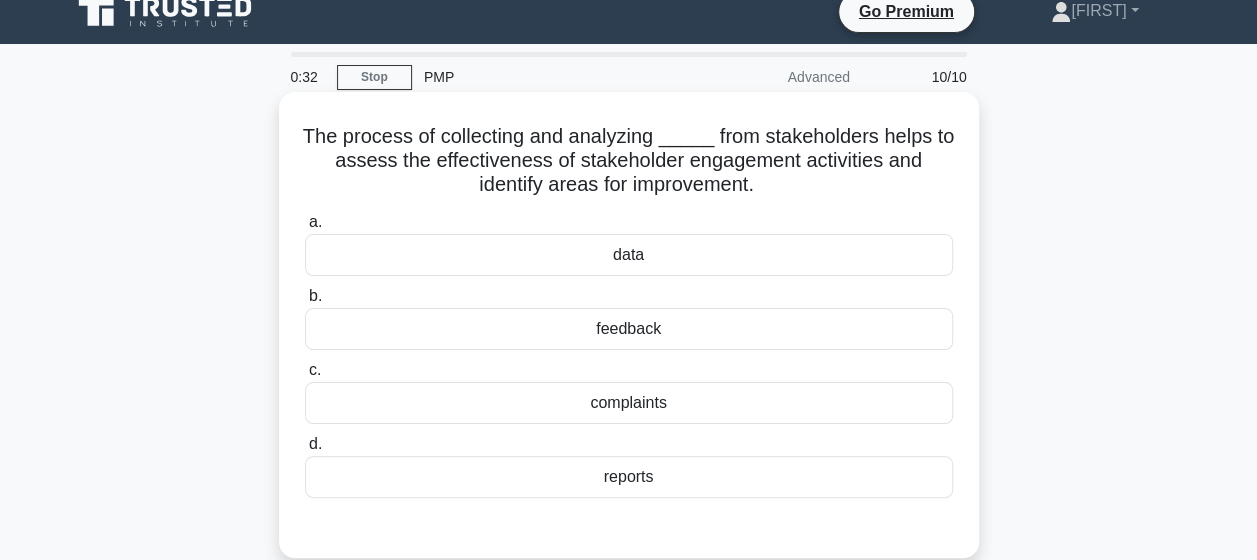 click on "feedback" at bounding box center (629, 329) 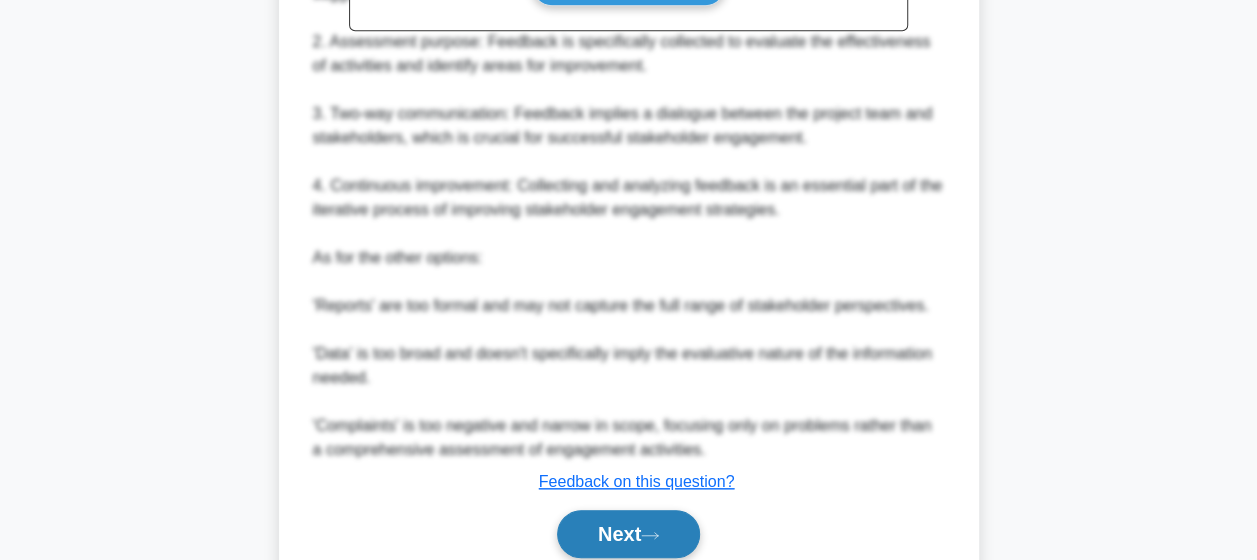 scroll, scrollTop: 838, scrollLeft: 0, axis: vertical 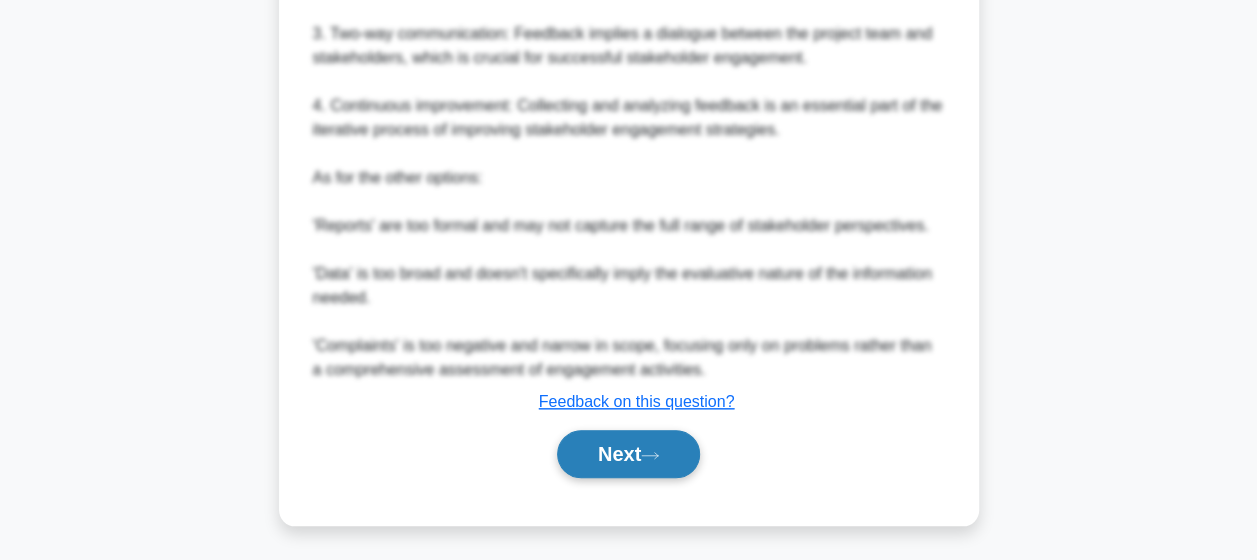 click on "Next" at bounding box center [628, 454] 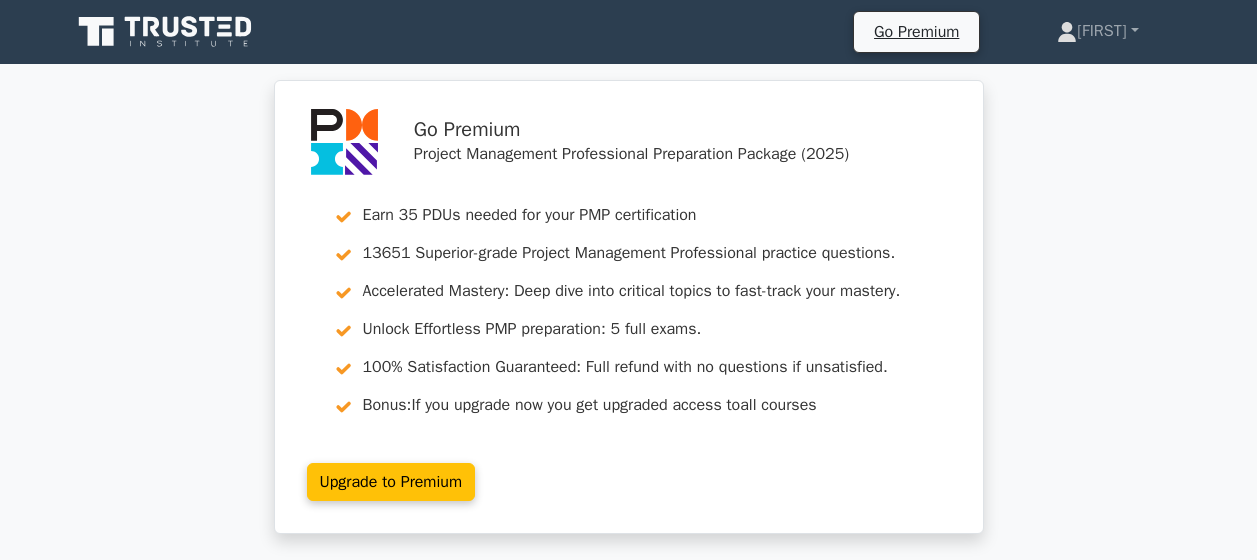 scroll, scrollTop: 174, scrollLeft: 0, axis: vertical 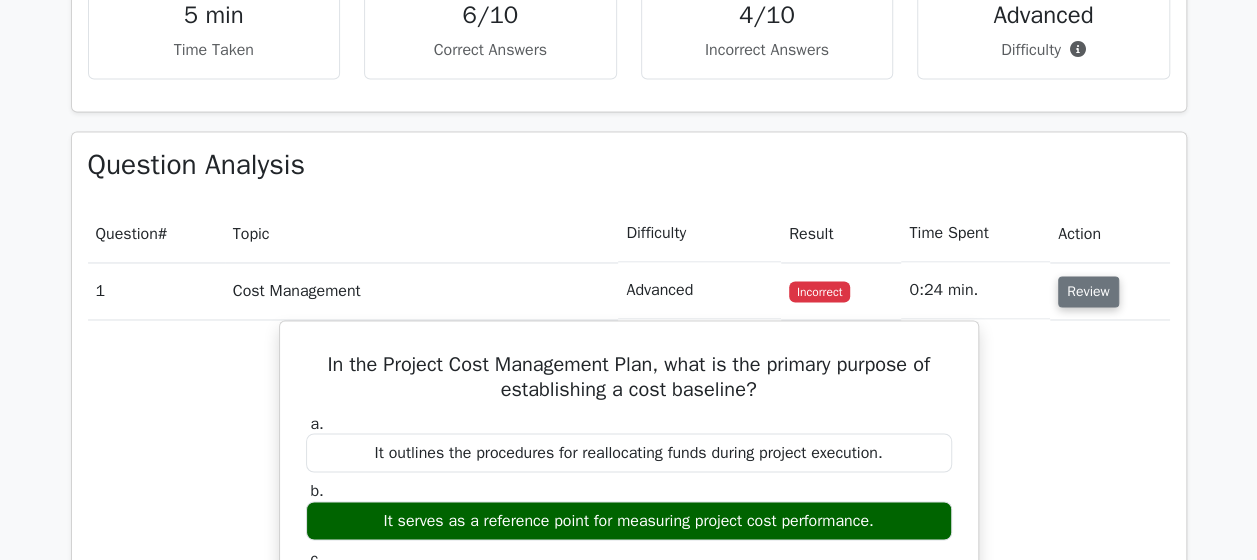 click on "Review" at bounding box center [1088, 291] 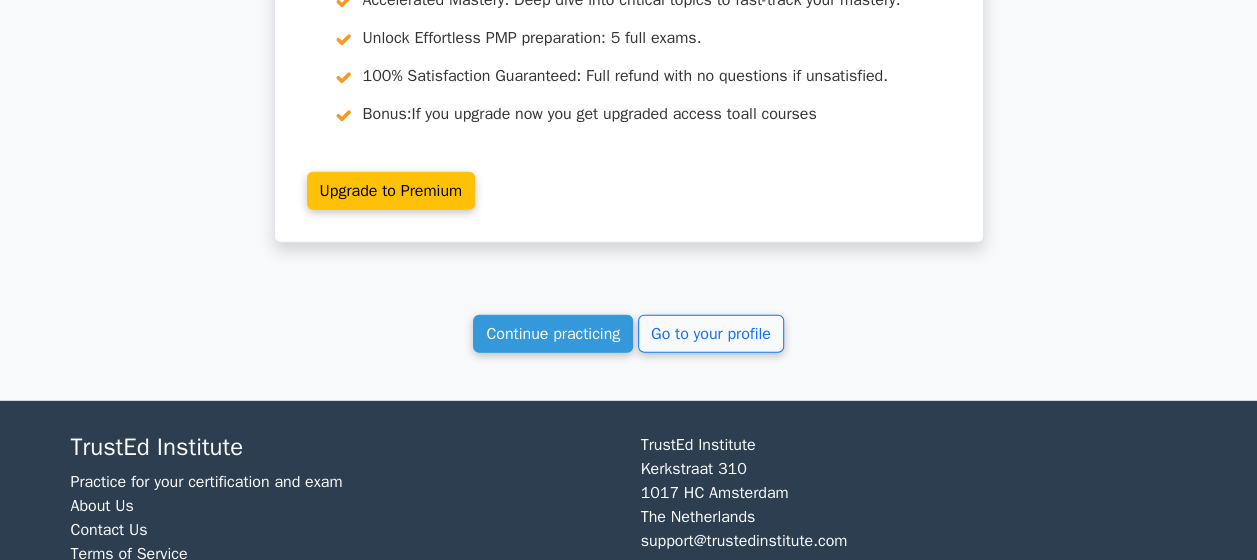 scroll, scrollTop: 2724, scrollLeft: 0, axis: vertical 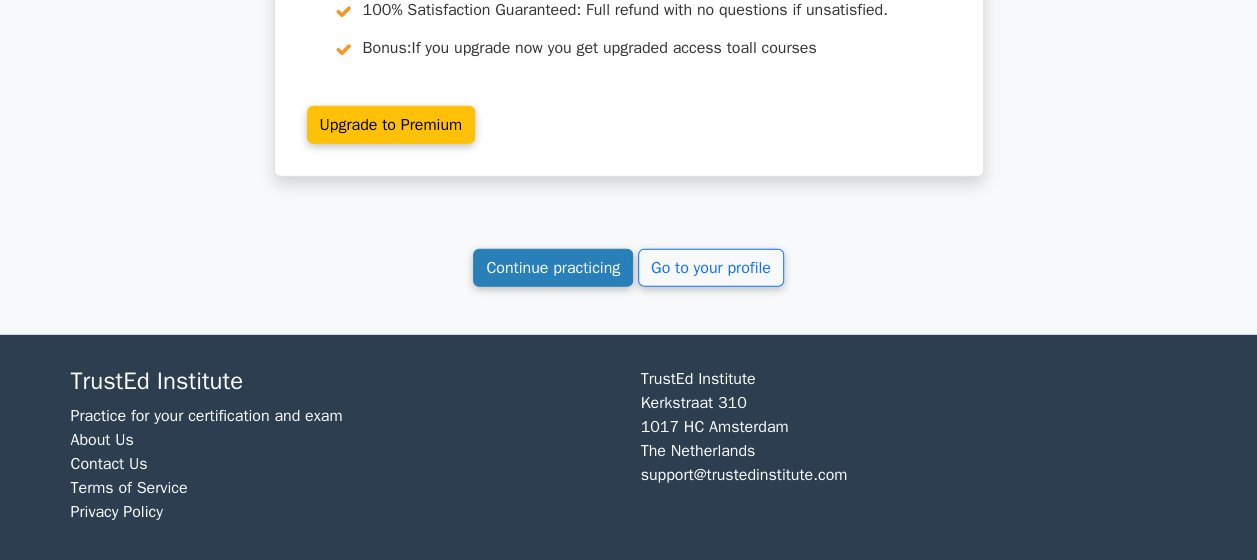click on "Continue practicing" at bounding box center [553, 268] 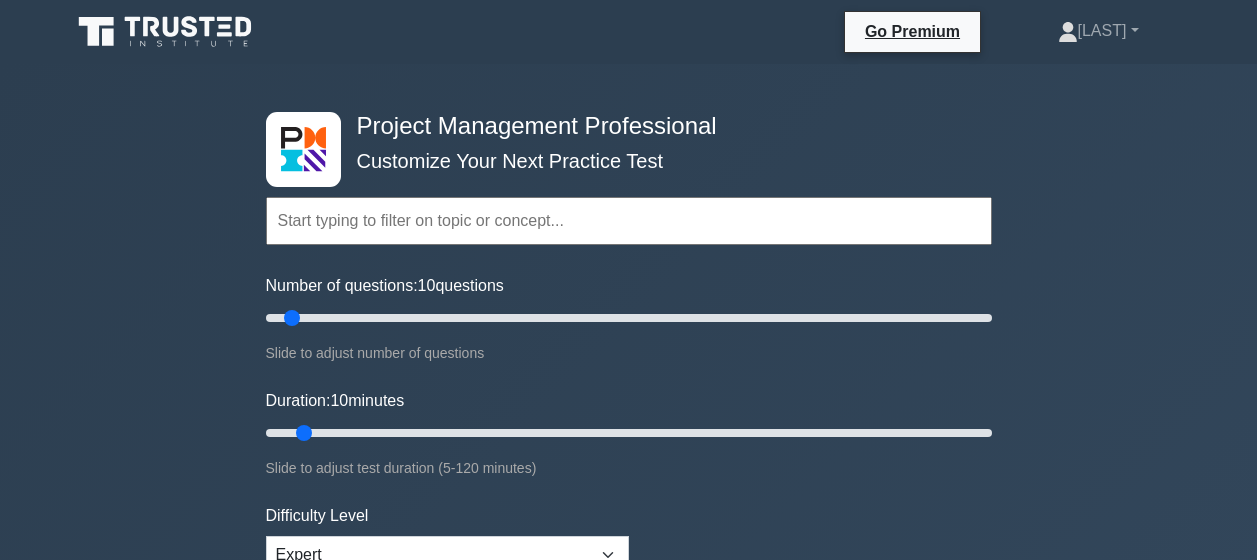 scroll, scrollTop: 100, scrollLeft: 0, axis: vertical 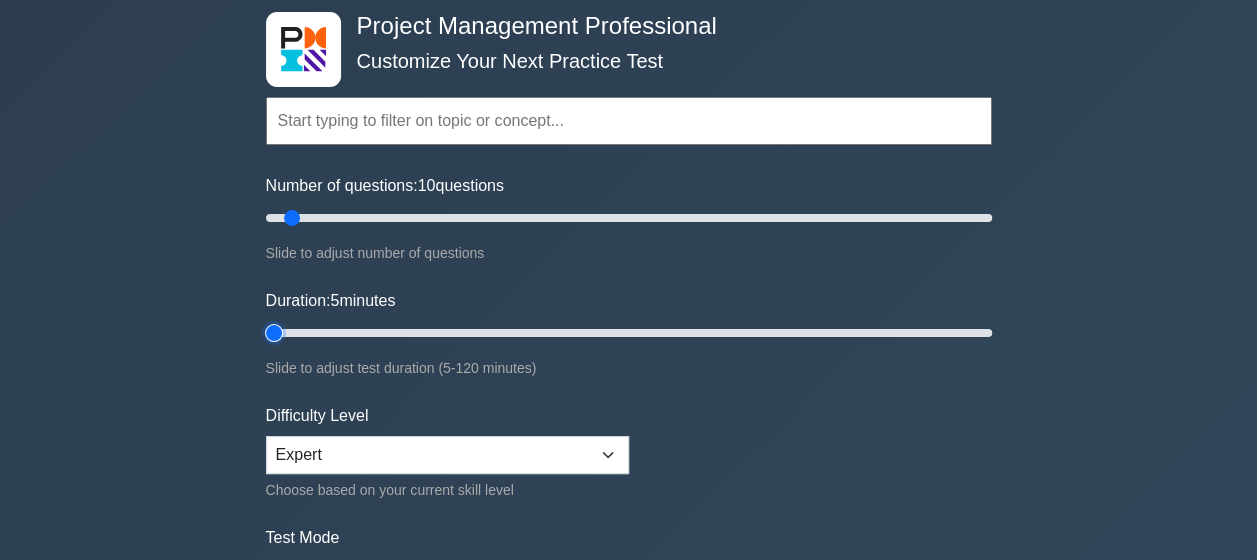 type on "5" 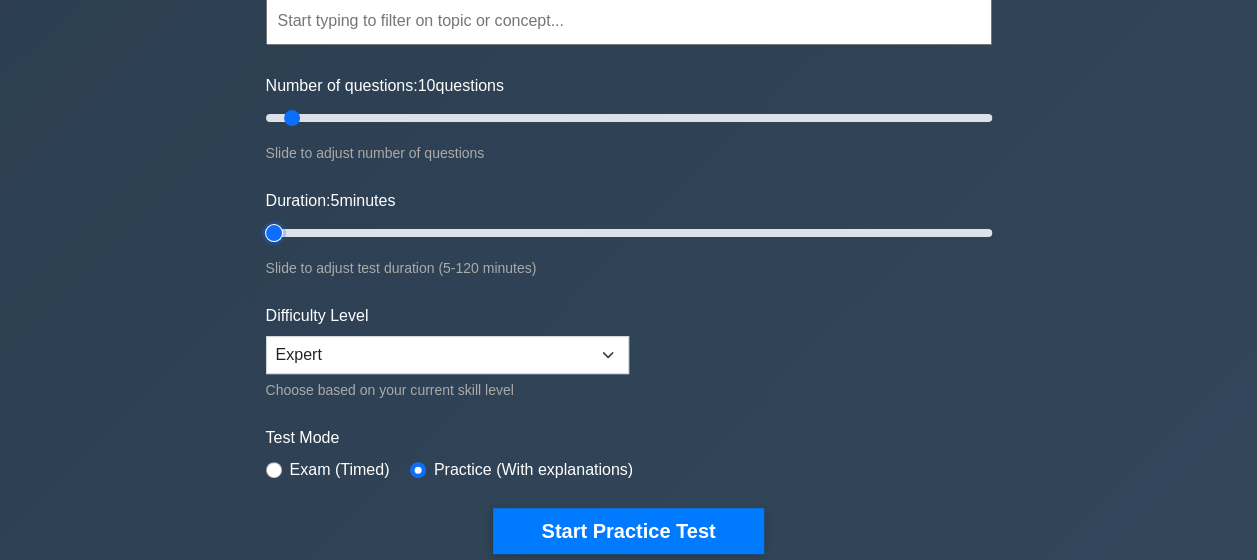 scroll, scrollTop: 400, scrollLeft: 0, axis: vertical 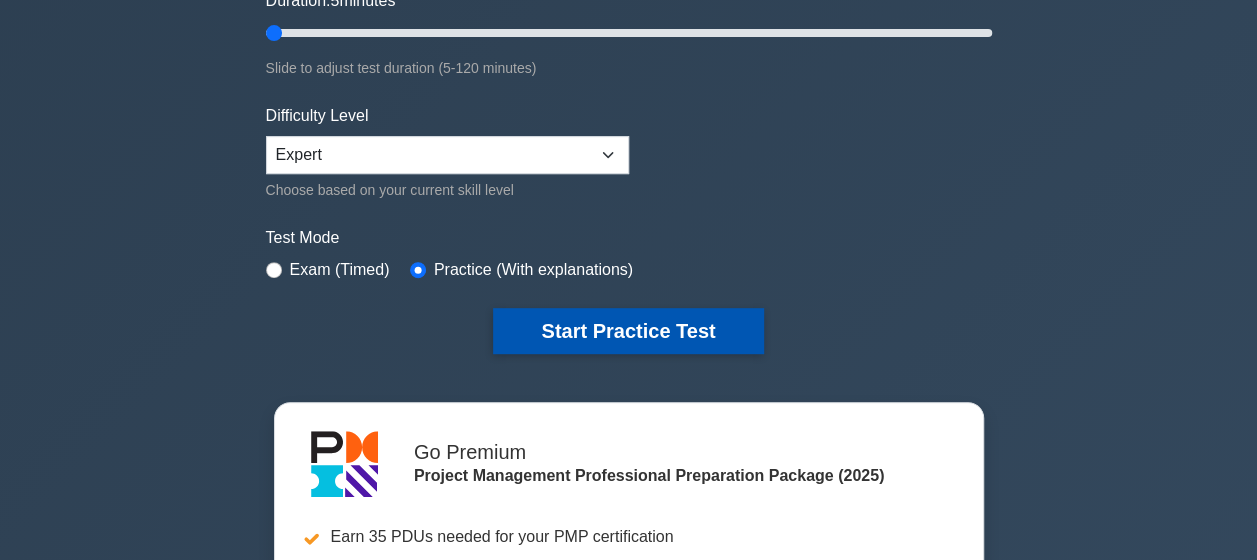 click on "Start Practice Test" at bounding box center (628, 331) 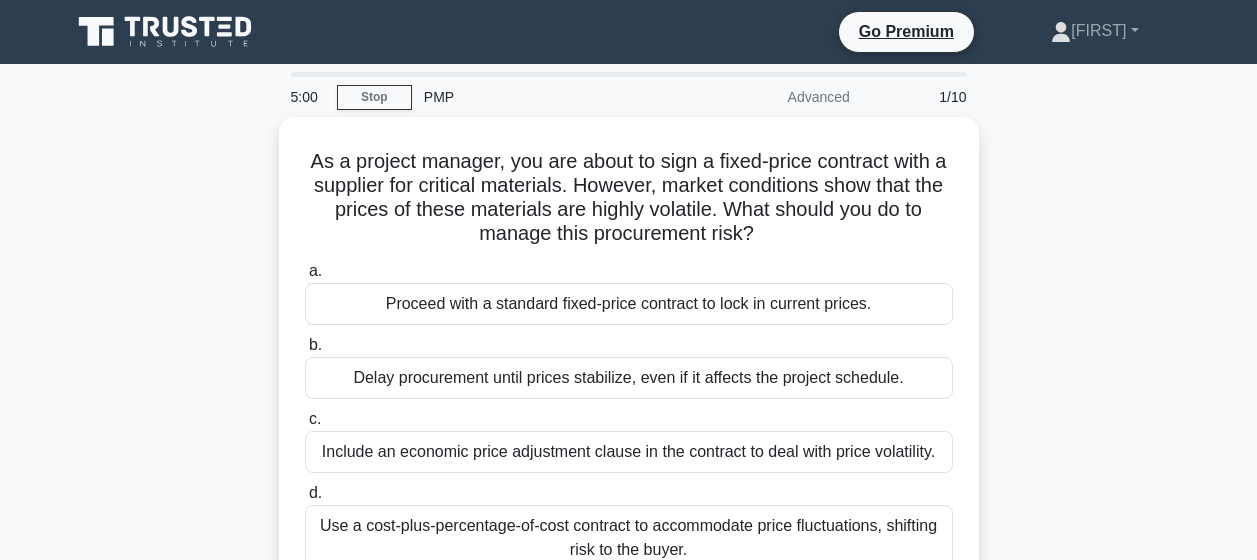 scroll, scrollTop: 0, scrollLeft: 0, axis: both 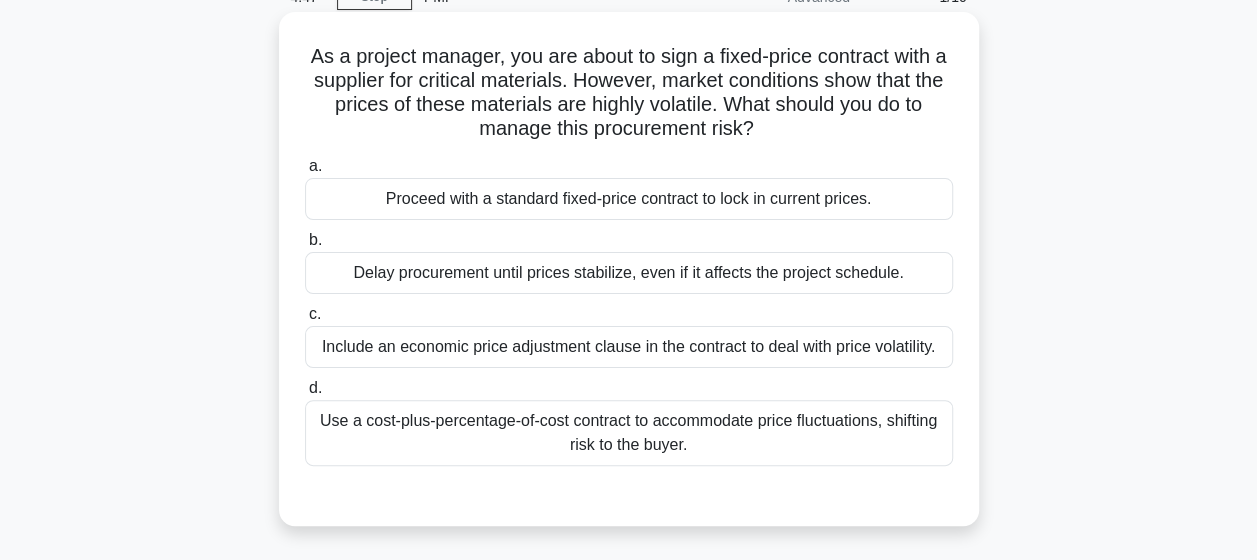 click on "Use a cost-plus-percentage-of-cost contract to accommodate price fluctuations, shifting risk to the buyer." at bounding box center (629, 433) 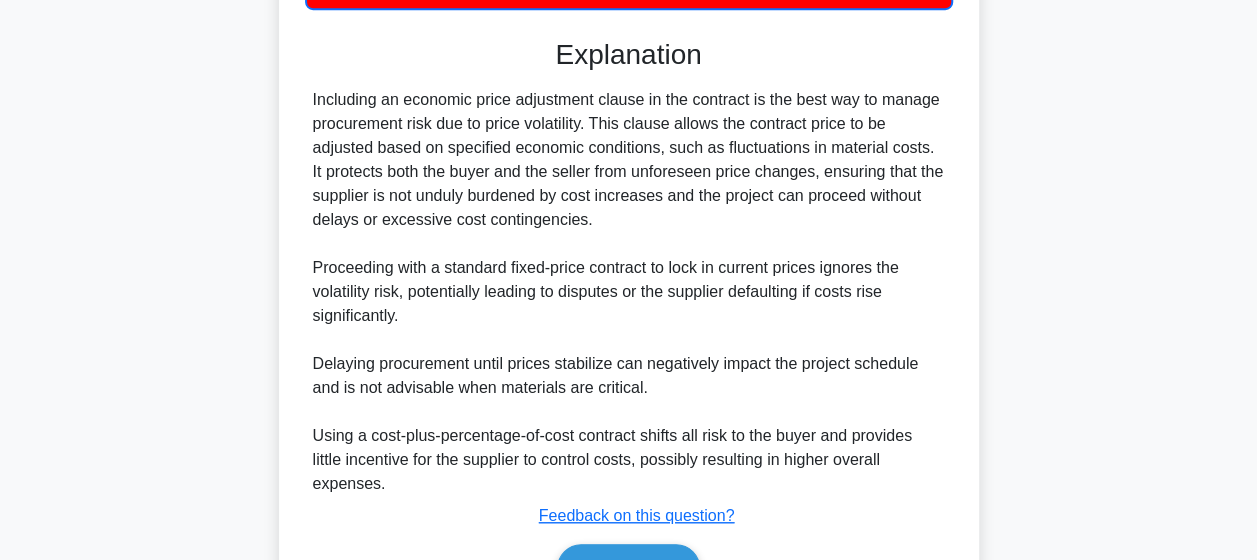 scroll, scrollTop: 697, scrollLeft: 0, axis: vertical 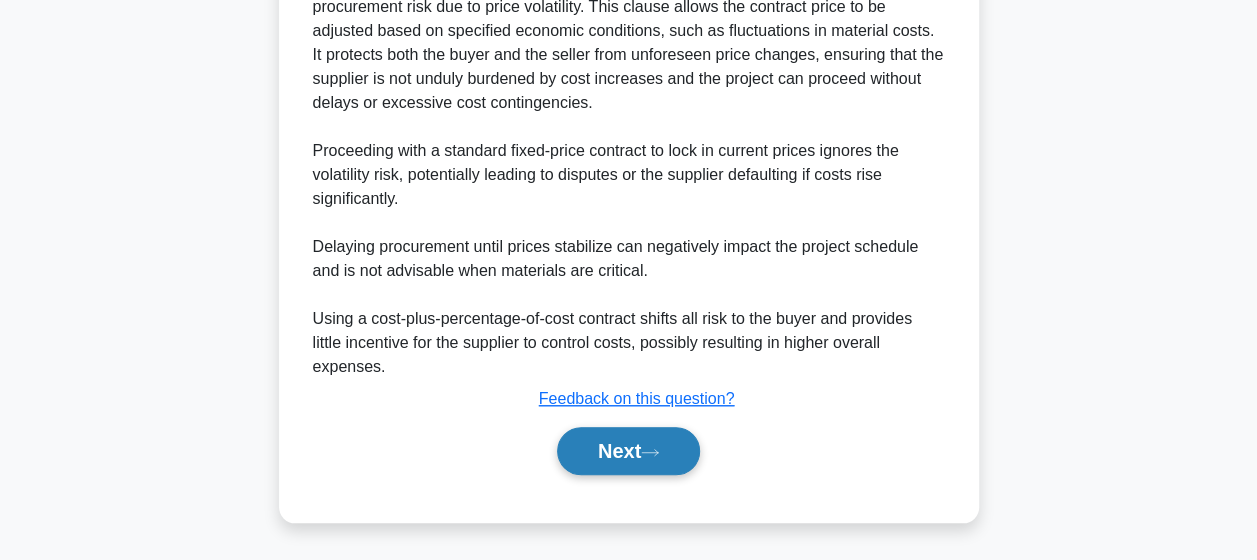 click on "Next" at bounding box center (628, 451) 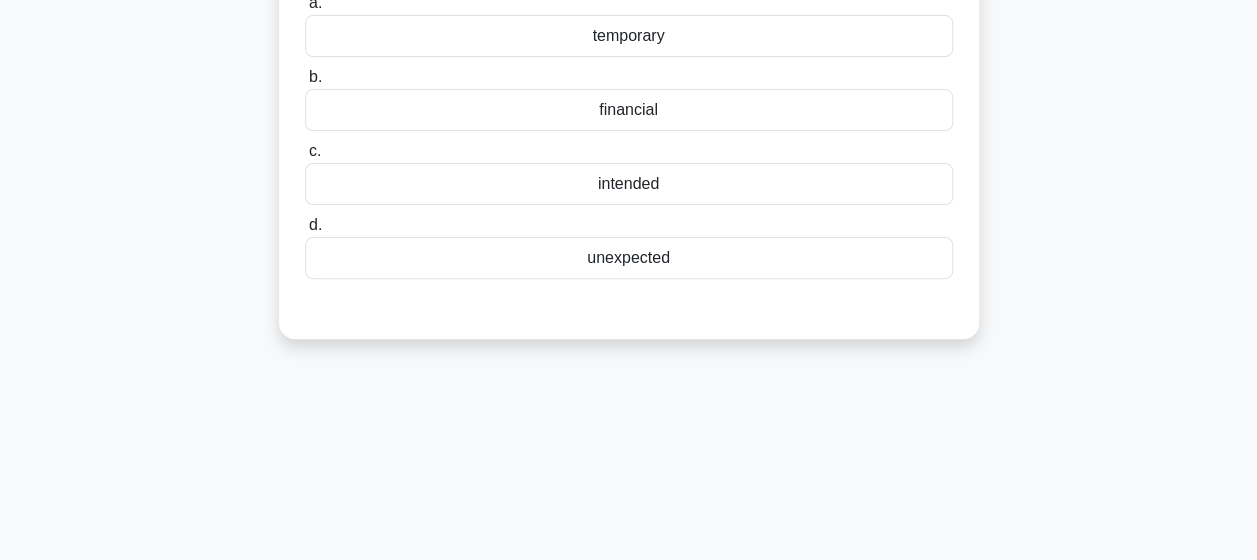 scroll, scrollTop: 20, scrollLeft: 0, axis: vertical 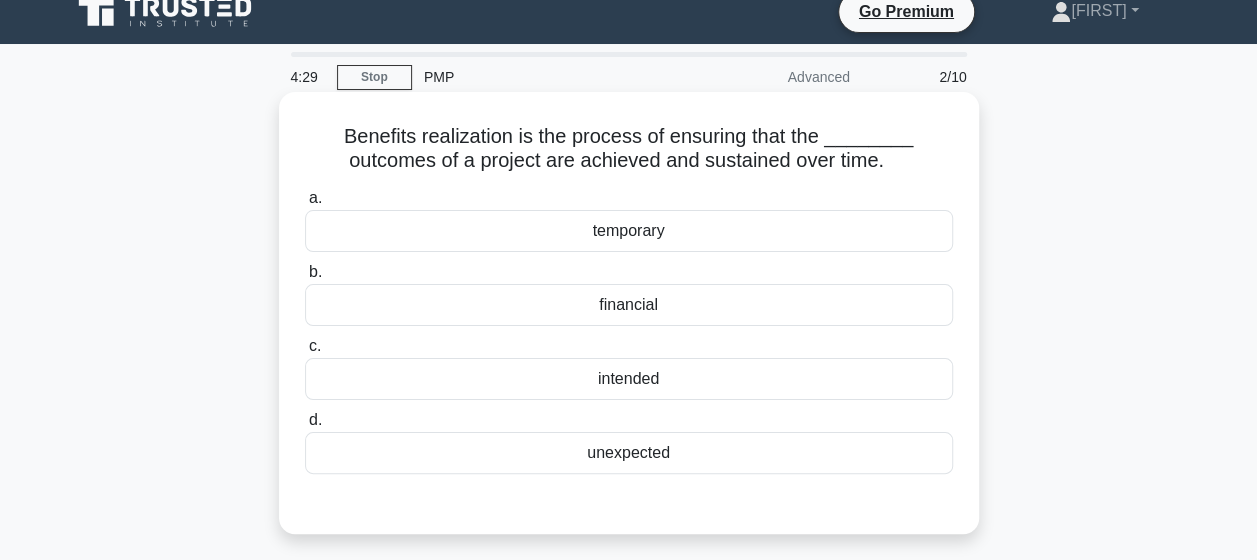click on "intended" at bounding box center (629, 379) 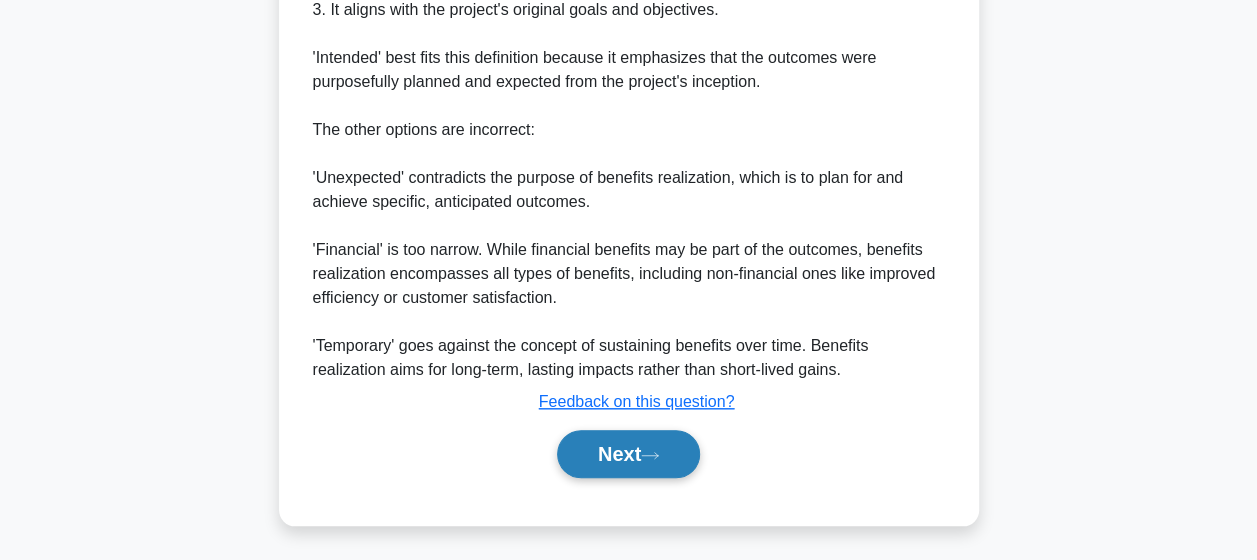 click on "Next" at bounding box center (628, 454) 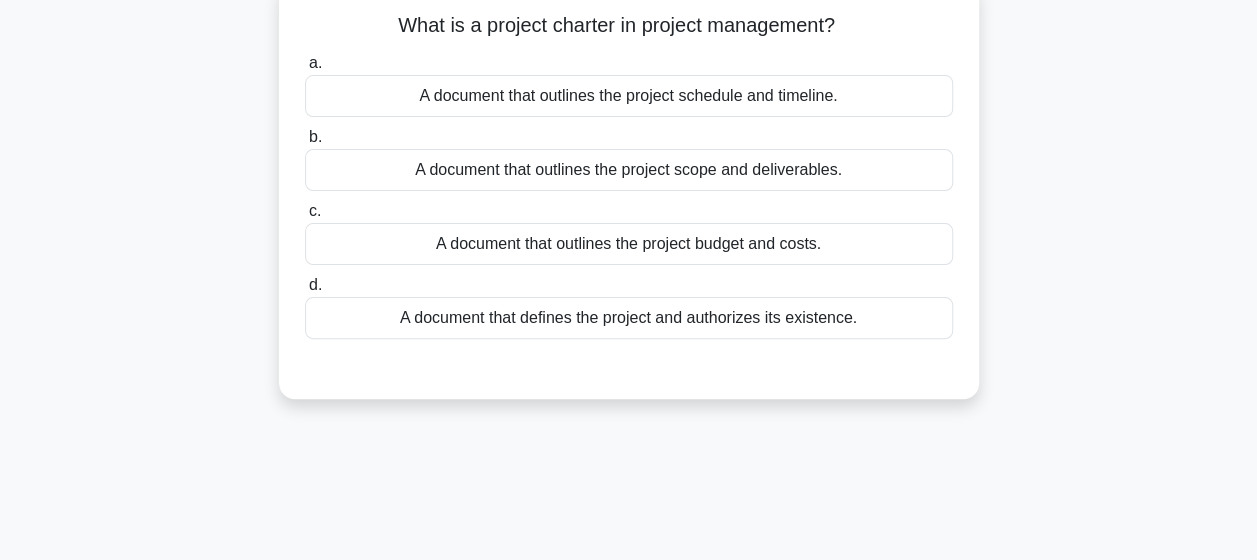 scroll, scrollTop: 20, scrollLeft: 0, axis: vertical 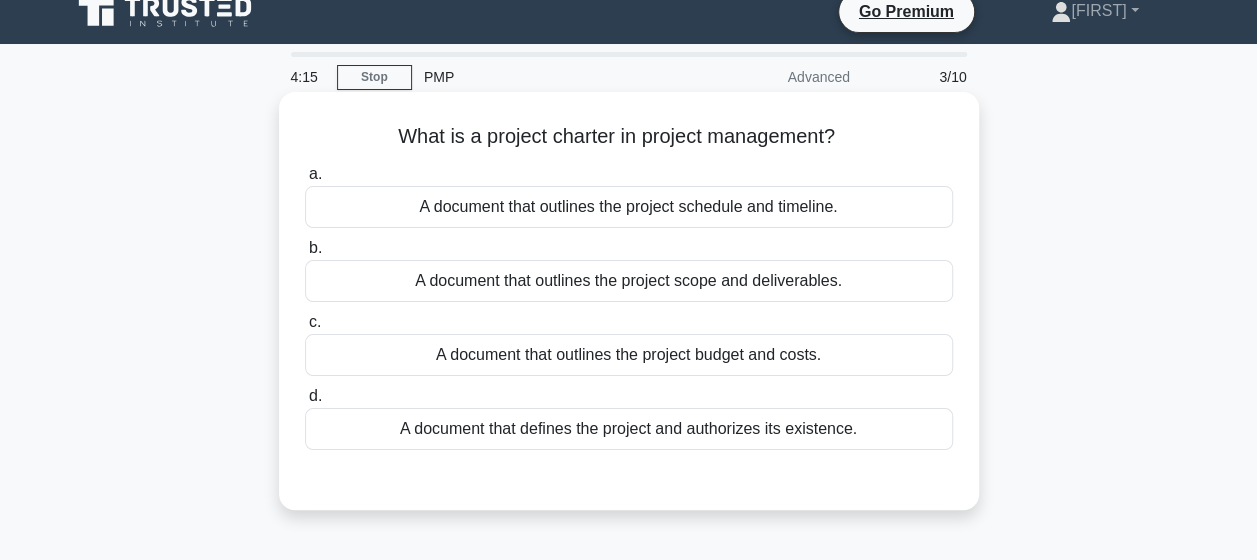 click on "A document that defines the project and authorizes its existence." at bounding box center (629, 429) 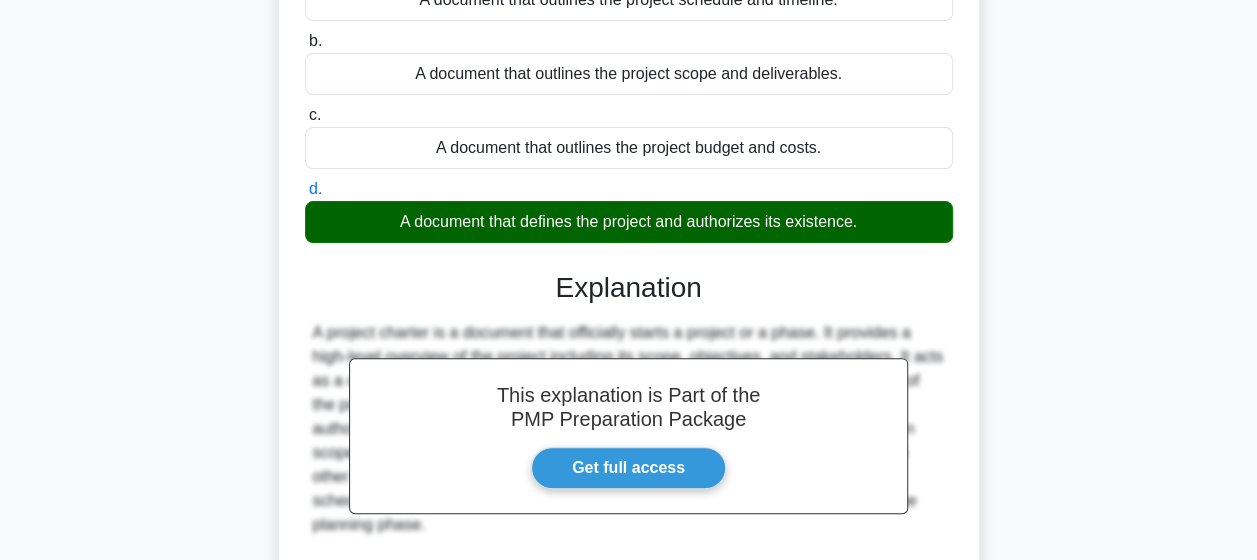 scroll, scrollTop: 420, scrollLeft: 0, axis: vertical 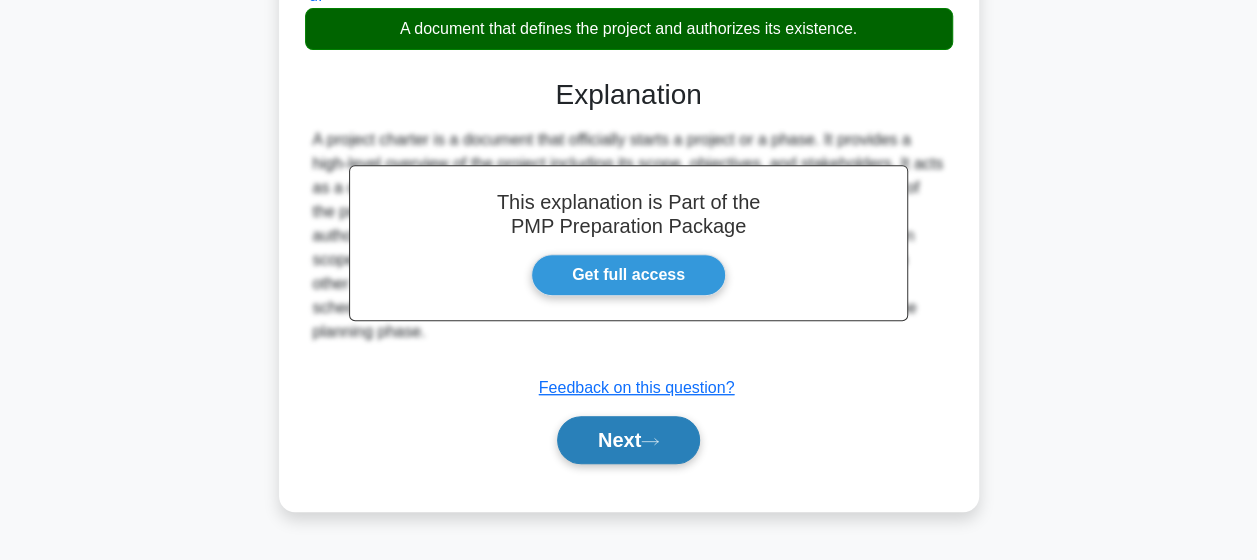 click on "Next" at bounding box center (628, 440) 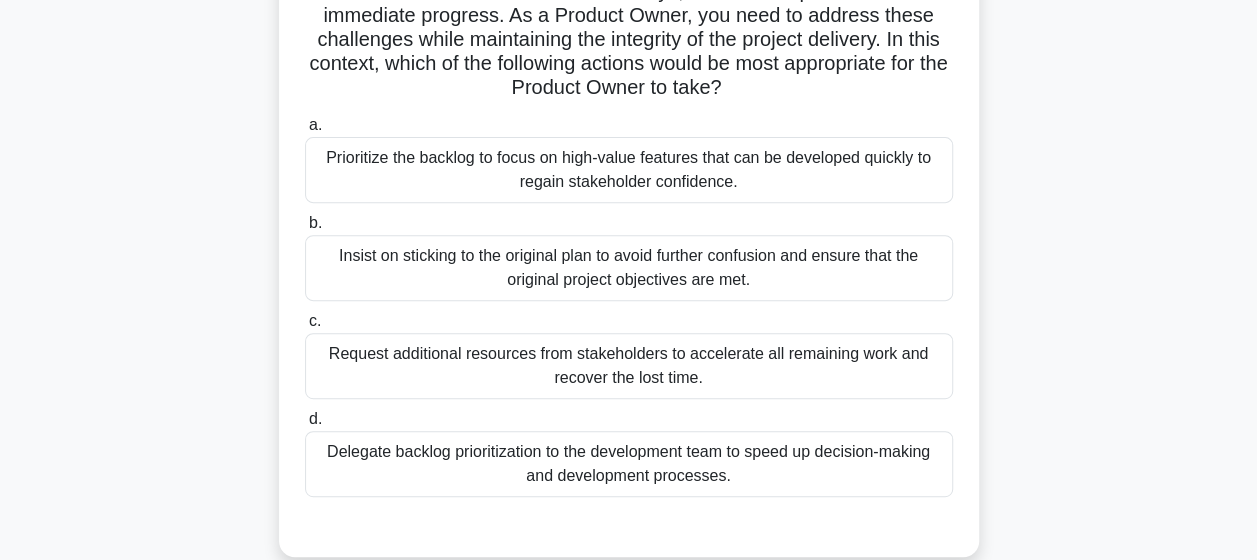 scroll, scrollTop: 320, scrollLeft: 0, axis: vertical 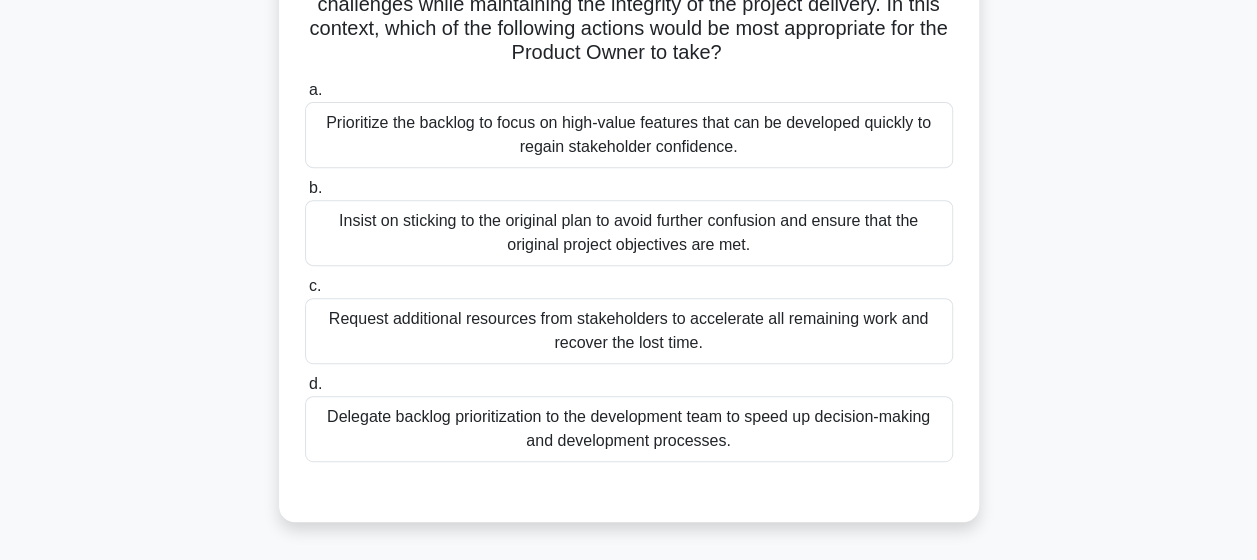 click on "Prioritize the backlog to focus on high-value features that can be developed quickly to regain stakeholder confidence." at bounding box center [629, 135] 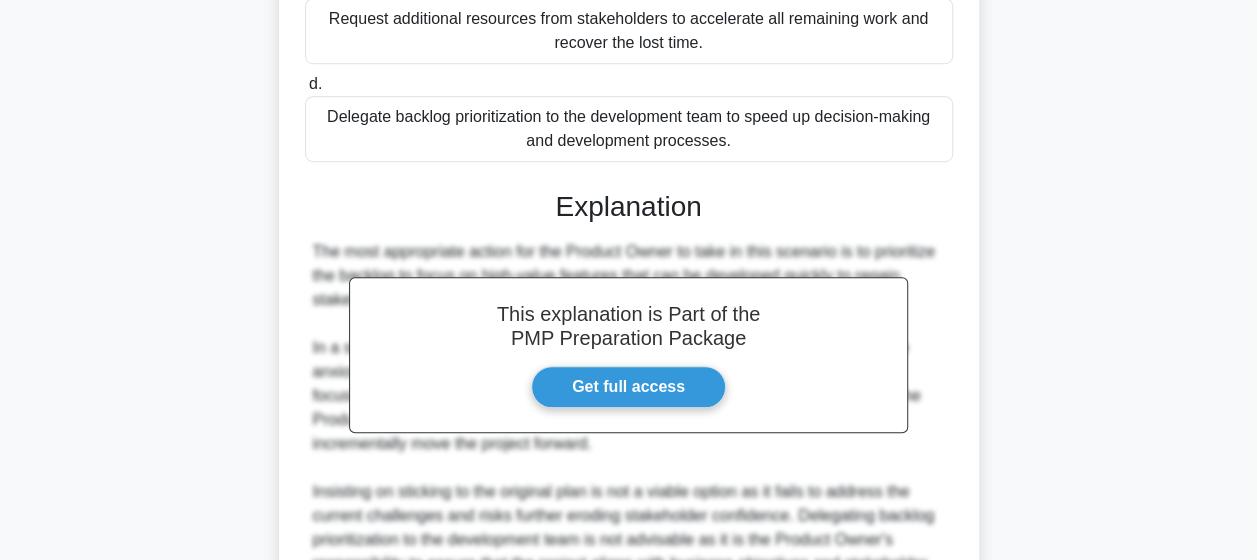 scroll, scrollTop: 862, scrollLeft: 0, axis: vertical 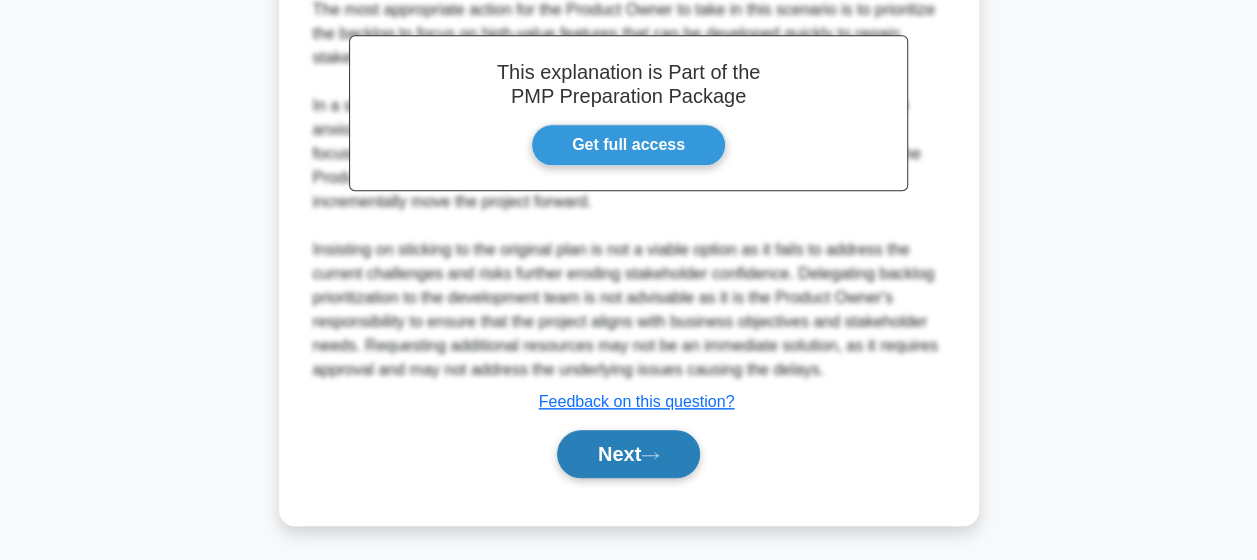 click on "Next" at bounding box center [628, 454] 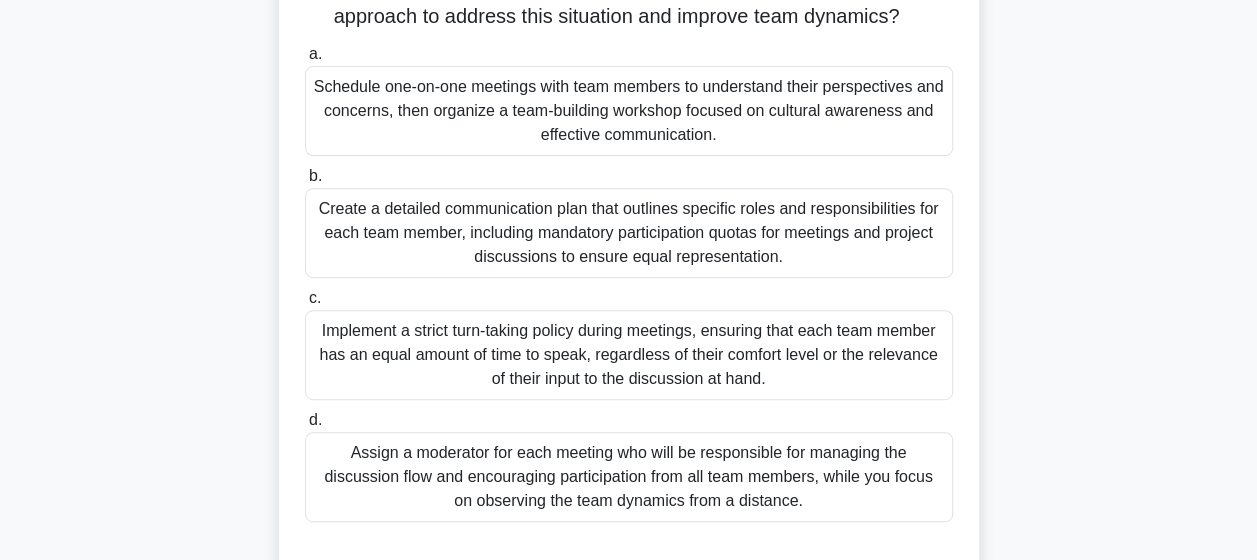 scroll, scrollTop: 320, scrollLeft: 0, axis: vertical 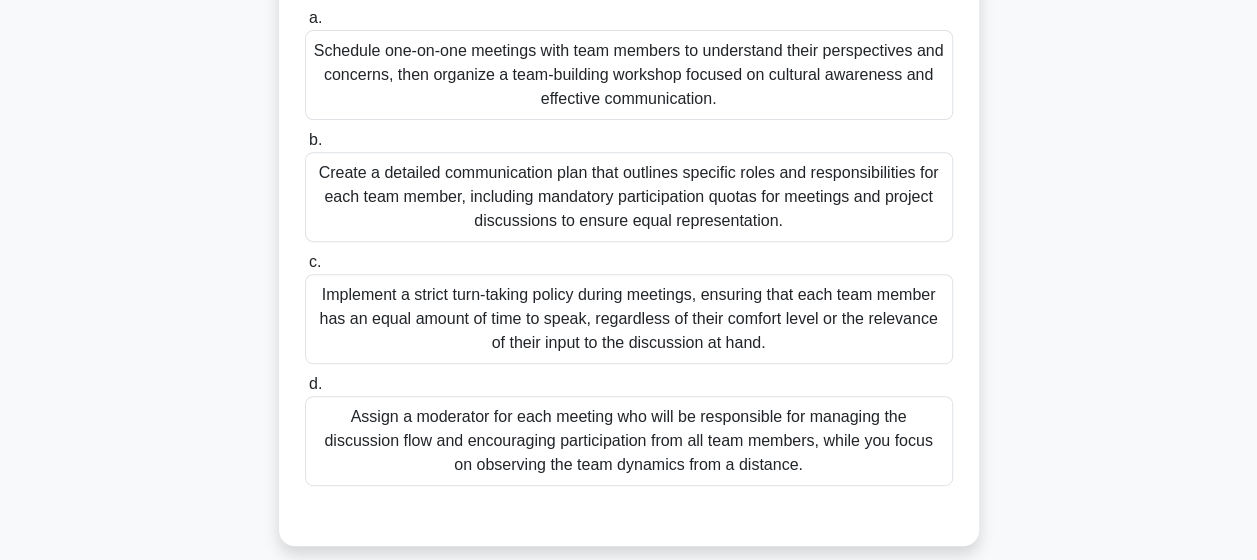 click on "Create a detailed communication plan that outlines specific roles and responsibilities for each team member, including mandatory participation quotas for meetings and project discussions to ensure equal representation." at bounding box center [629, 197] 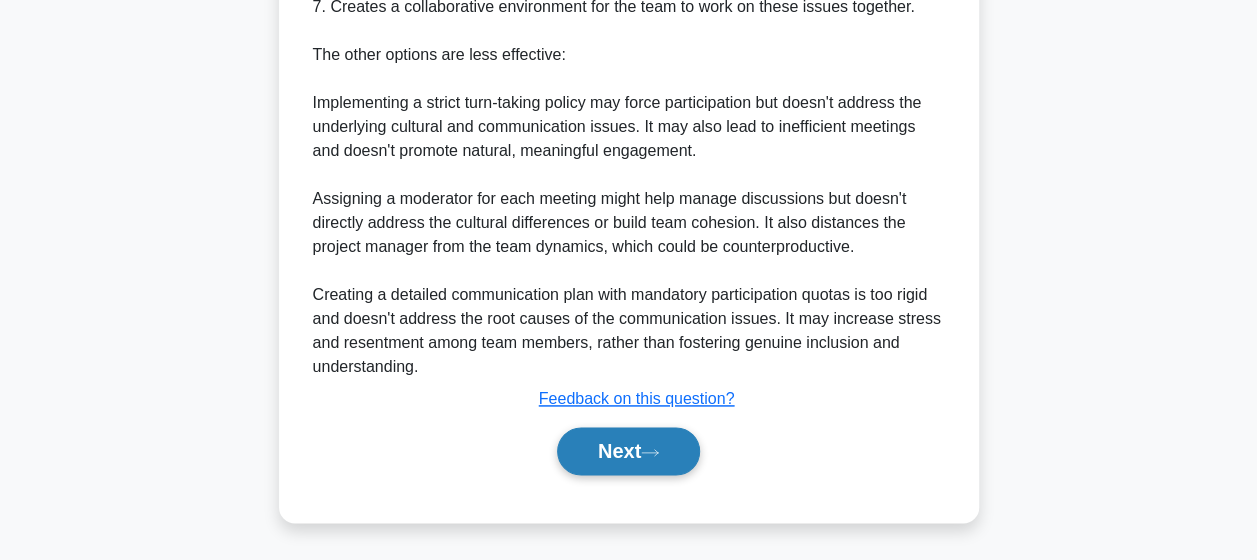 drag, startPoint x: 634, startPoint y: 453, endPoint x: 693, endPoint y: 440, distance: 60.41523 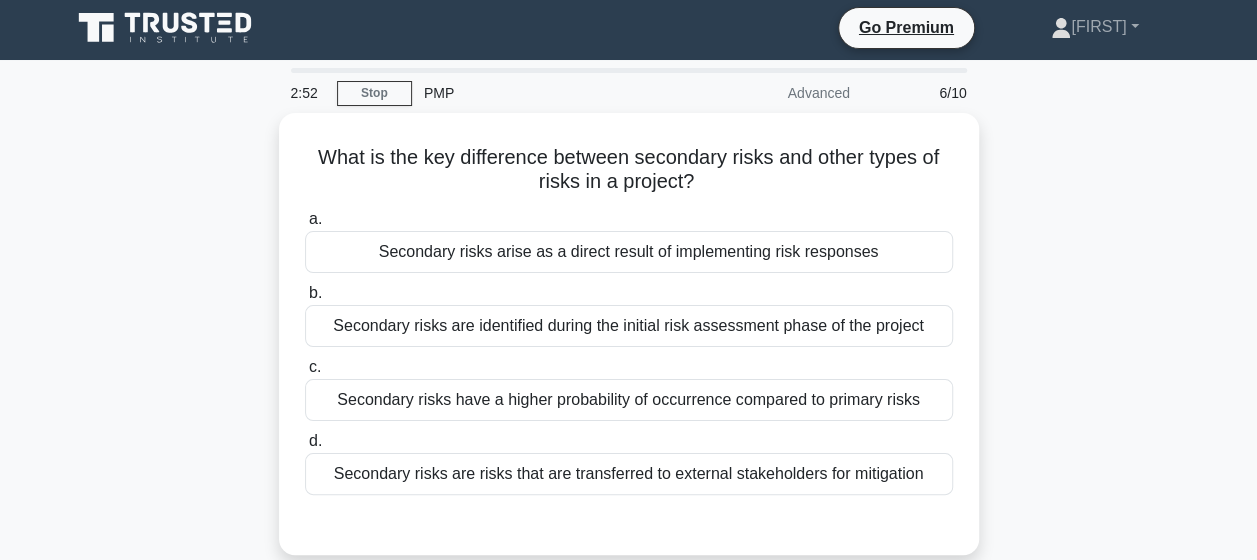 scroll, scrollTop: 0, scrollLeft: 0, axis: both 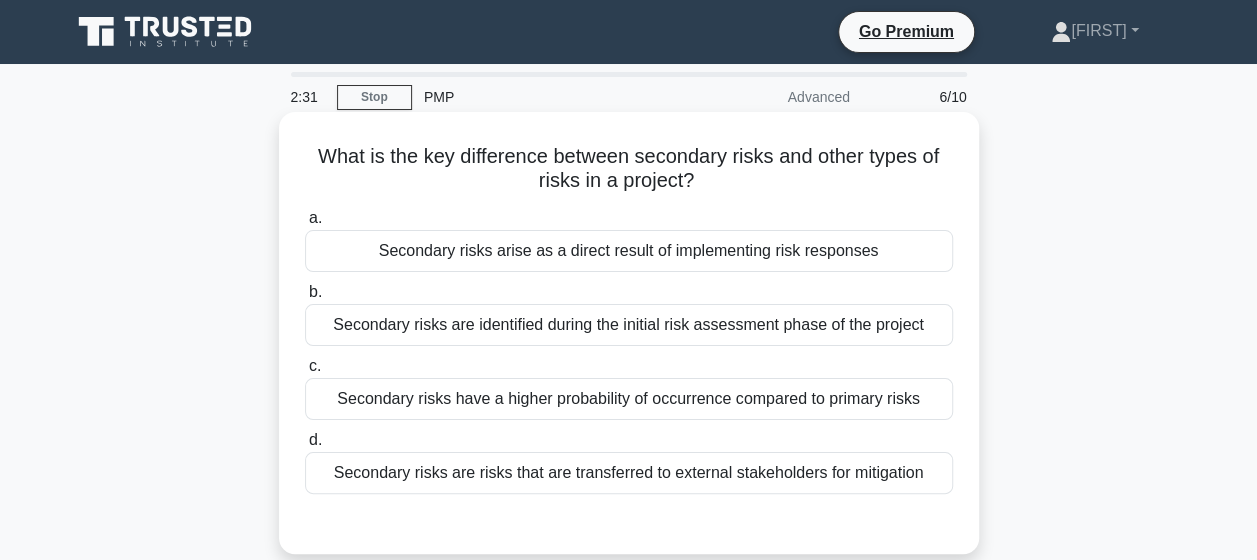 click on "Secondary risks arise as a direct result of implementing risk responses" at bounding box center [629, 251] 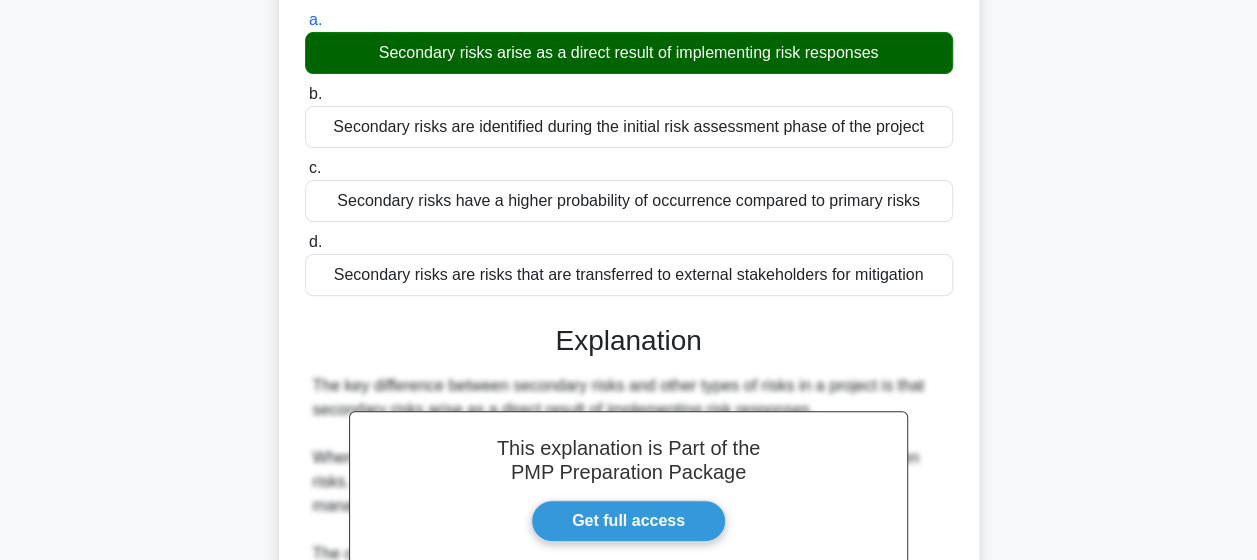 scroll, scrollTop: 500, scrollLeft: 0, axis: vertical 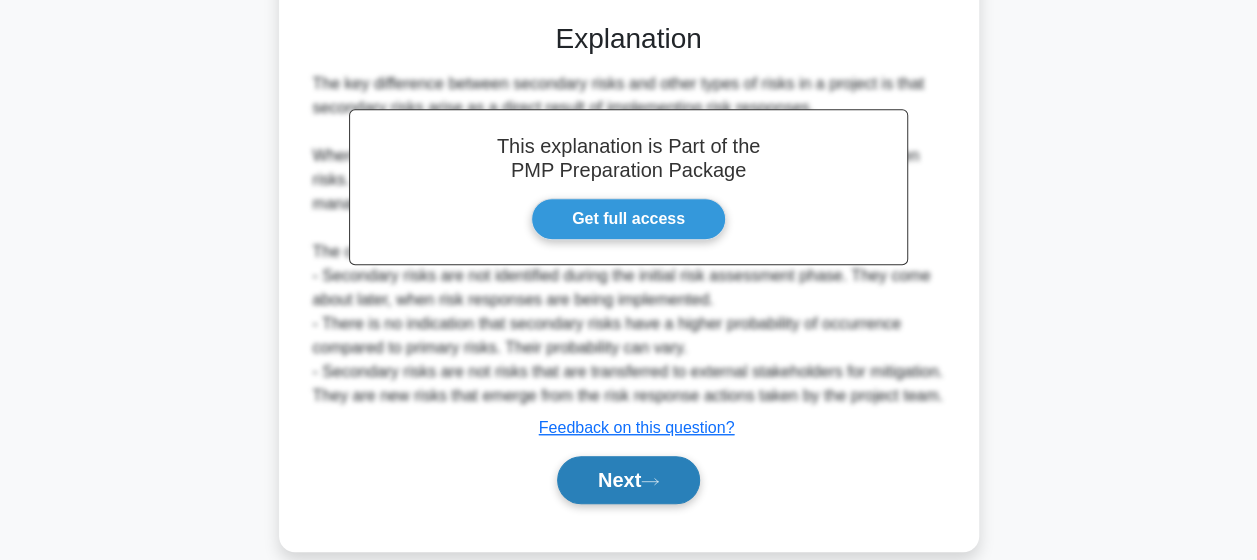 click on "Next" at bounding box center (628, 480) 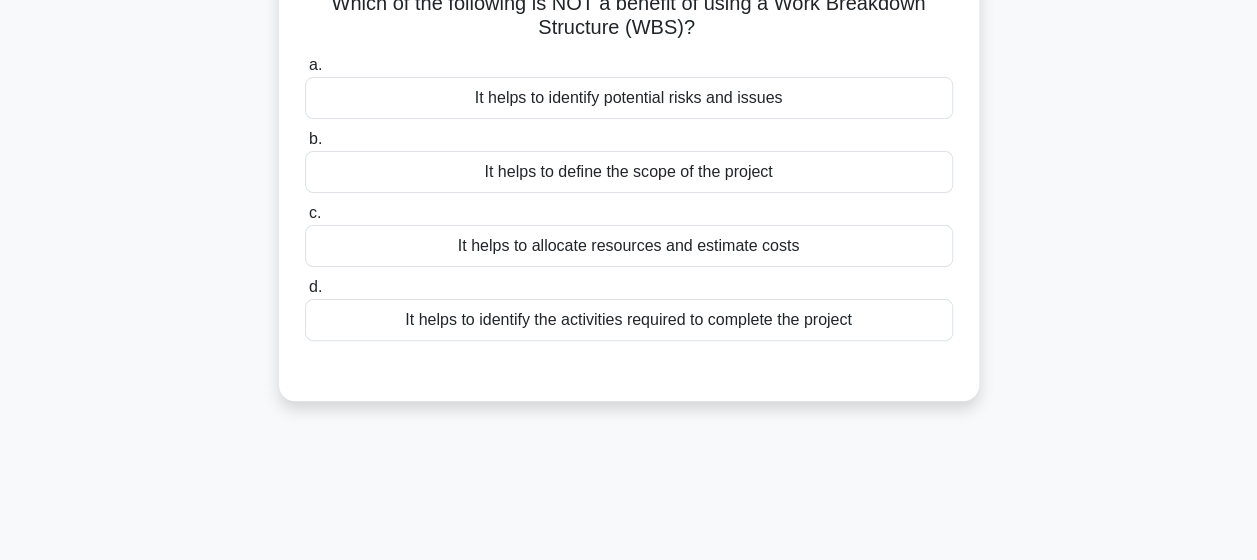 scroll, scrollTop: 0, scrollLeft: 0, axis: both 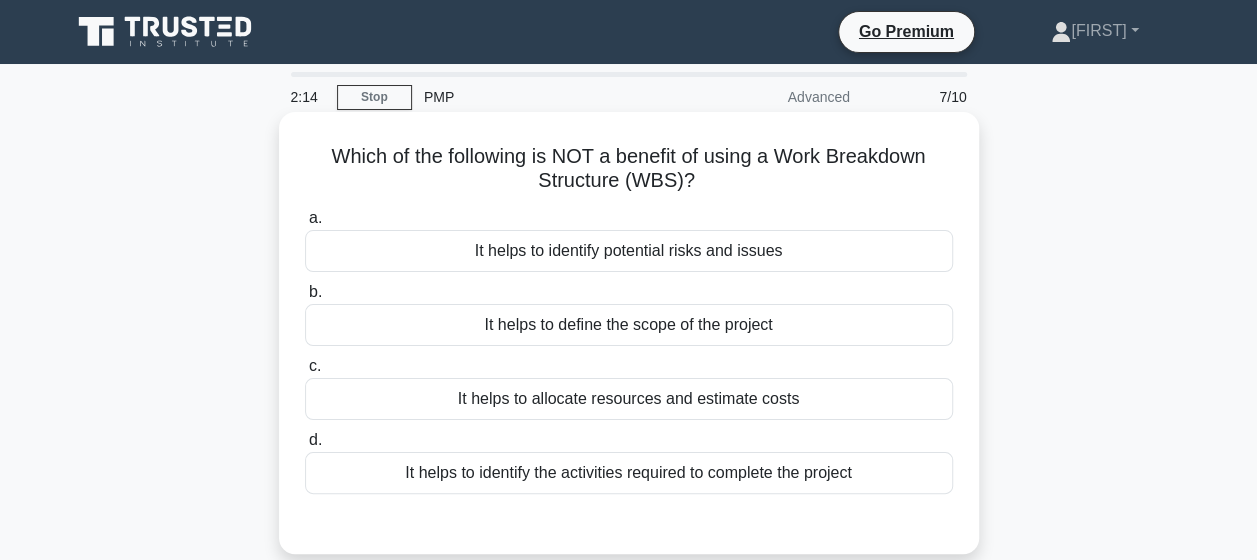click on "It helps to identify potential risks and issues" at bounding box center (629, 251) 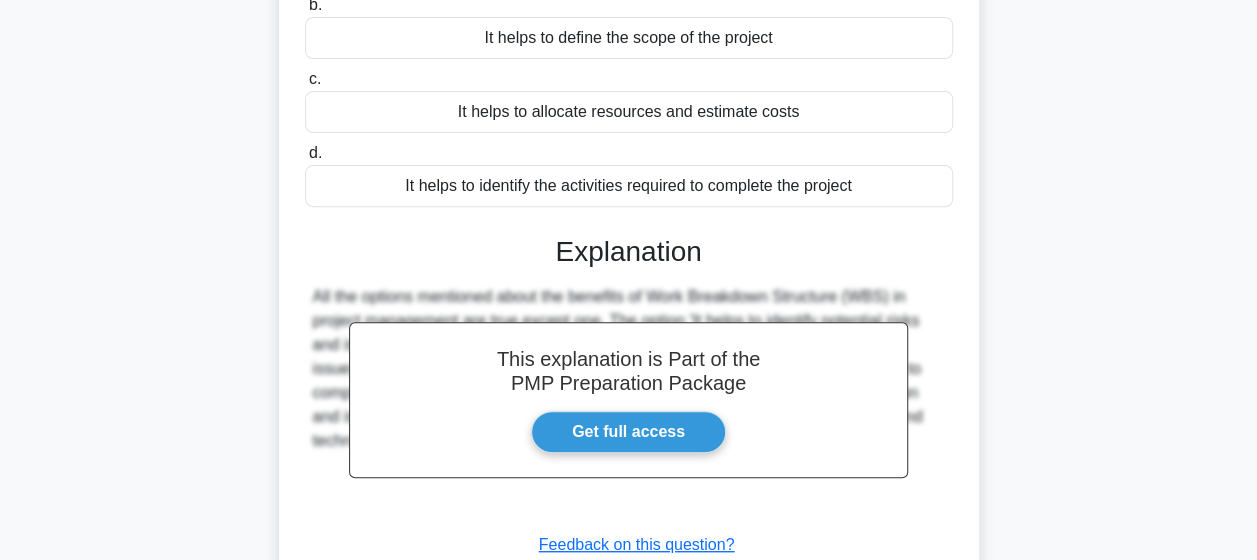 scroll, scrollTop: 400, scrollLeft: 0, axis: vertical 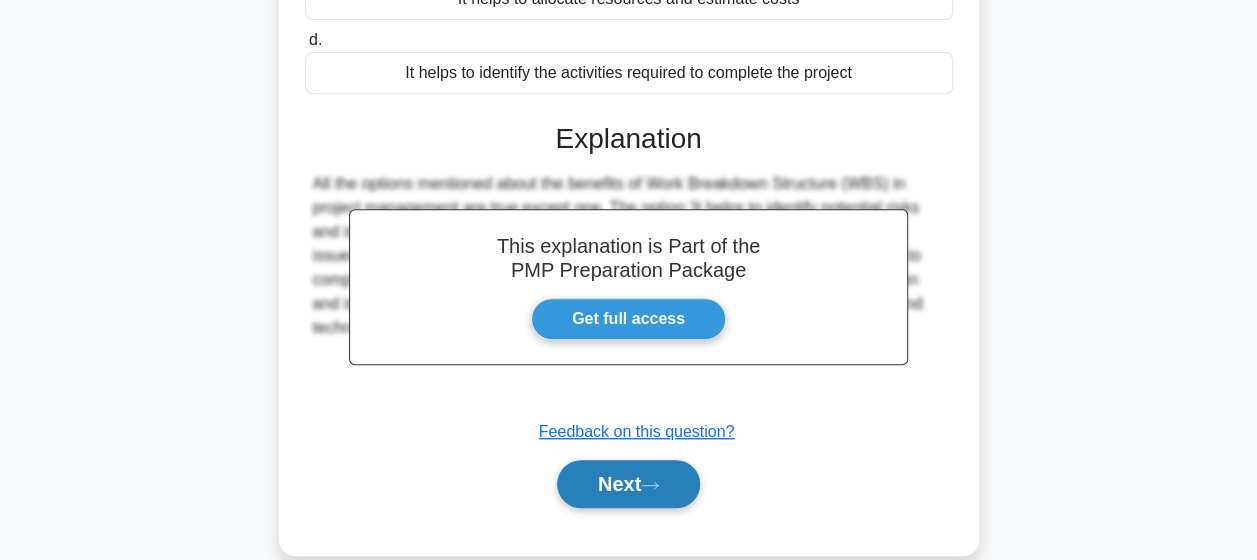 click on "Next" at bounding box center (628, 484) 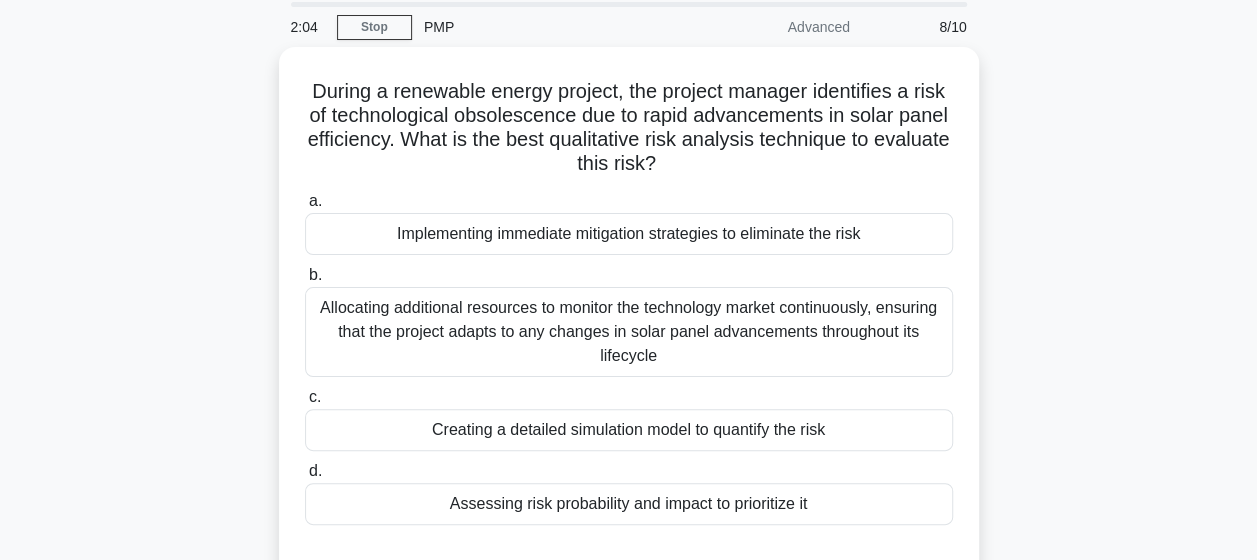 scroll, scrollTop: 100, scrollLeft: 0, axis: vertical 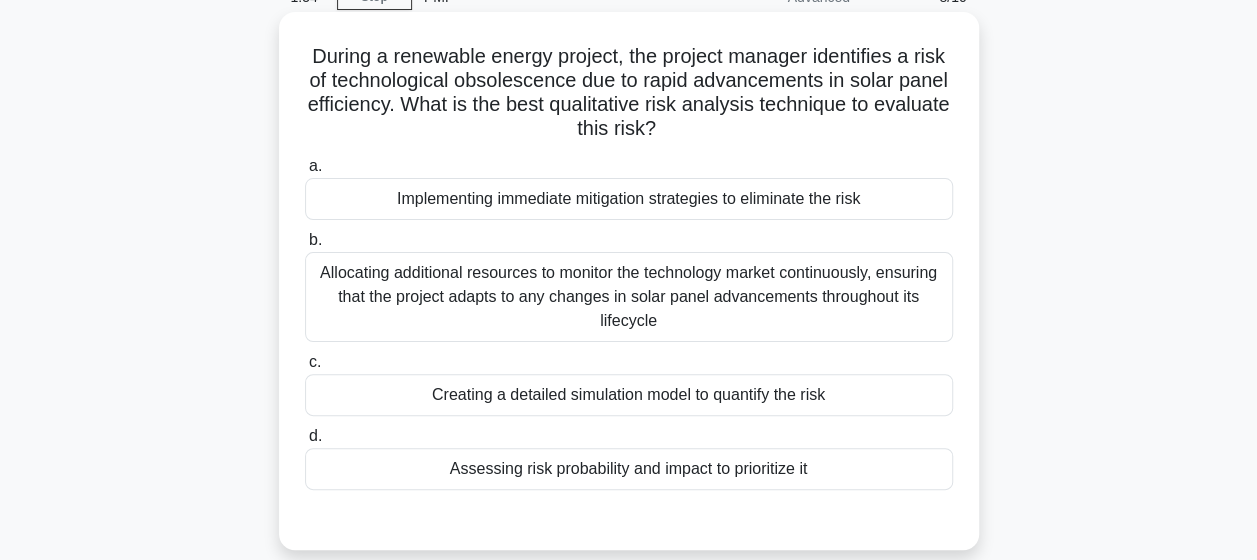 click on "Implementing immediate mitigation strategies to eliminate the risk" at bounding box center (629, 199) 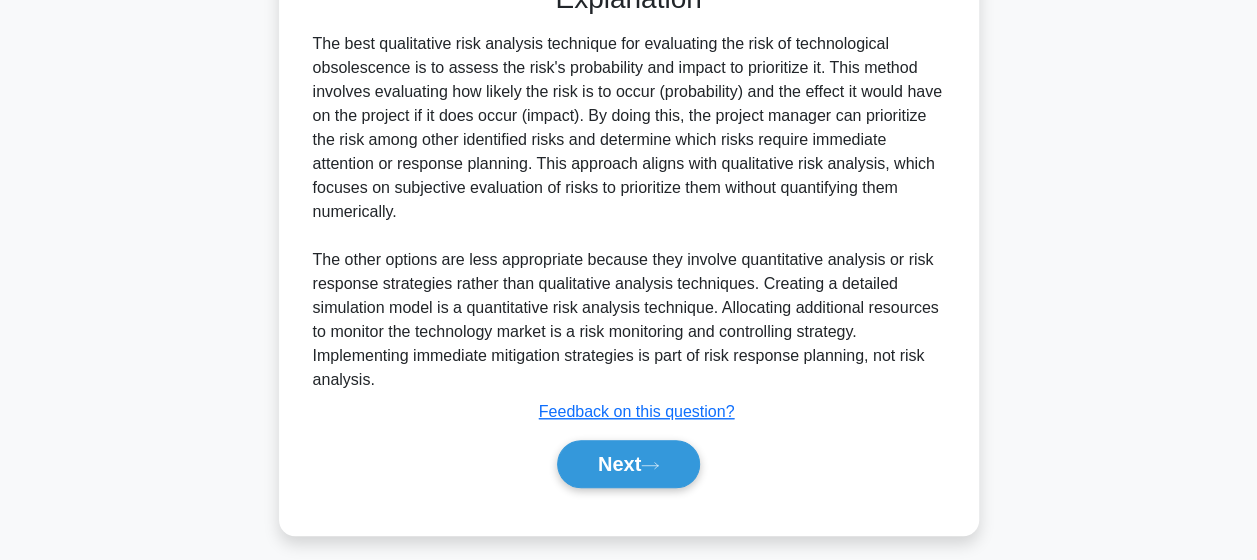 scroll, scrollTop: 649, scrollLeft: 0, axis: vertical 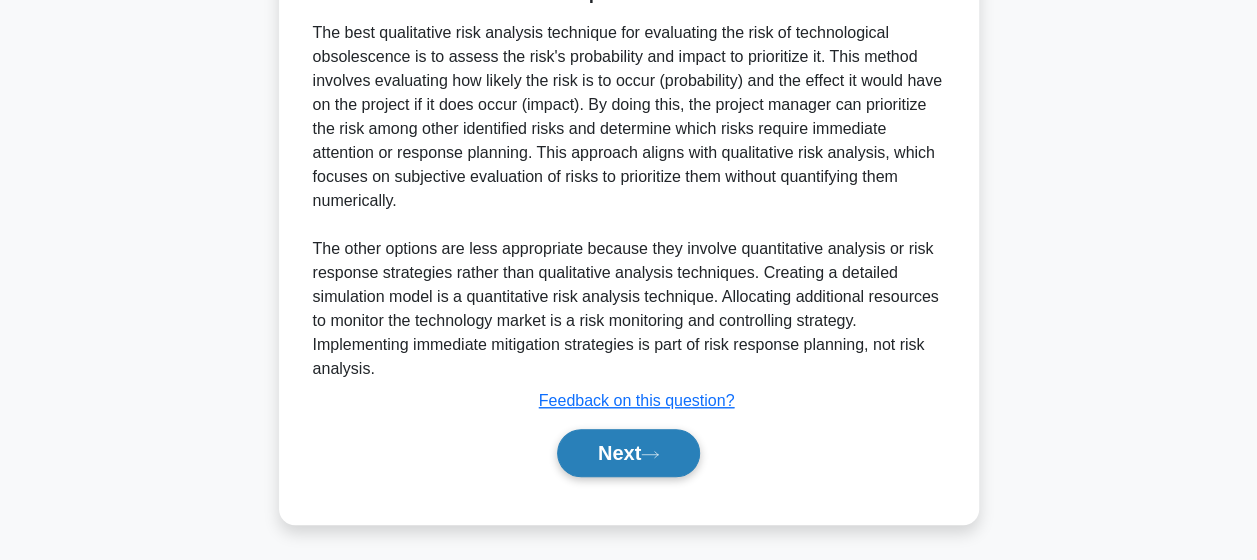 click on "Next" at bounding box center (628, 453) 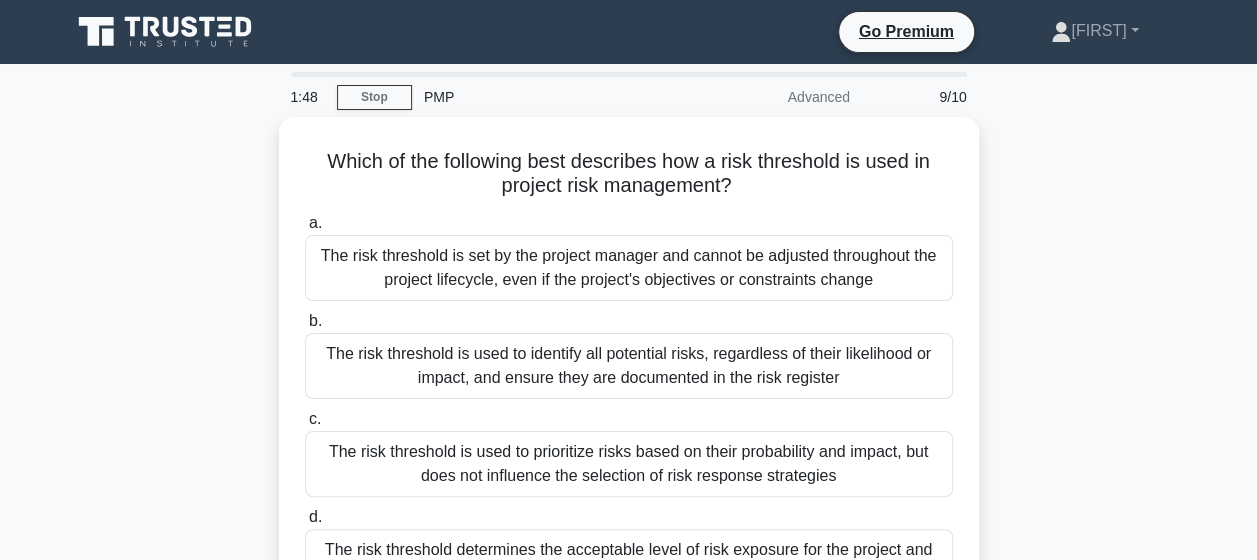 scroll, scrollTop: 100, scrollLeft: 0, axis: vertical 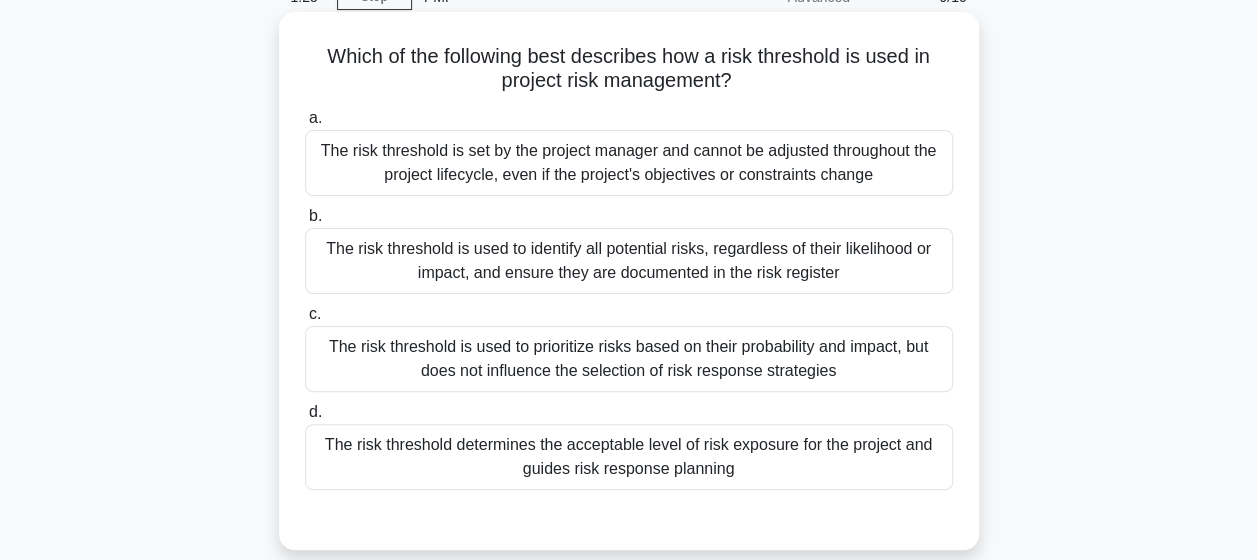 click on "The risk threshold is used to prioritize risks based on their probability and impact, but does not influence the selection of risk response strategies" at bounding box center [629, 359] 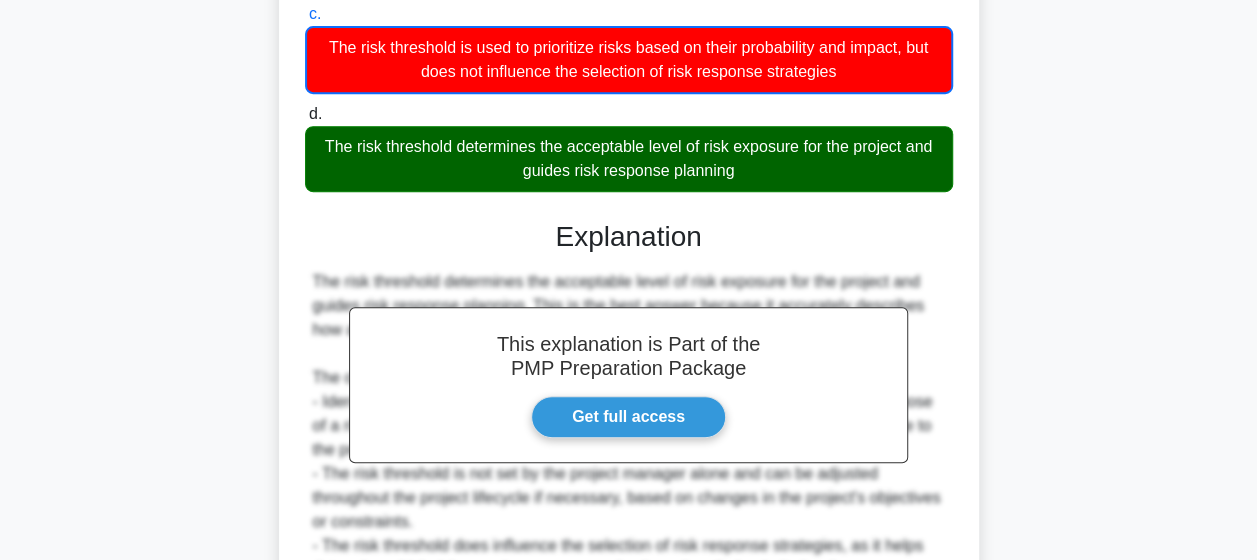 scroll, scrollTop: 601, scrollLeft: 0, axis: vertical 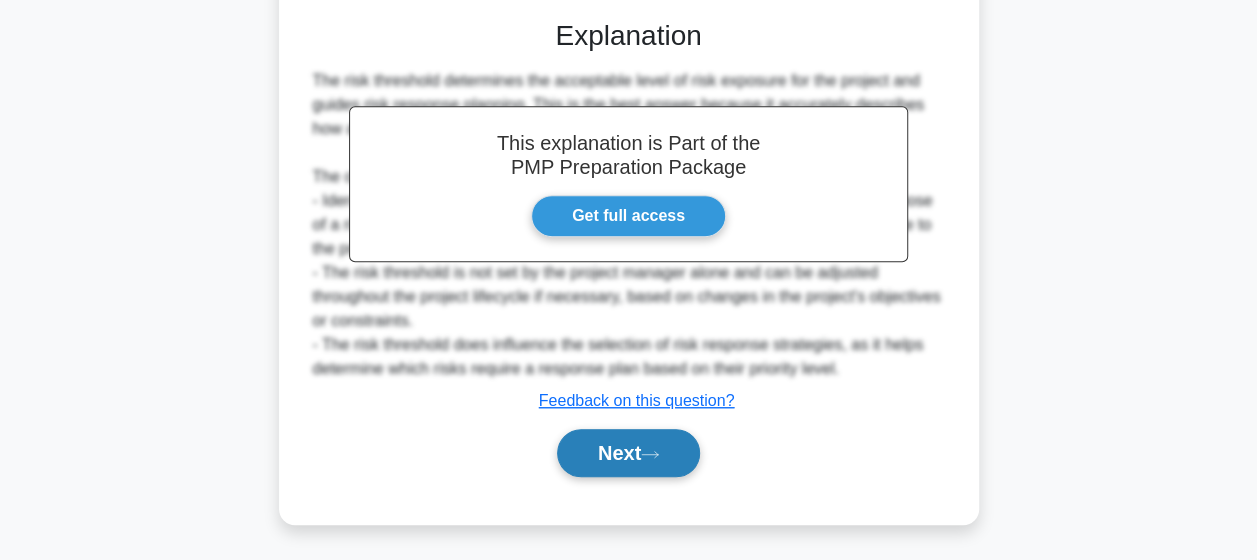 click on "Next" at bounding box center [628, 453] 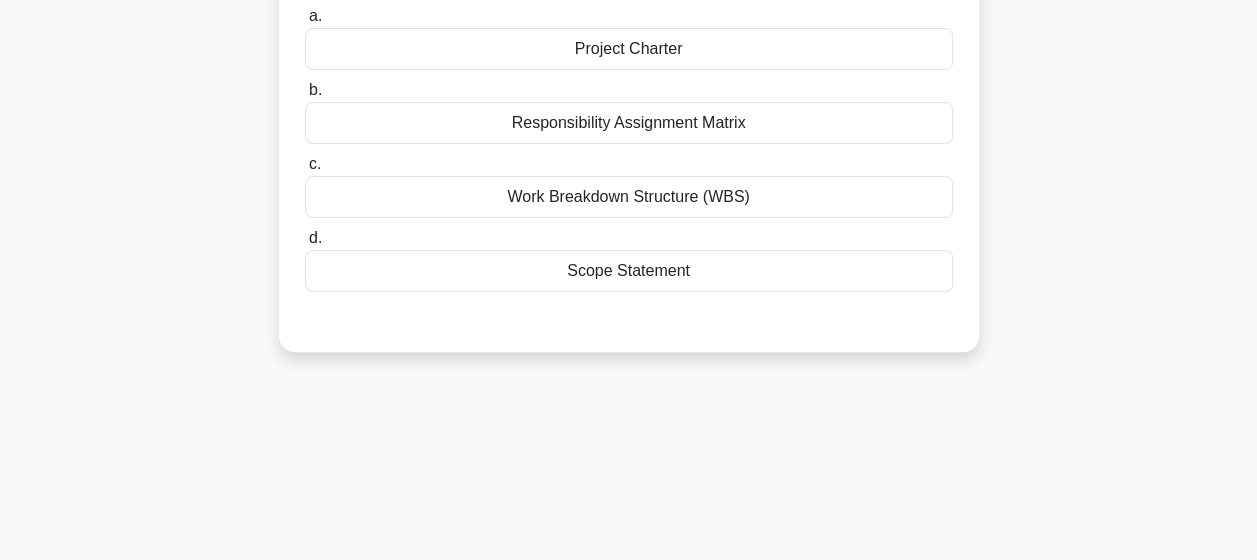 scroll, scrollTop: 20, scrollLeft: 0, axis: vertical 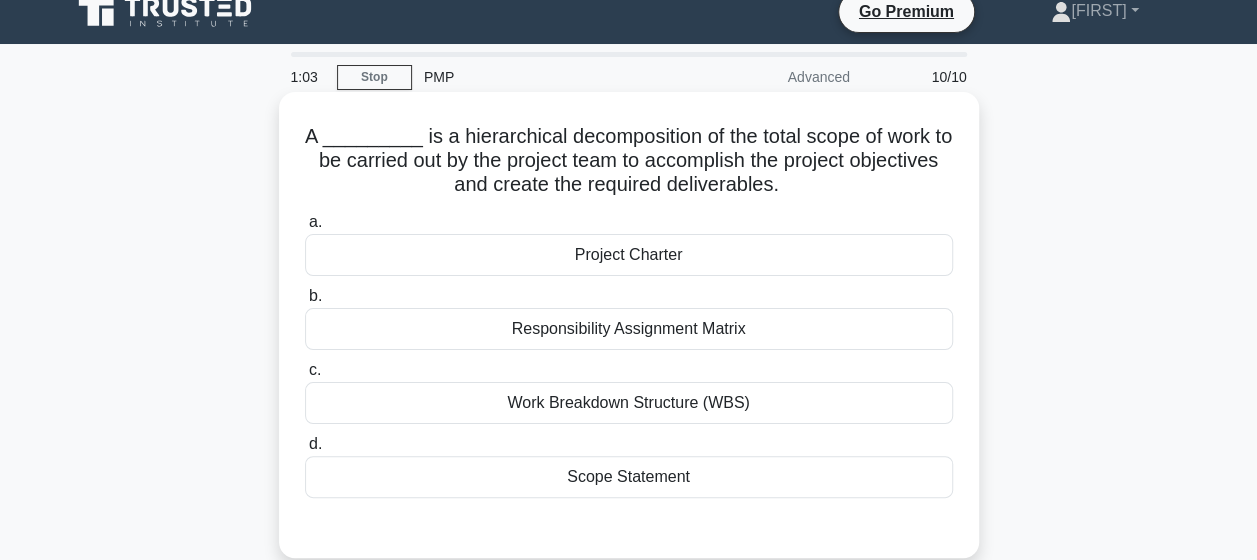 click on "Scope Statement" at bounding box center (629, 477) 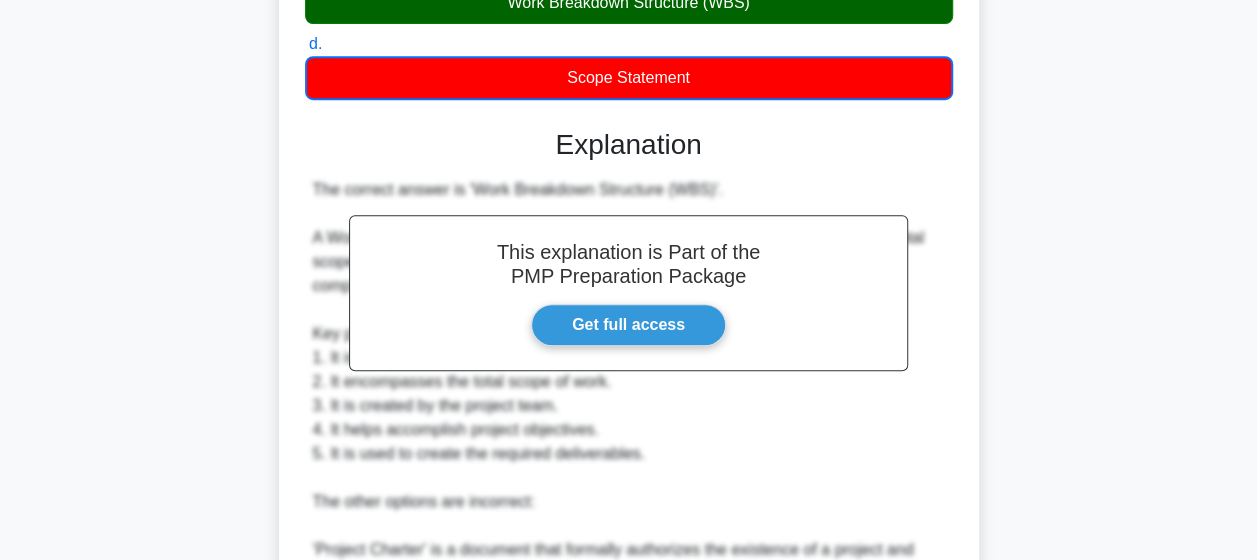 scroll, scrollTop: 865, scrollLeft: 0, axis: vertical 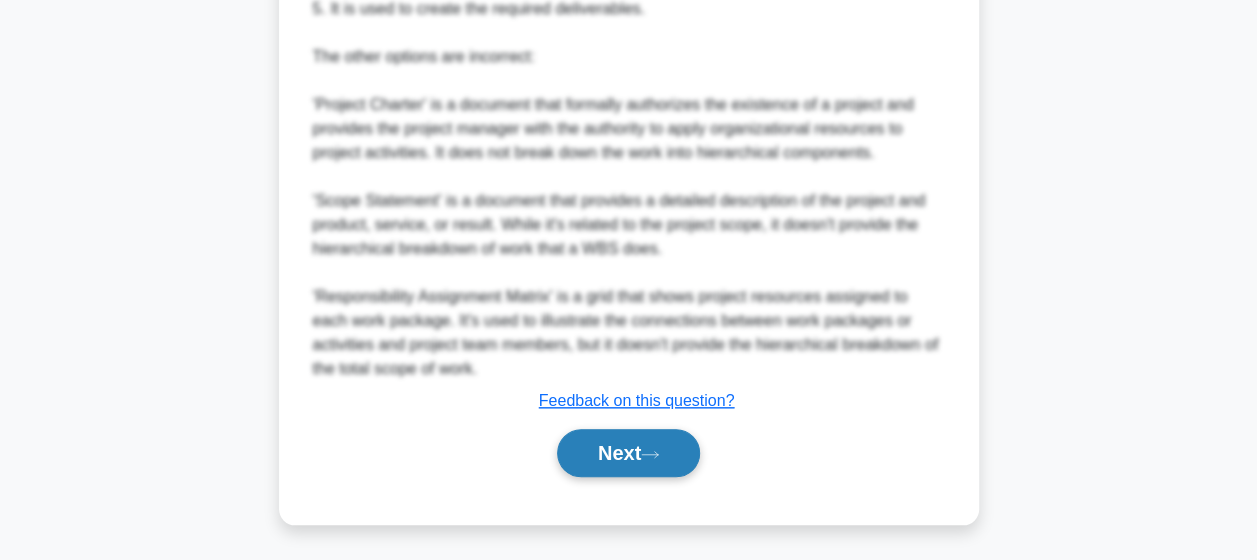 click on "Next" at bounding box center (628, 453) 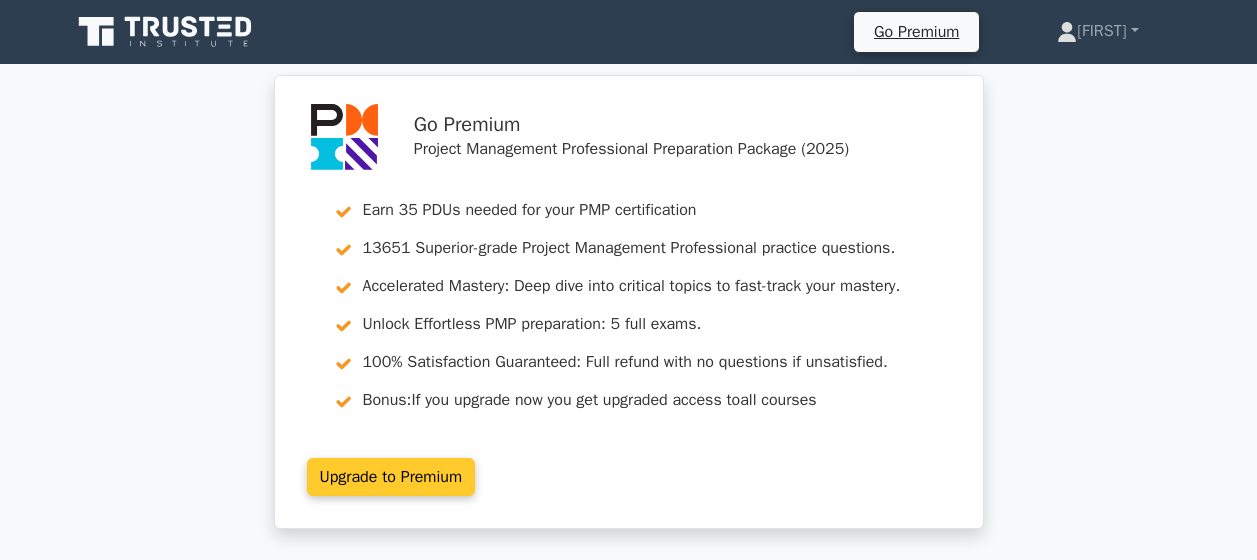 scroll, scrollTop: 0, scrollLeft: 0, axis: both 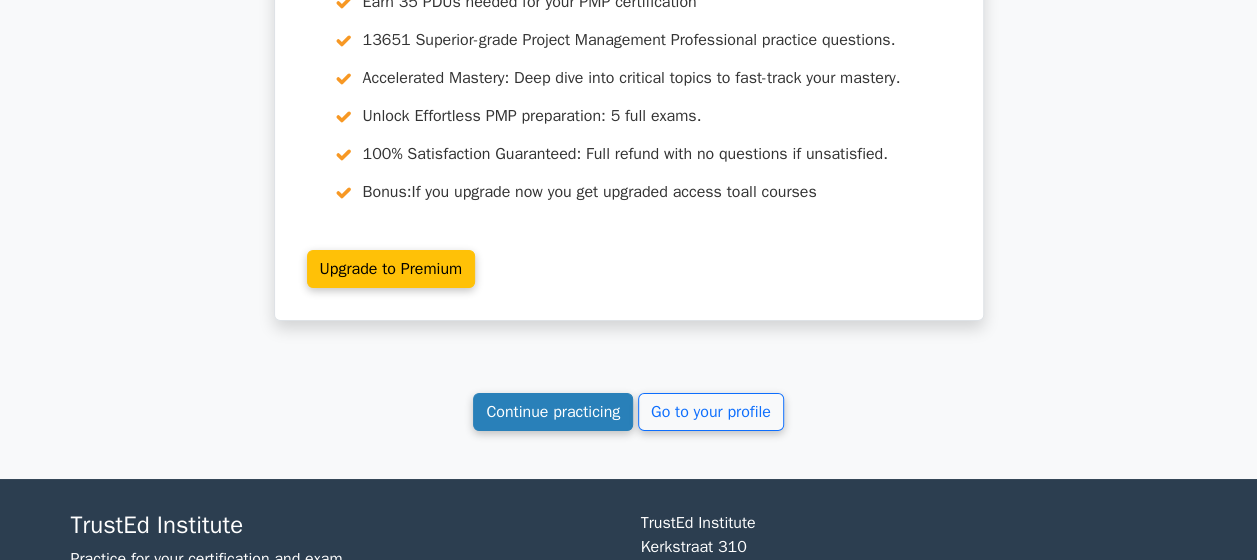 click on "Continue practicing" at bounding box center (553, 412) 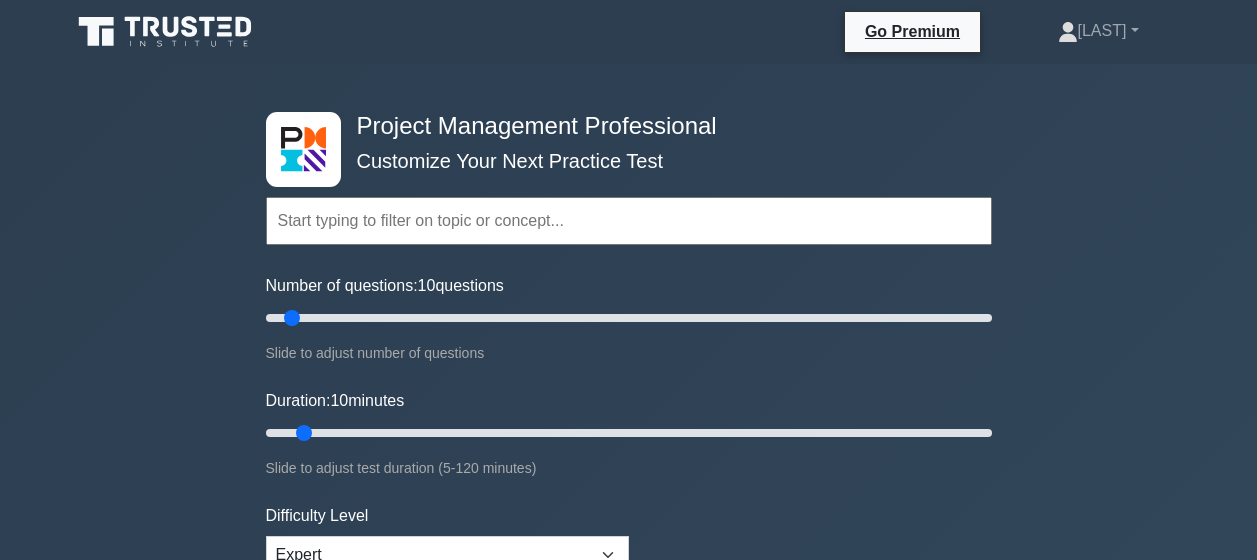 scroll, scrollTop: 0, scrollLeft: 0, axis: both 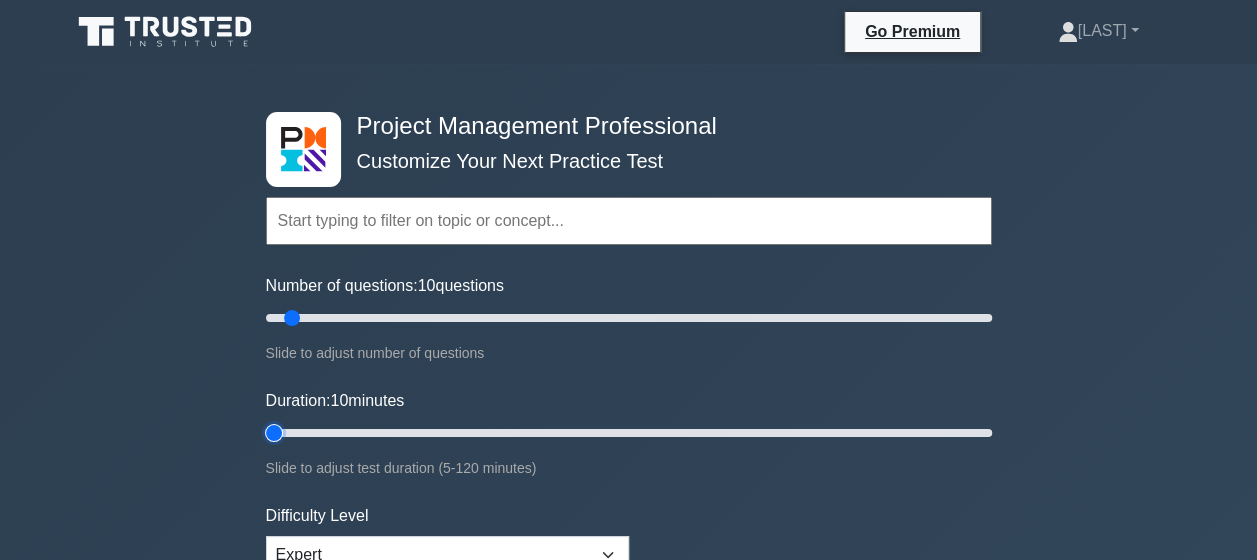 type on "5" 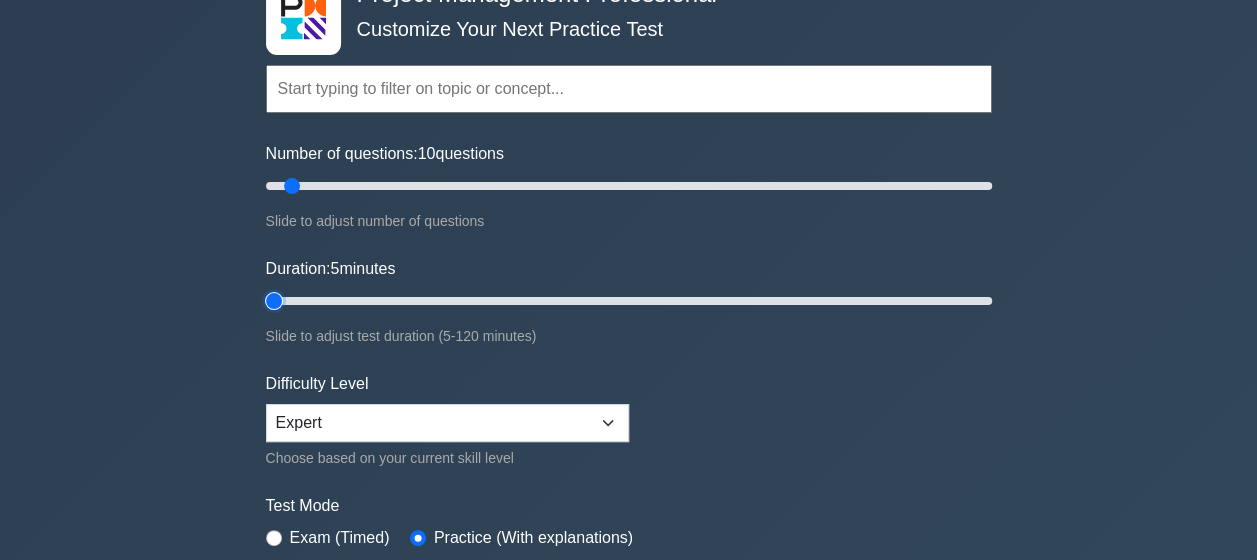 scroll, scrollTop: 200, scrollLeft: 0, axis: vertical 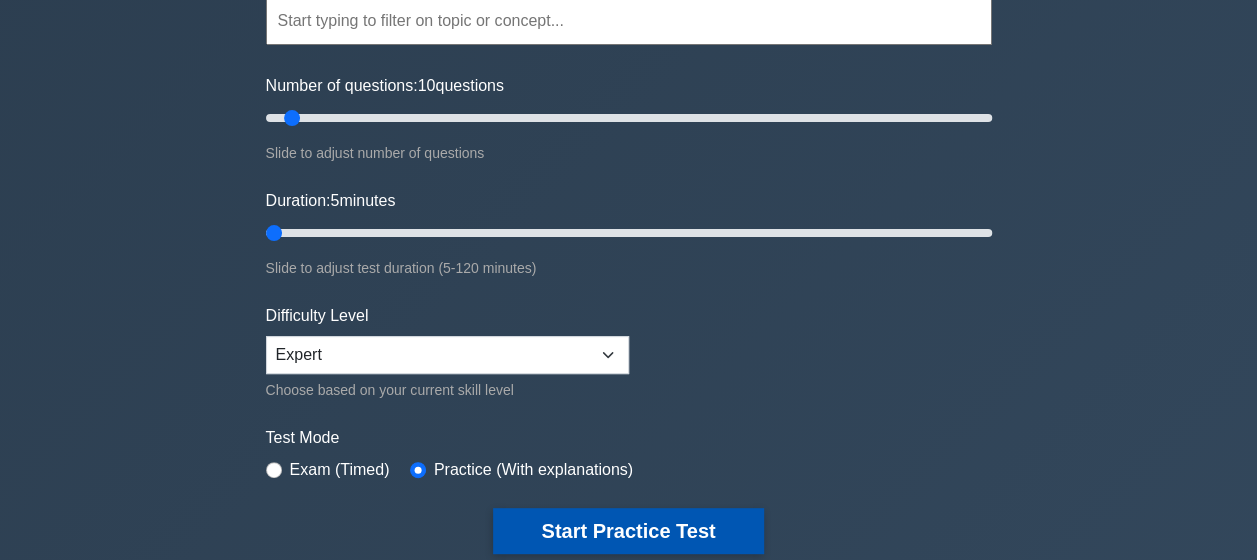 click on "Start Practice Test" at bounding box center [628, 531] 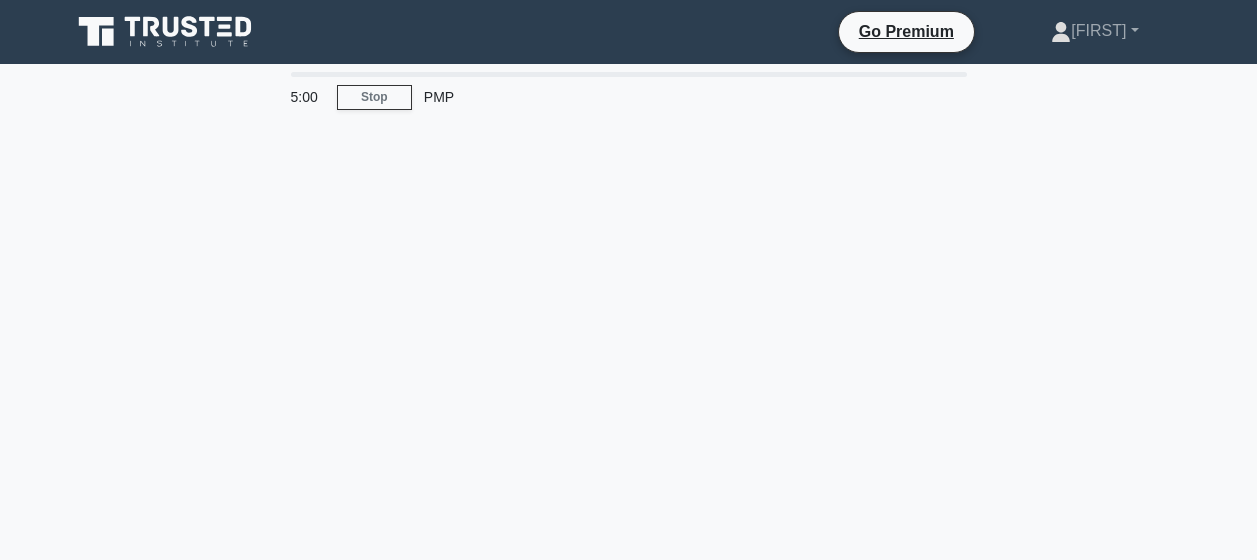 scroll, scrollTop: 0, scrollLeft: 0, axis: both 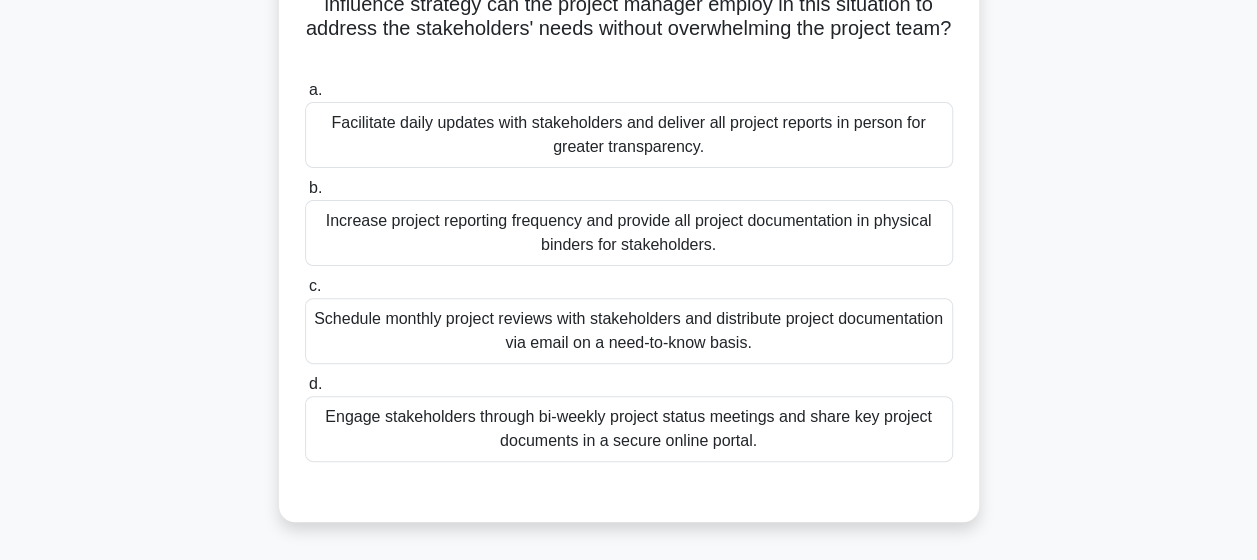click on "Facilitate daily updates with stakeholders and deliver all project reports in person for greater transparency." at bounding box center [629, 135] 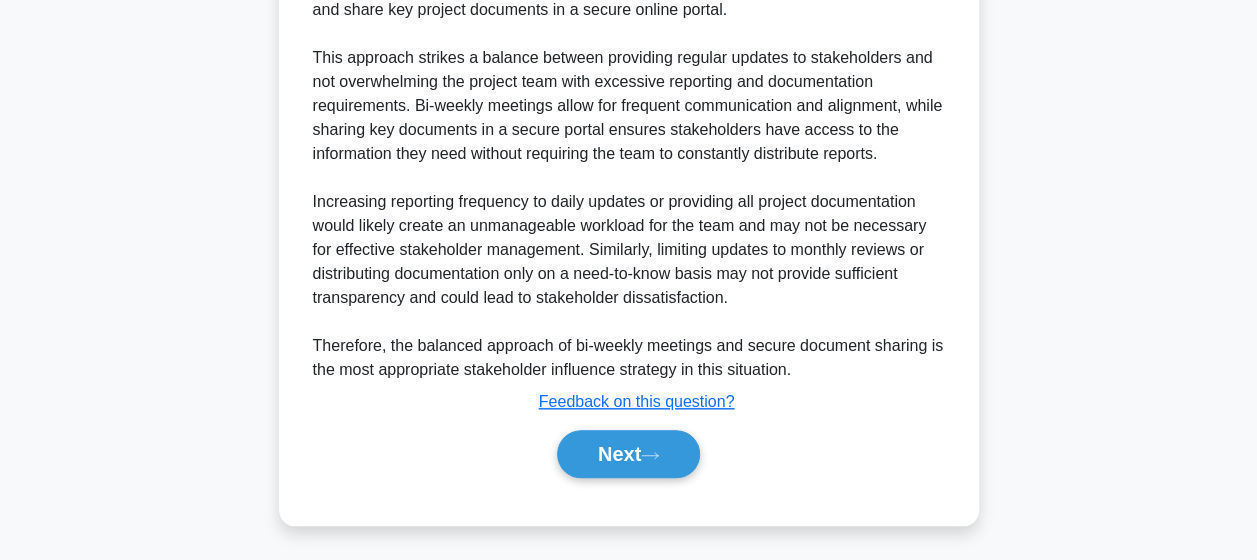 scroll, scrollTop: 769, scrollLeft: 0, axis: vertical 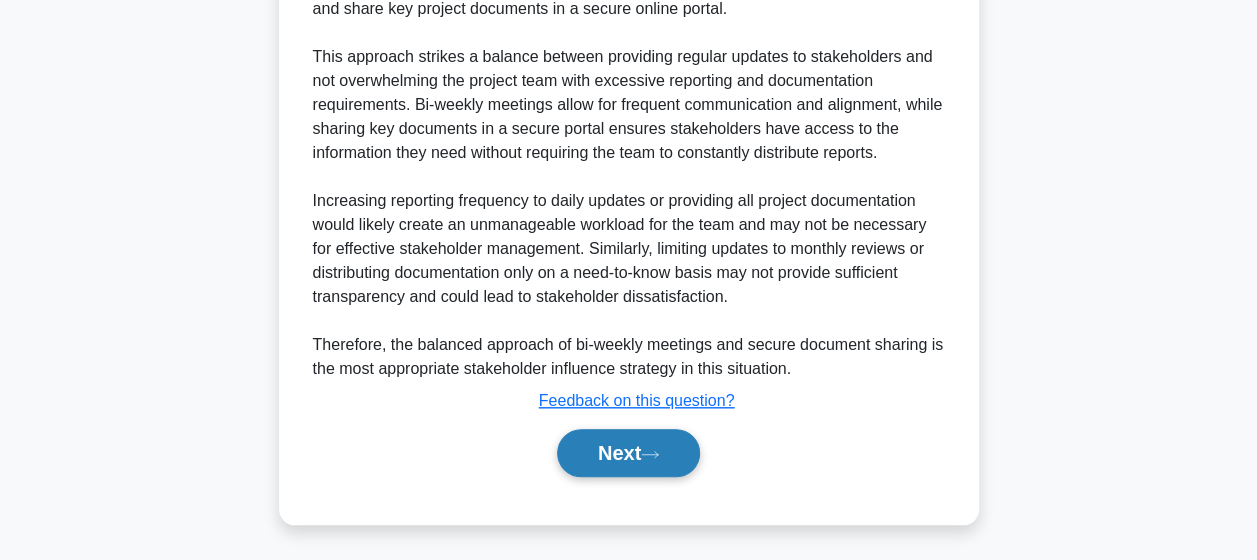 click on "Next" at bounding box center [628, 453] 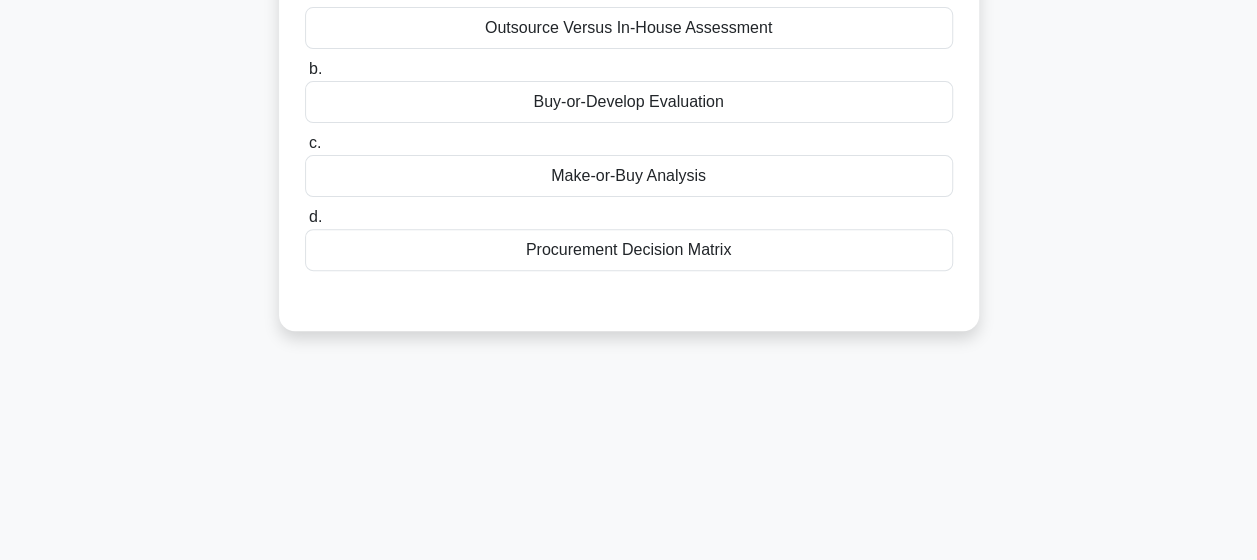 scroll, scrollTop: 20, scrollLeft: 0, axis: vertical 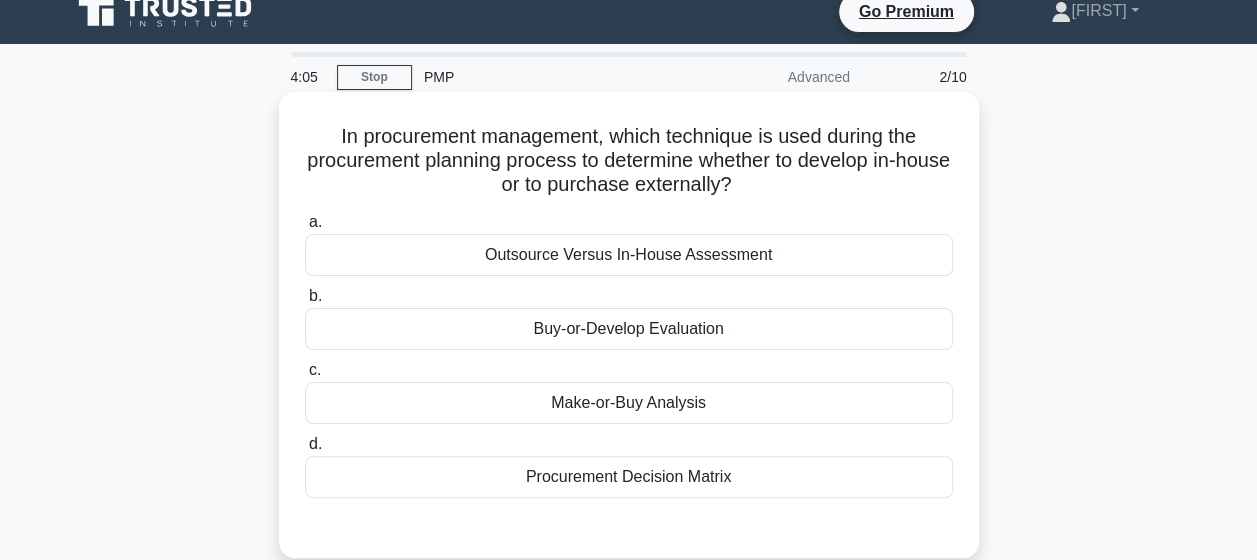 click on "Buy-or-Develop Evaluation" at bounding box center (629, 329) 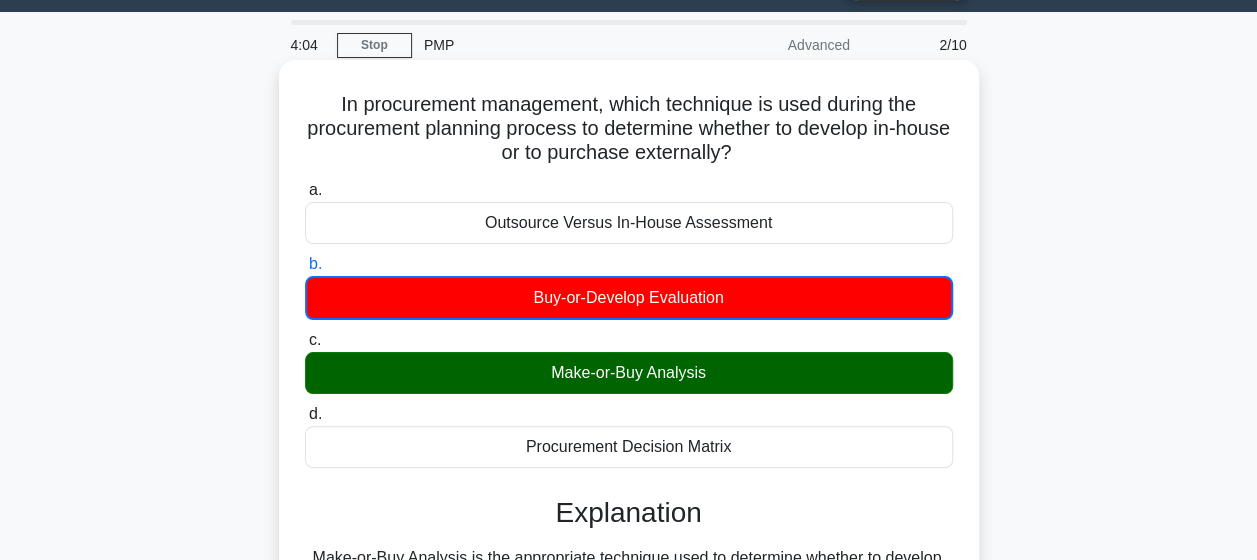 scroll, scrollTop: 320, scrollLeft: 0, axis: vertical 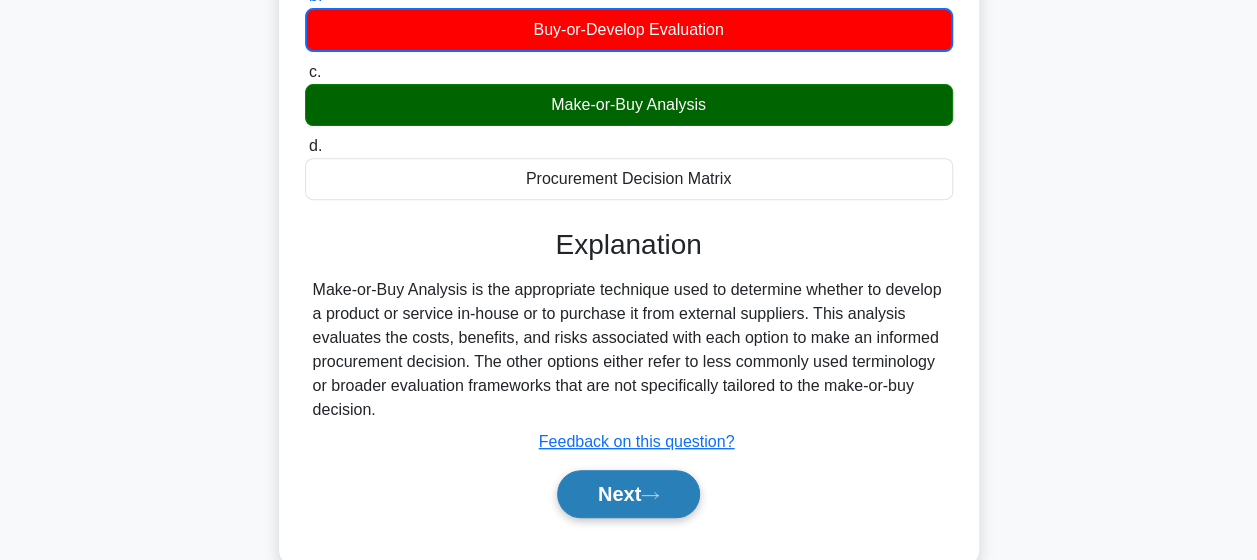 click 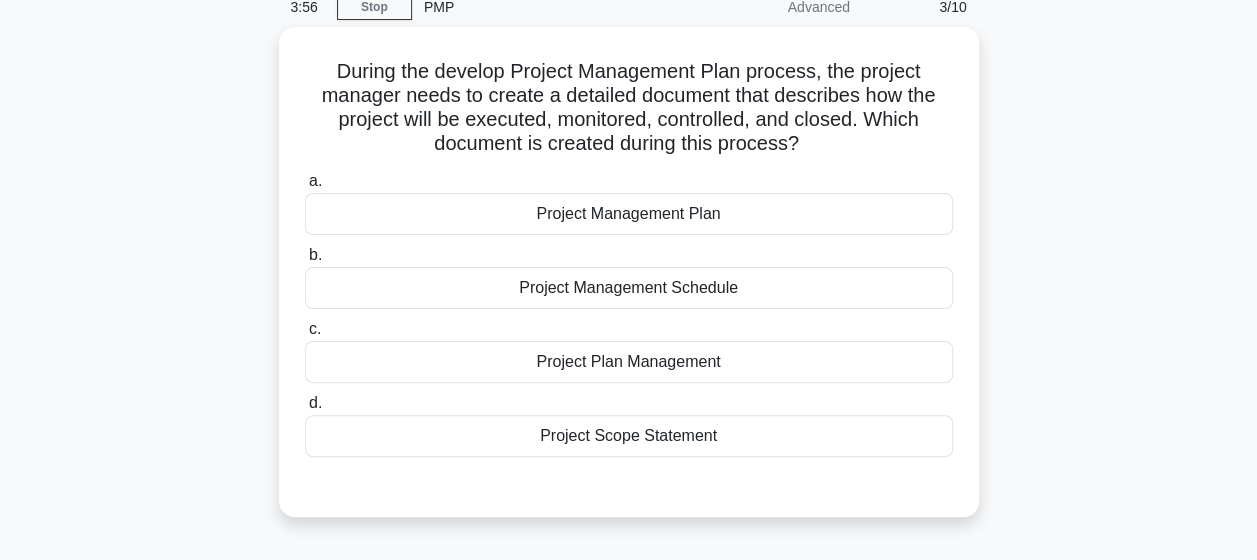 scroll, scrollTop: 120, scrollLeft: 0, axis: vertical 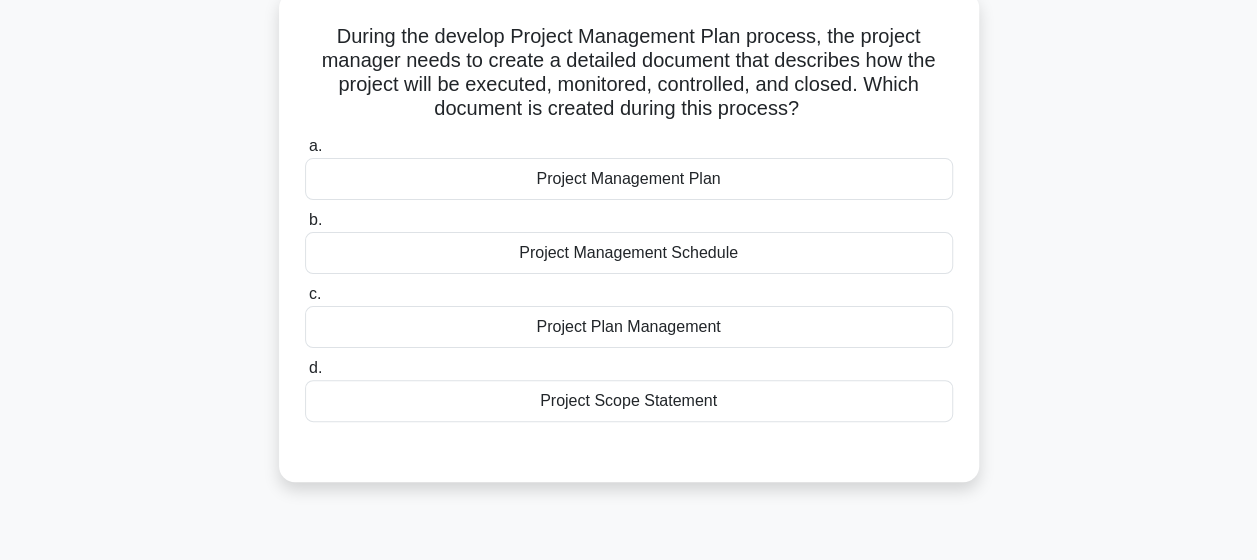 click on "Project Management Plan" at bounding box center (629, 179) 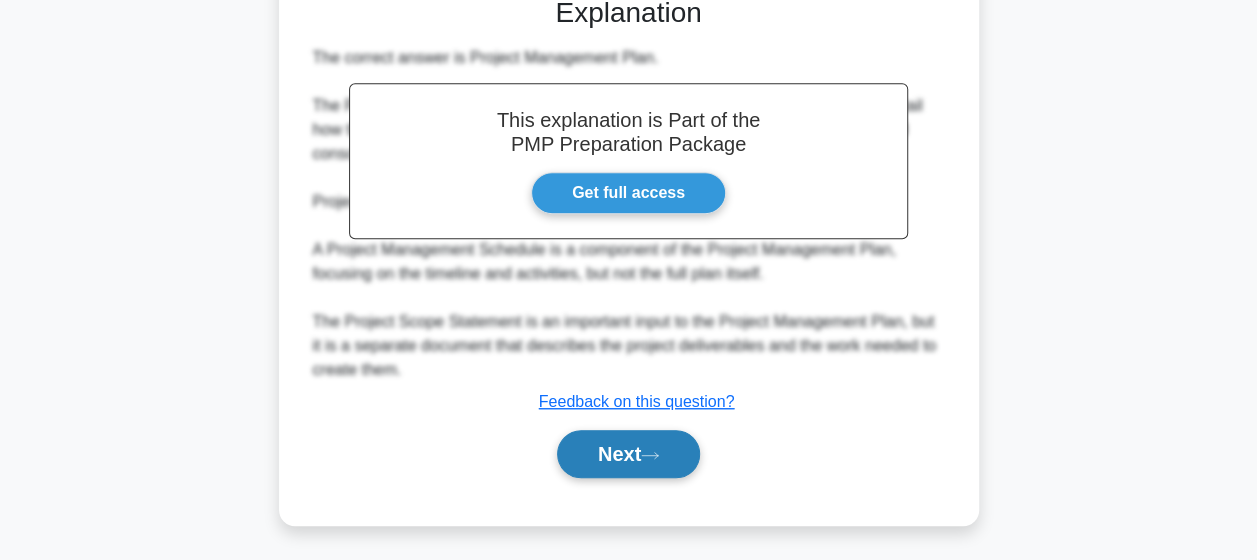 click on "Next" at bounding box center (628, 454) 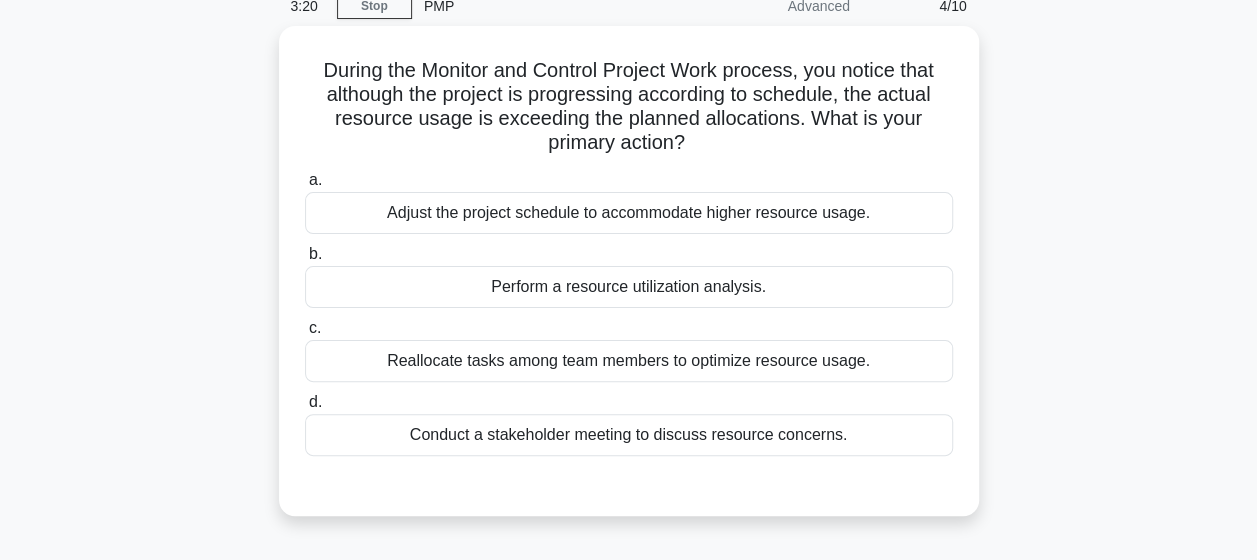 scroll, scrollTop: 120, scrollLeft: 0, axis: vertical 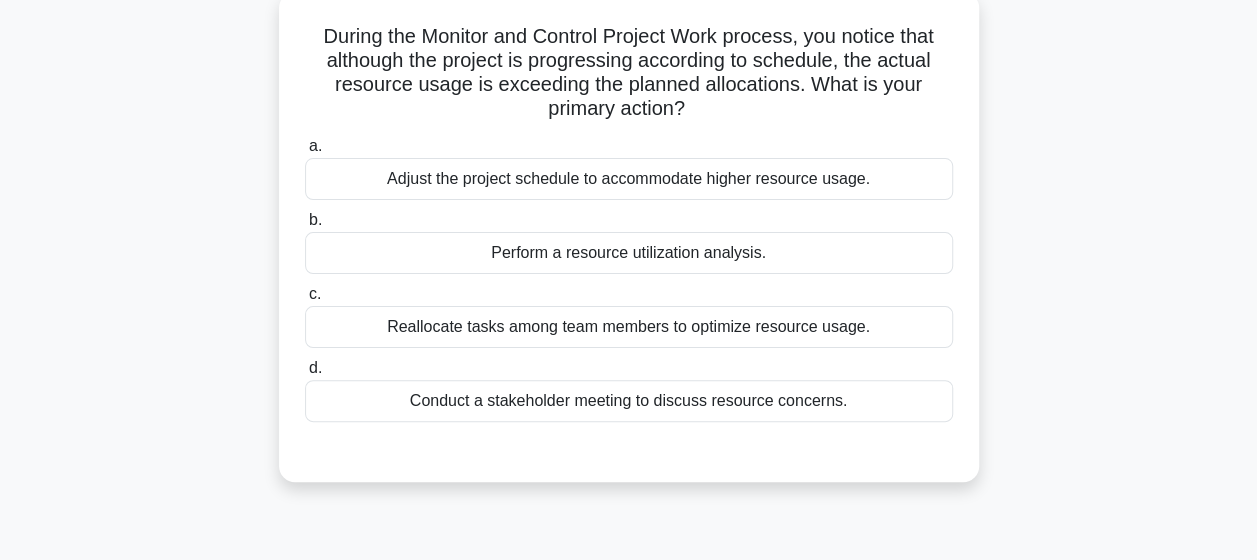click on "Perform a resource utilization analysis." at bounding box center [629, 253] 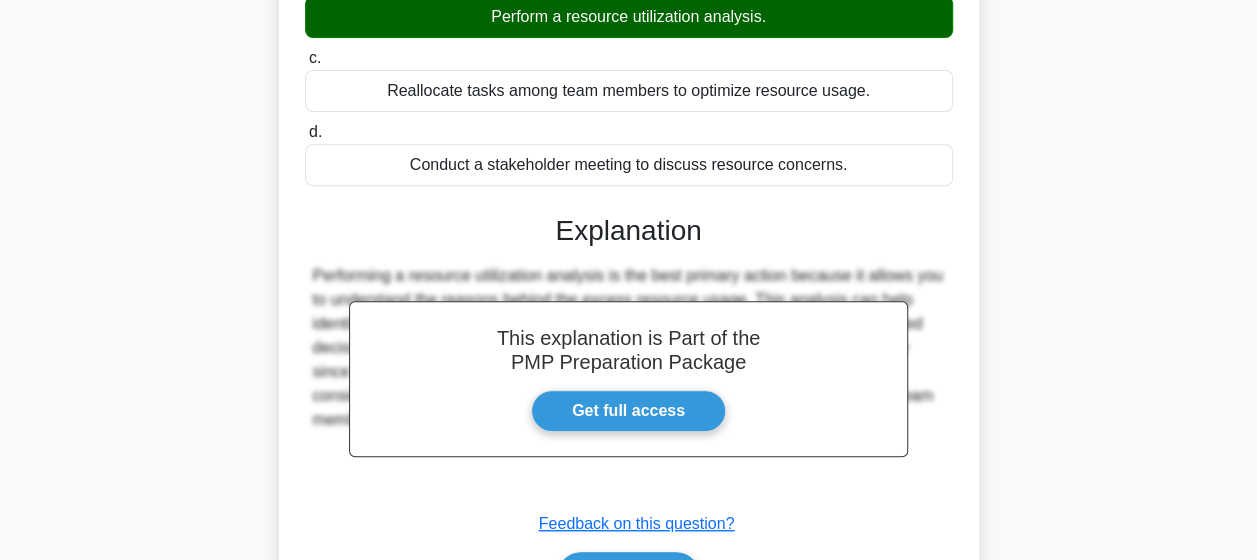 scroll, scrollTop: 520, scrollLeft: 0, axis: vertical 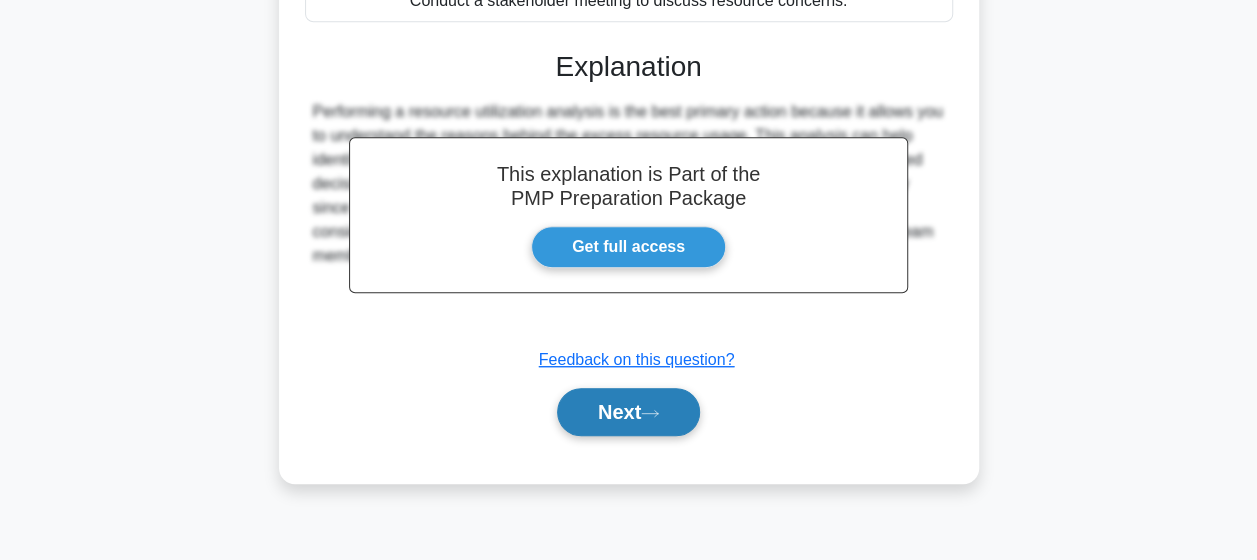 click on "Next" at bounding box center (628, 412) 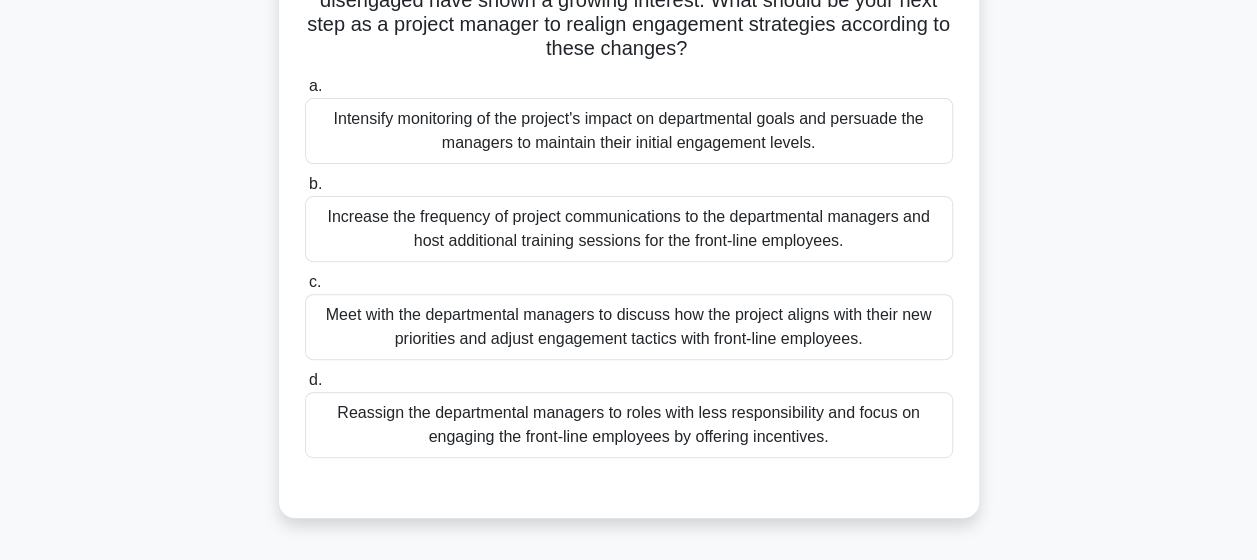 scroll, scrollTop: 220, scrollLeft: 0, axis: vertical 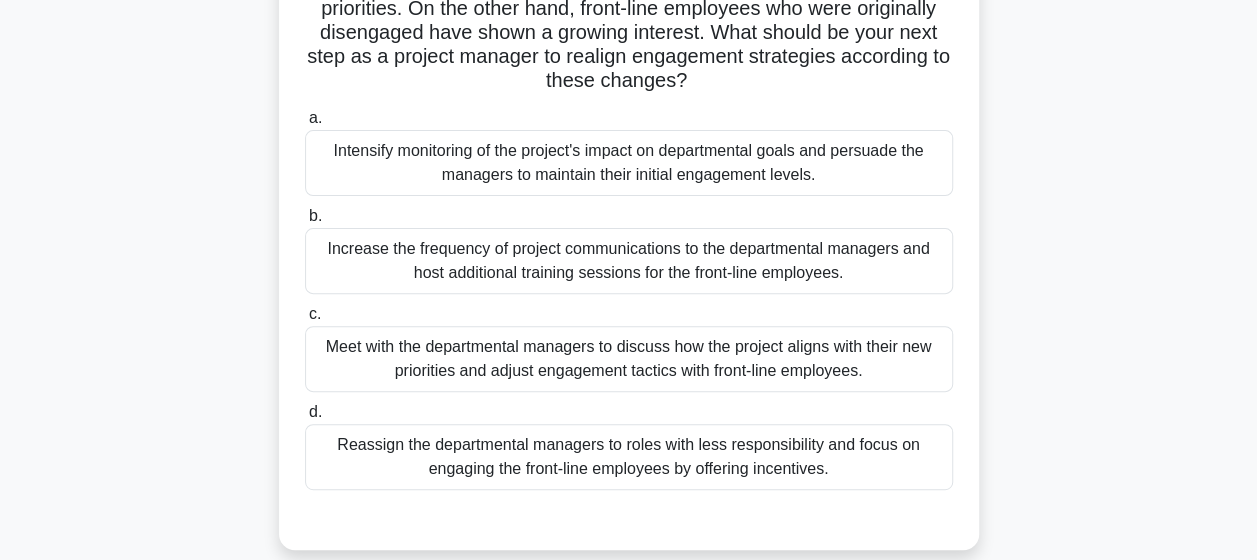 click on "Meet with the departmental managers to discuss how the project aligns with their new priorities and adjust engagement tactics with front-line employees." at bounding box center [629, 359] 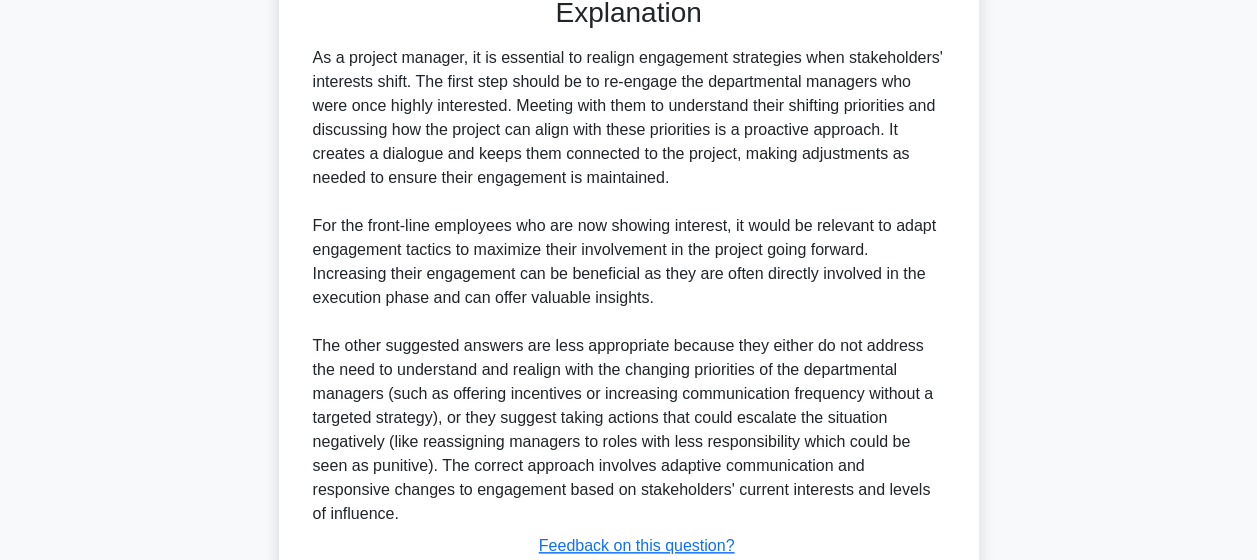 scroll, scrollTop: 862, scrollLeft: 0, axis: vertical 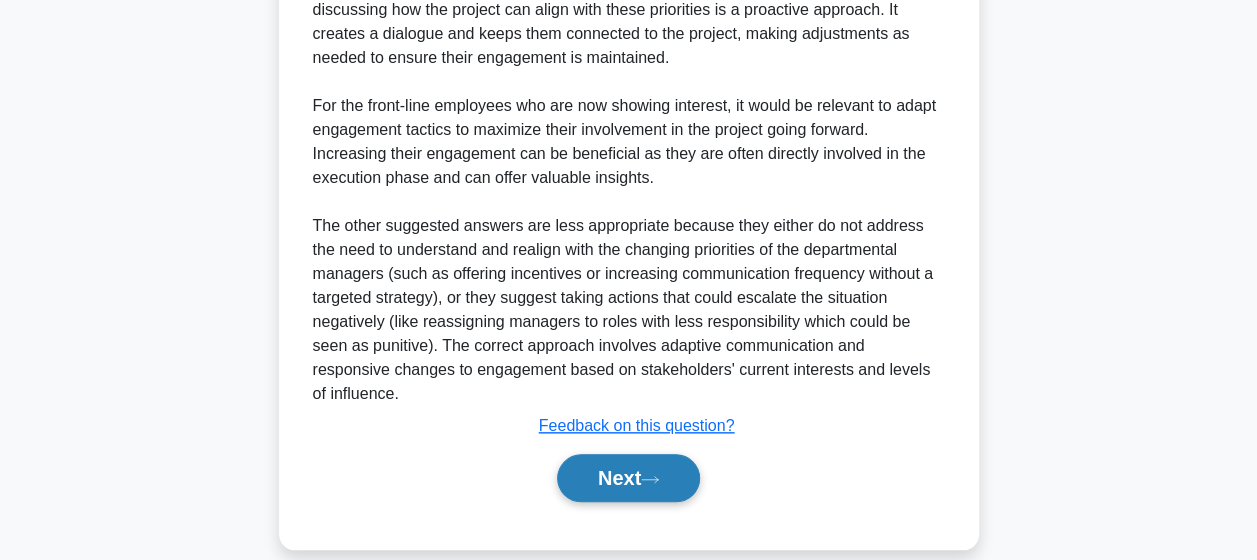 click on "Next" at bounding box center [628, 478] 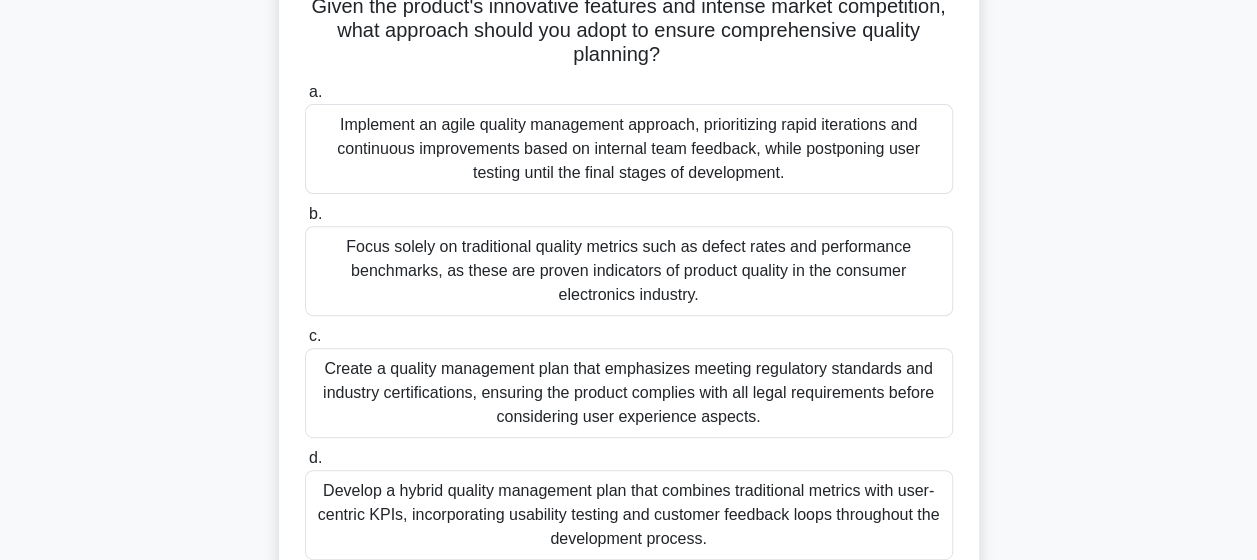 scroll, scrollTop: 220, scrollLeft: 0, axis: vertical 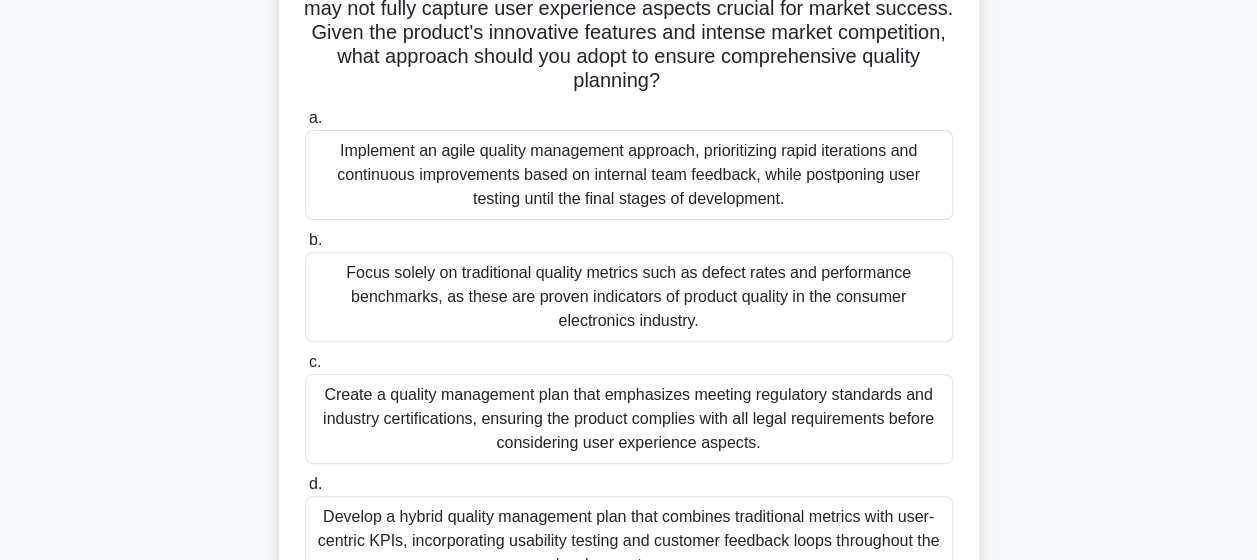 click on "Implement an agile quality management approach, prioritizing rapid iterations and continuous improvements based on internal team feedback, while postponing user testing until the final stages of development." at bounding box center (629, 175) 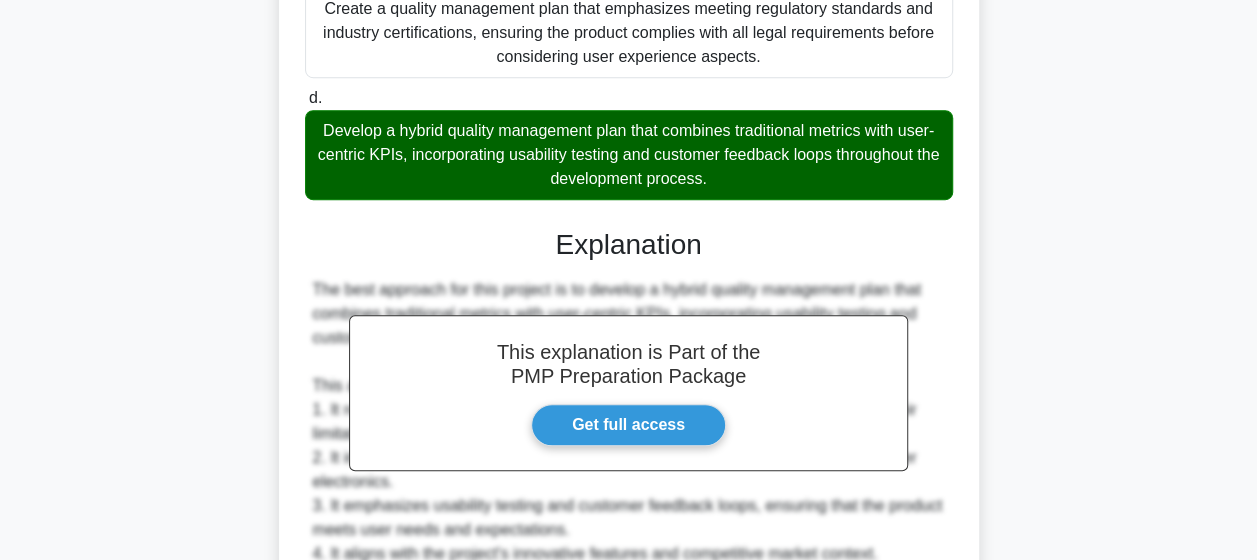 scroll, scrollTop: 720, scrollLeft: 0, axis: vertical 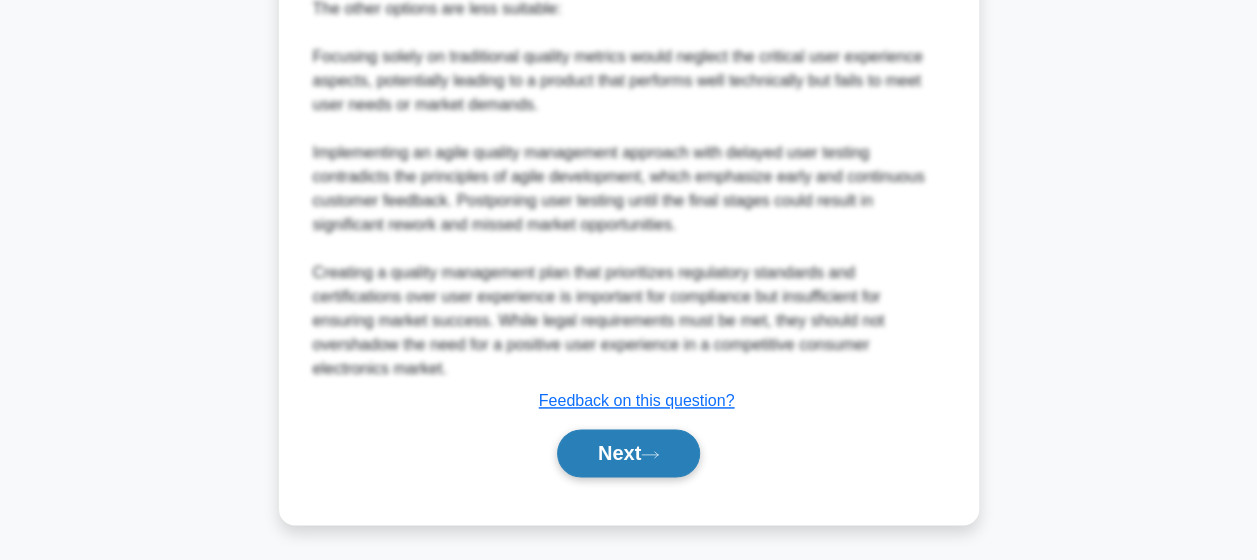 click on "Next" at bounding box center [628, 453] 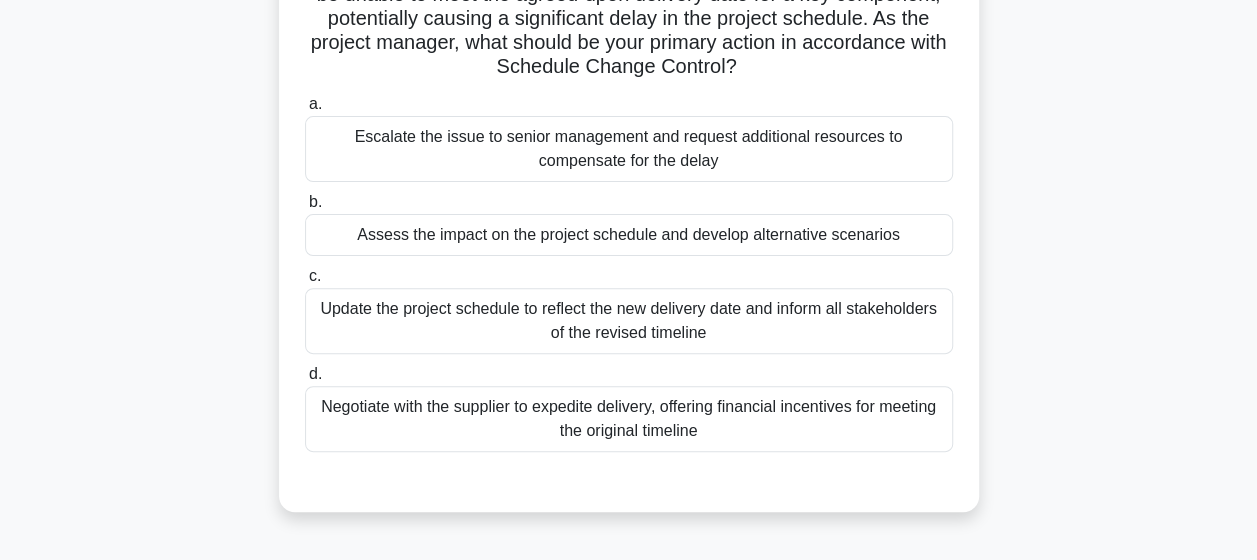 scroll, scrollTop: 220, scrollLeft: 0, axis: vertical 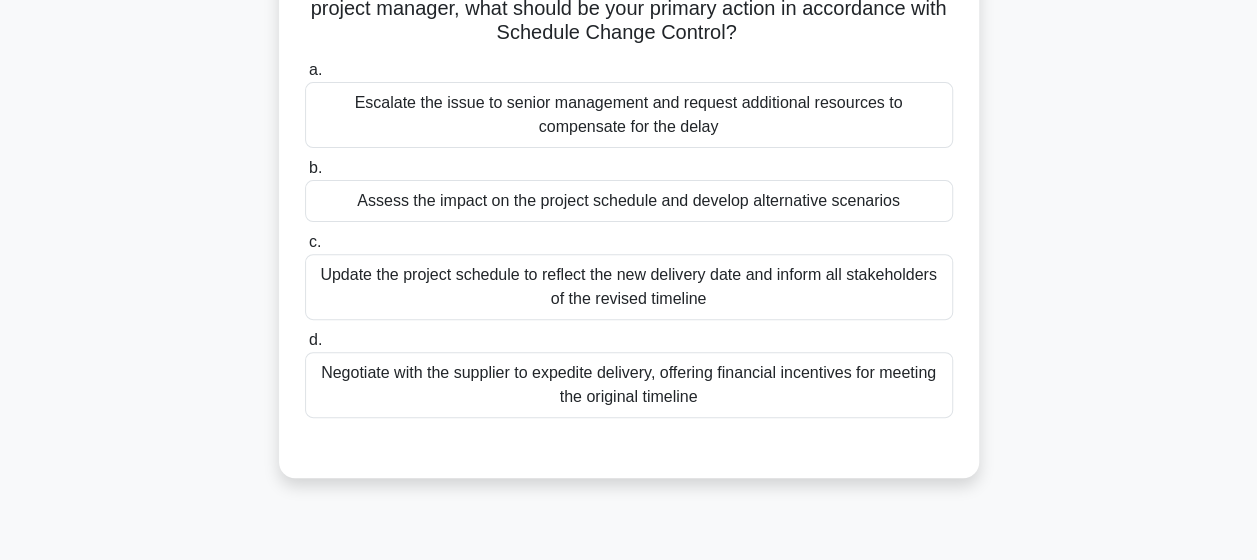 click on "Update the project schedule to reflect the new delivery date and inform all stakeholders of the revised timeline" at bounding box center [629, 287] 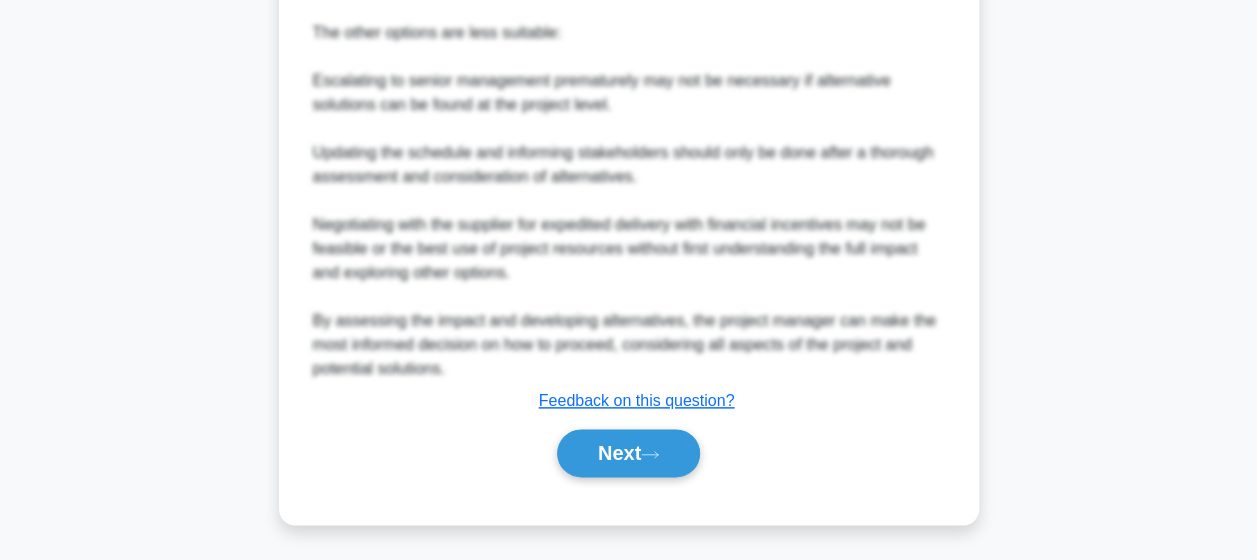 drag, startPoint x: 626, startPoint y: 442, endPoint x: 630, endPoint y: 426, distance: 16.492422 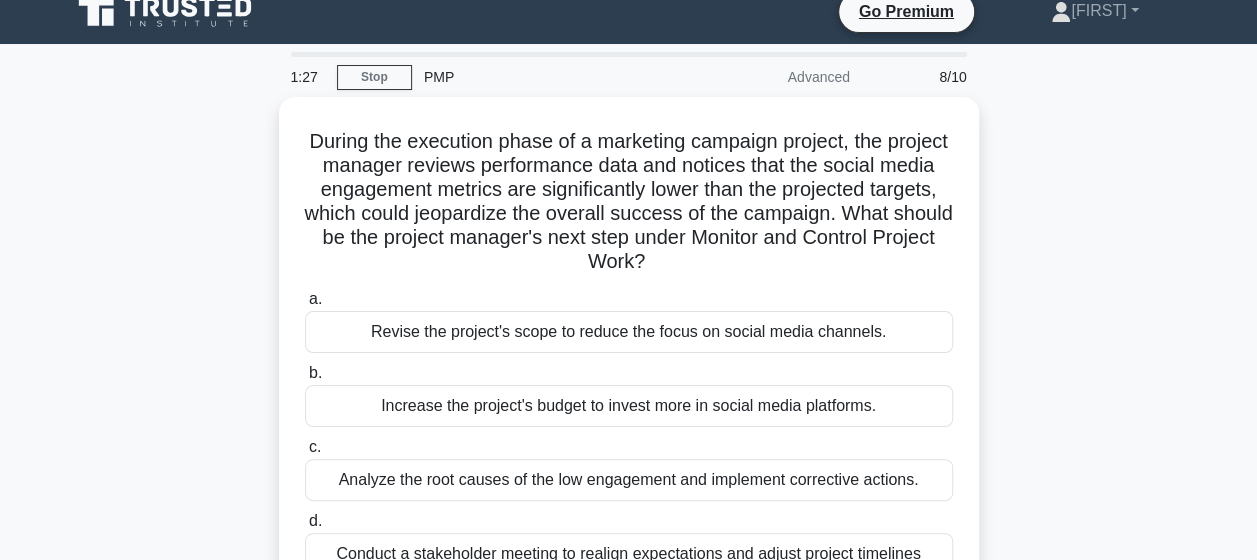 scroll, scrollTop: 120, scrollLeft: 0, axis: vertical 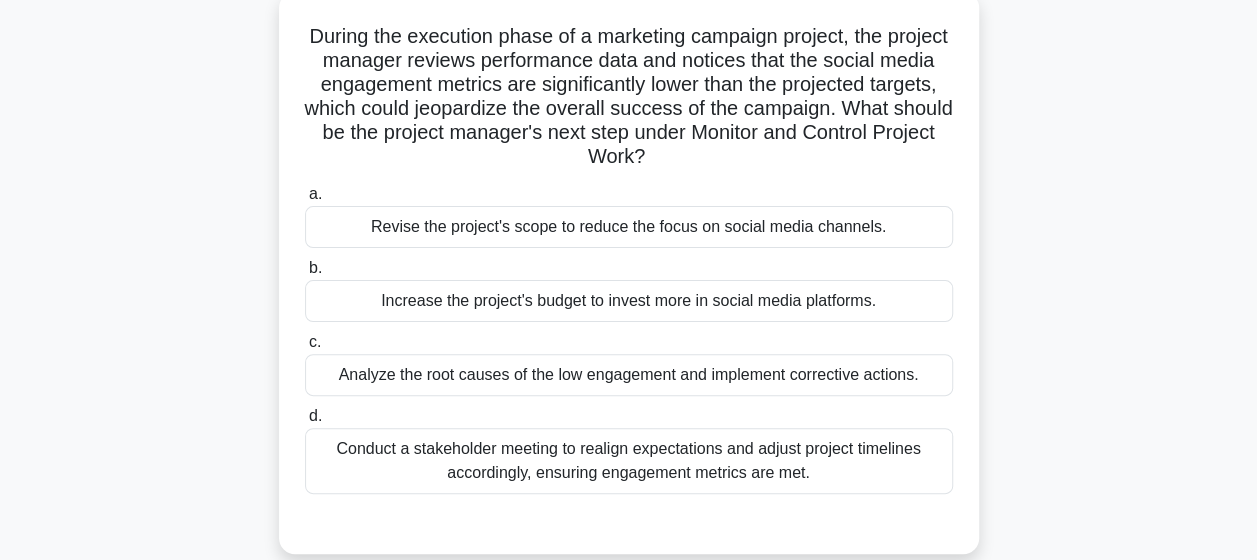 click on "Analyze the root causes of the low engagement and implement corrective actions." at bounding box center [629, 375] 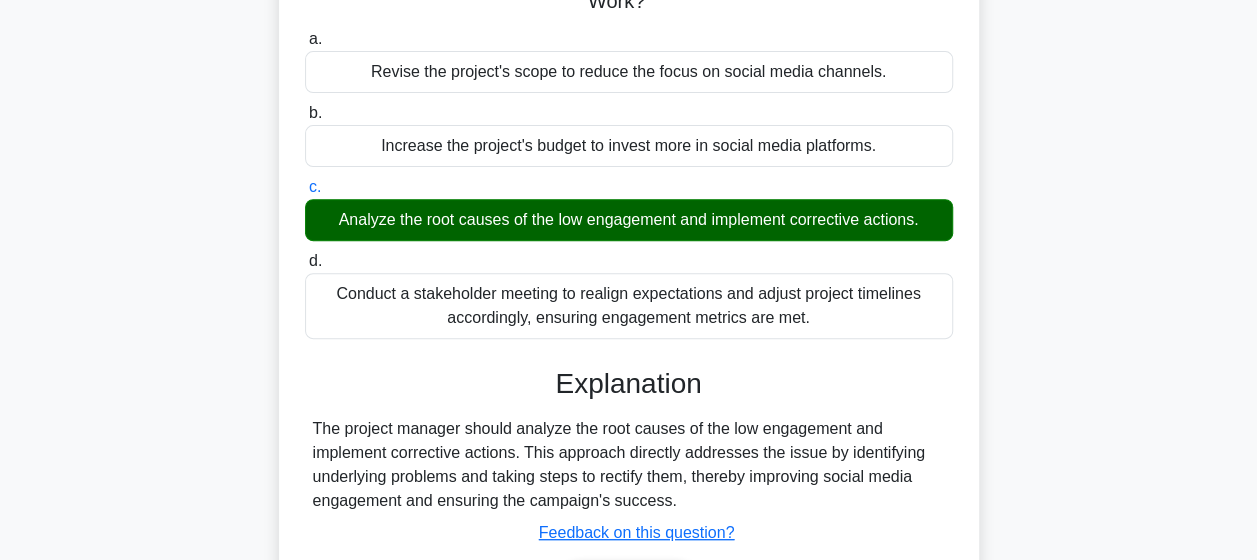 scroll, scrollTop: 520, scrollLeft: 0, axis: vertical 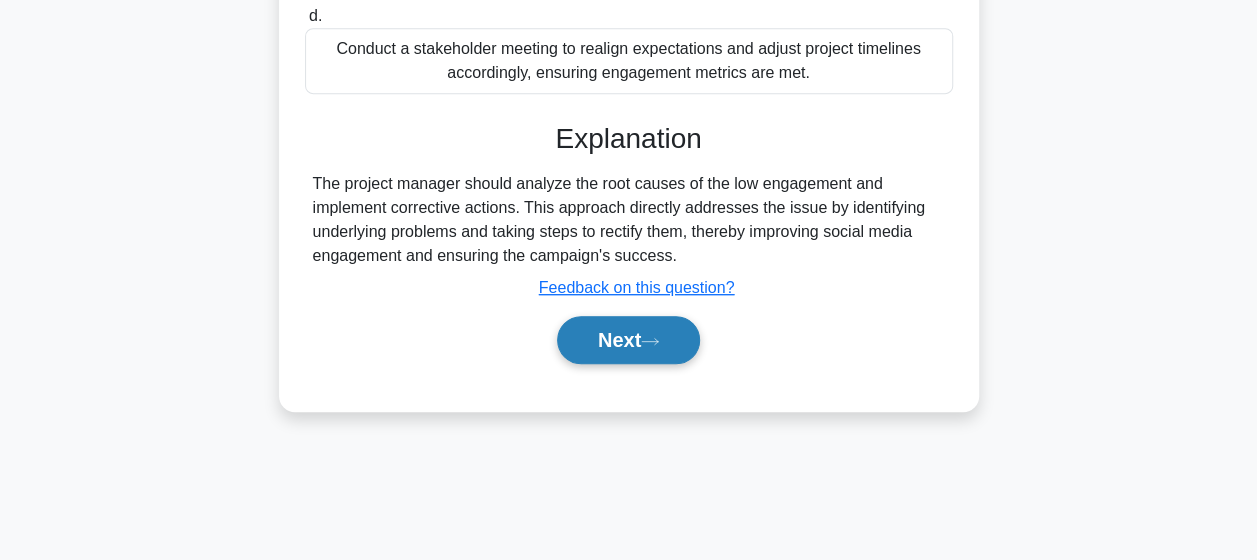 click on "Next" at bounding box center (628, 340) 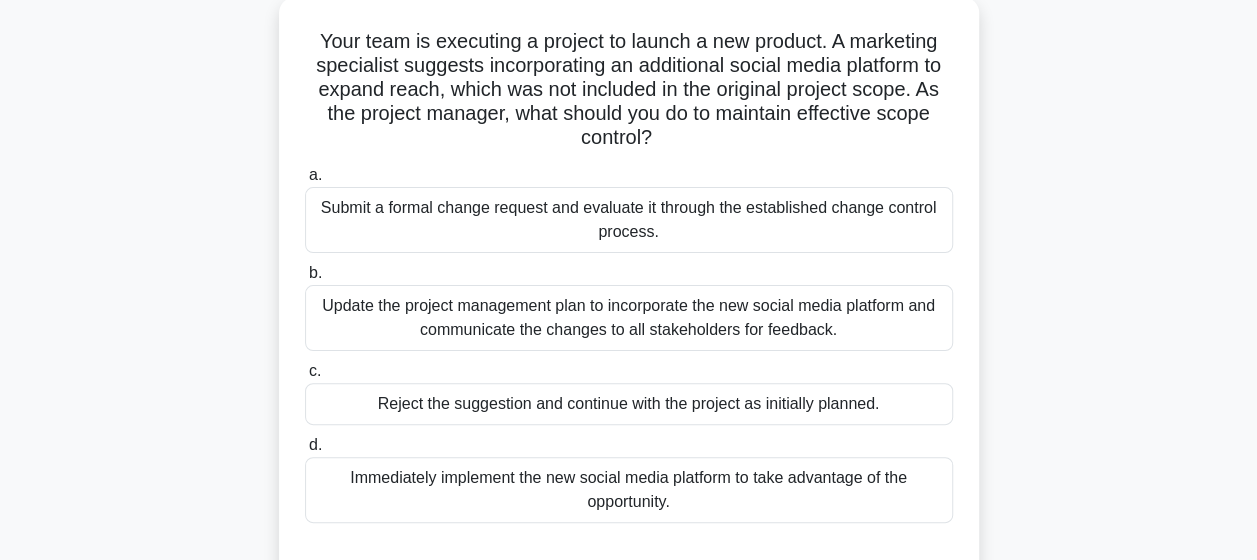 scroll, scrollTop: 220, scrollLeft: 0, axis: vertical 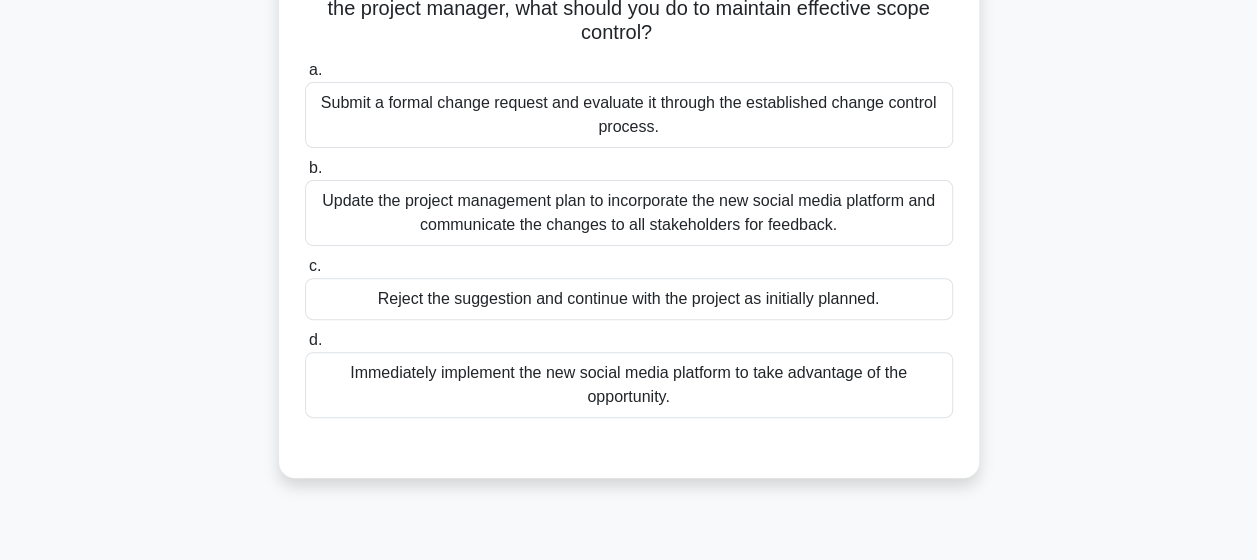 click on "Update the project management plan to incorporate the new social media platform and communicate the changes to all stakeholders for feedback." at bounding box center [629, 213] 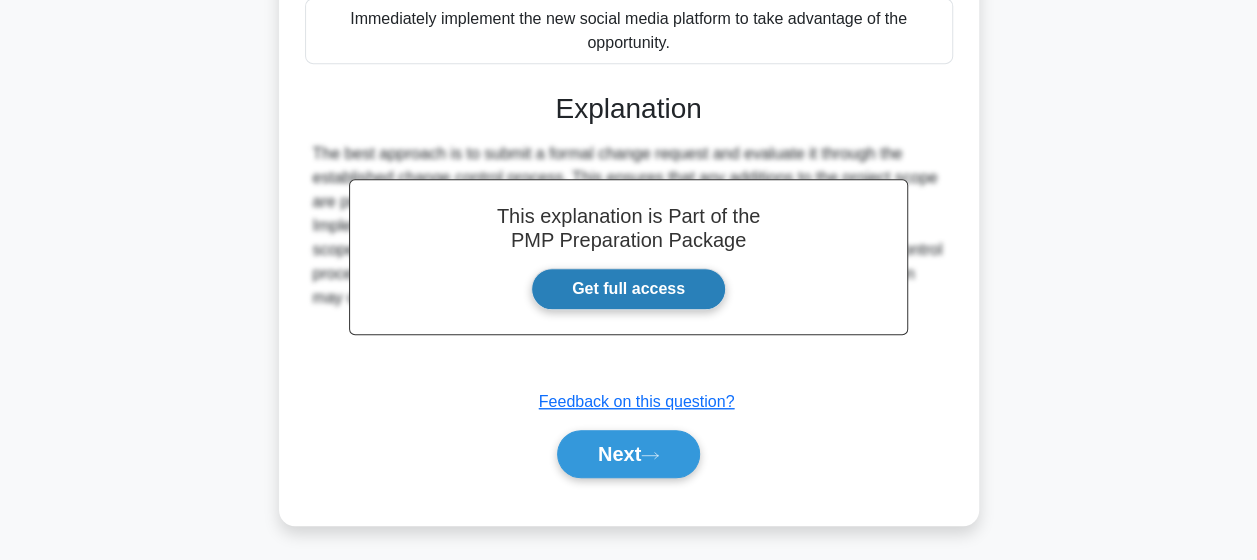 scroll, scrollTop: 577, scrollLeft: 0, axis: vertical 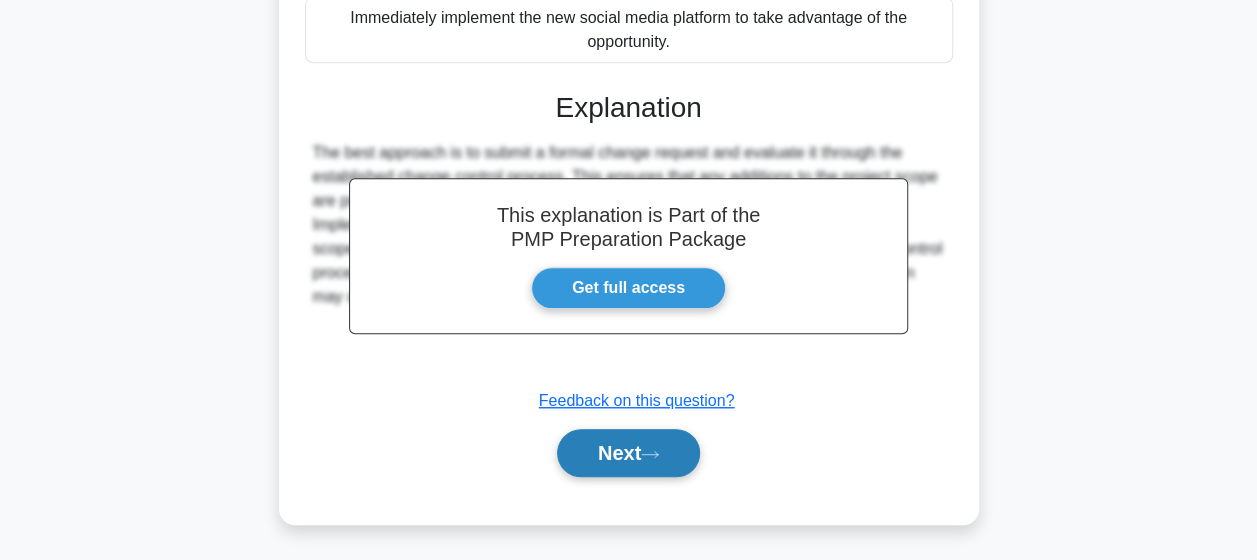 click on "Next" at bounding box center (628, 453) 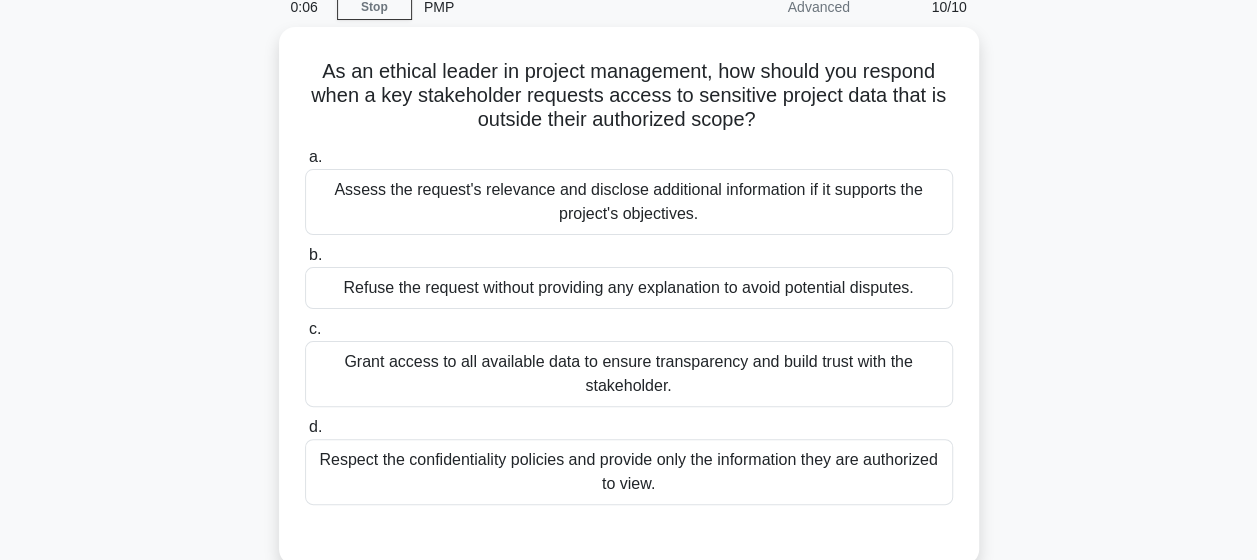 scroll, scrollTop: 120, scrollLeft: 0, axis: vertical 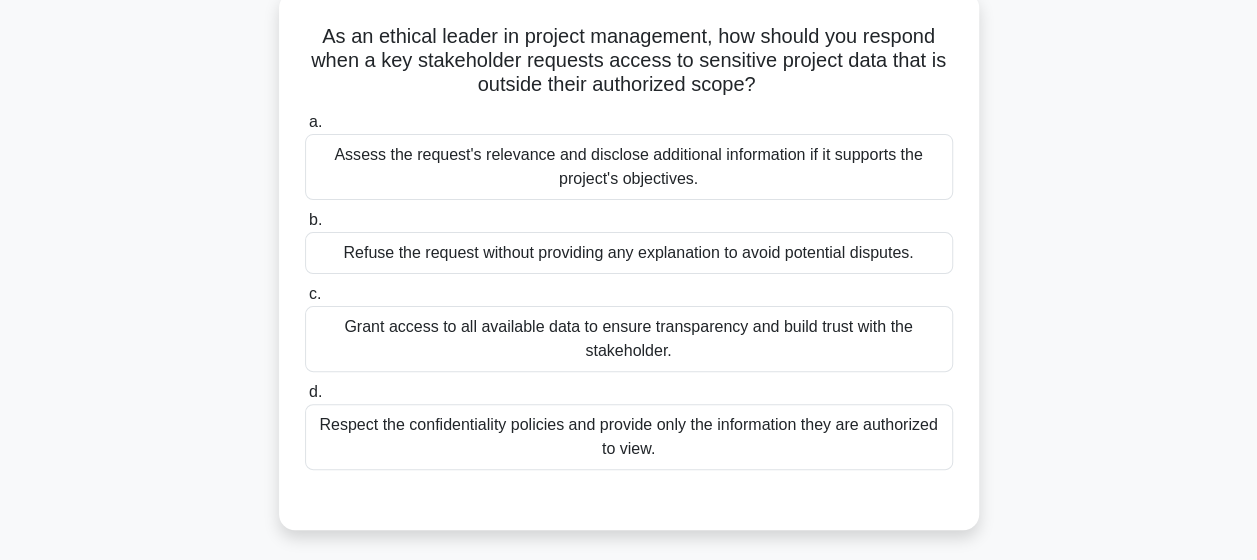 click on "Respect the confidentiality policies and provide only the information they are authorized to view." at bounding box center (629, 437) 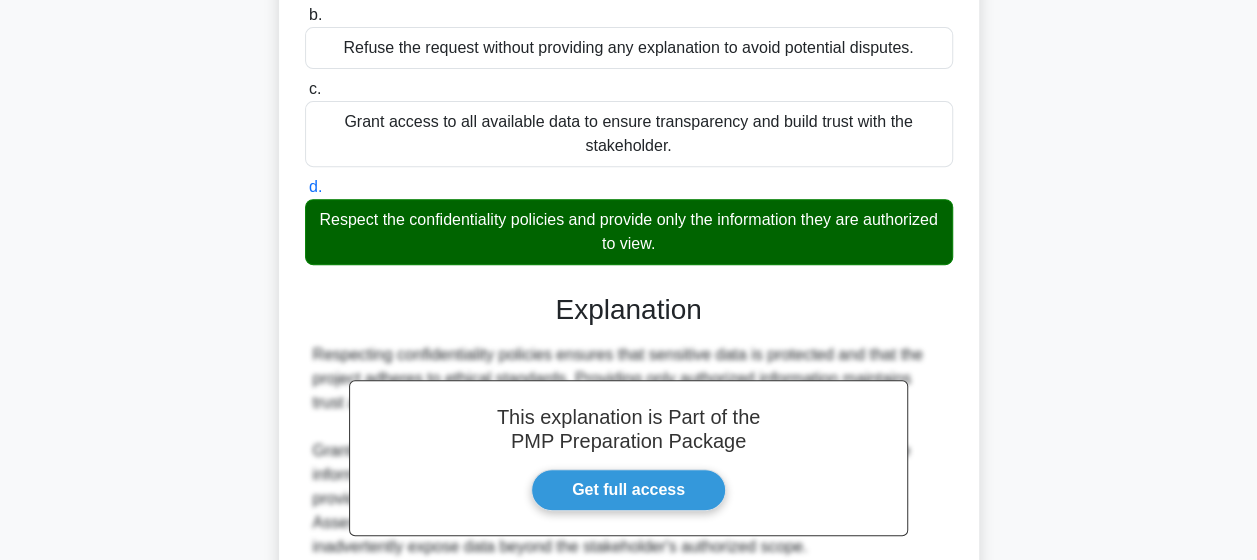 scroll, scrollTop: 526, scrollLeft: 0, axis: vertical 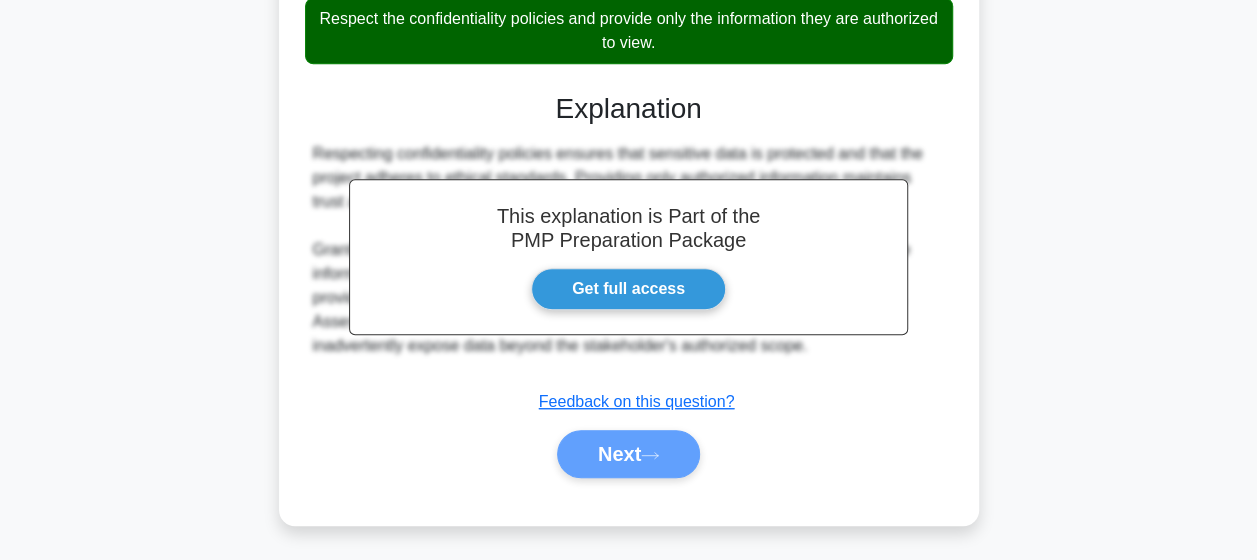 click on "Next" at bounding box center (629, 454) 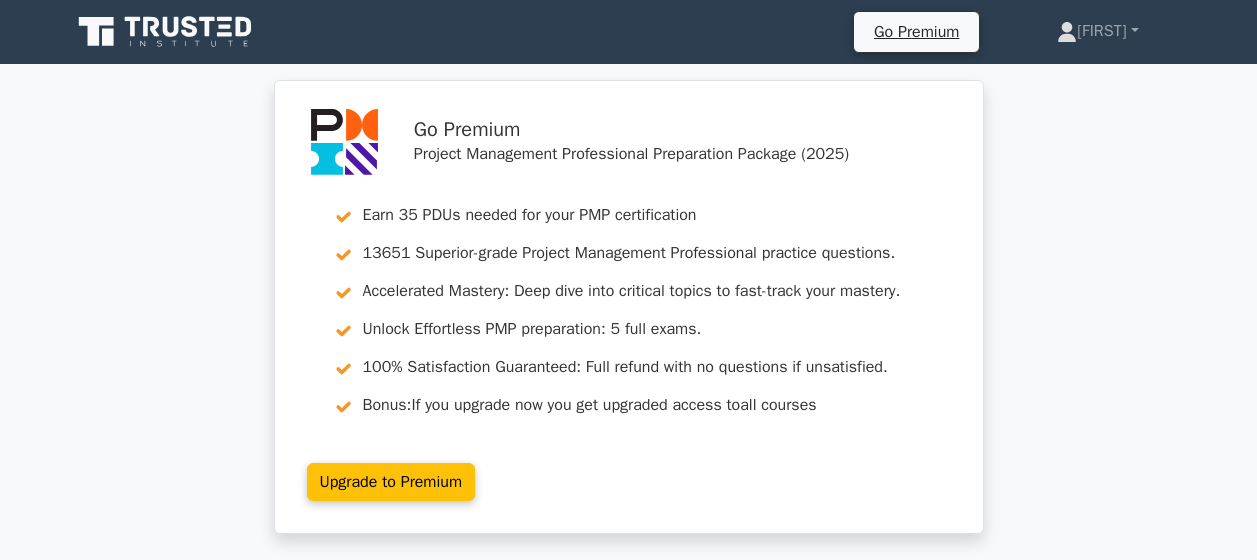 scroll, scrollTop: 700, scrollLeft: 0, axis: vertical 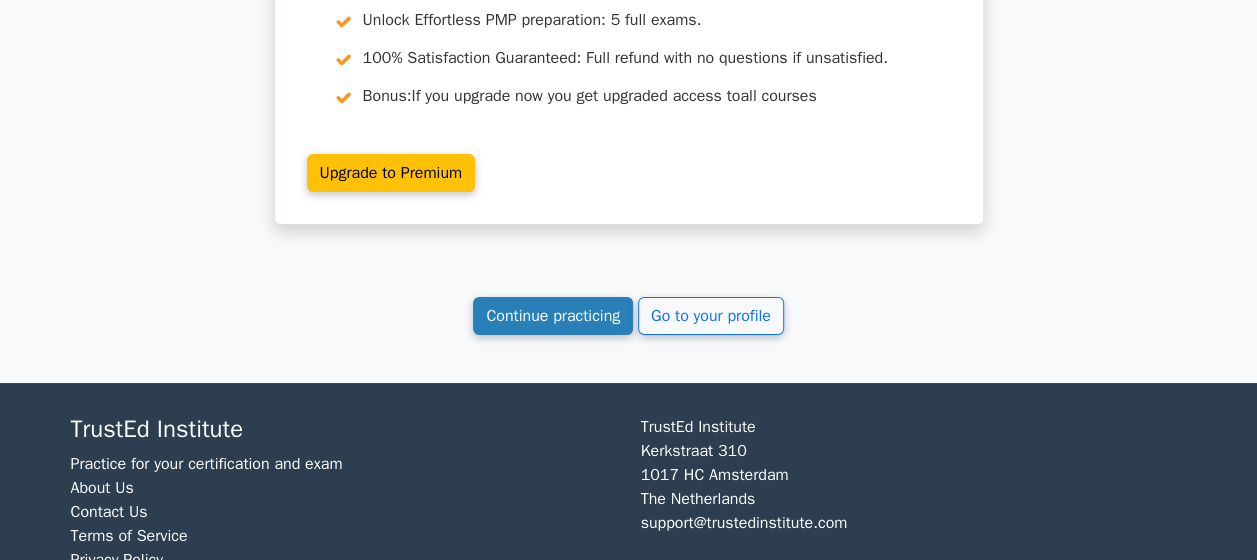 click on "Continue practicing" at bounding box center (553, 316) 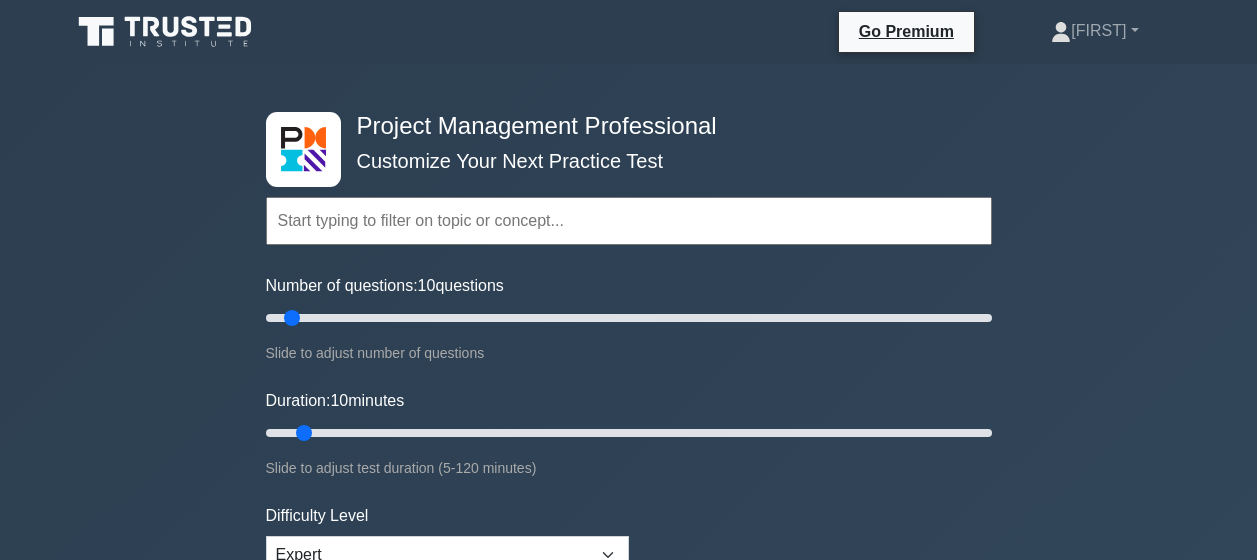 scroll, scrollTop: 0, scrollLeft: 0, axis: both 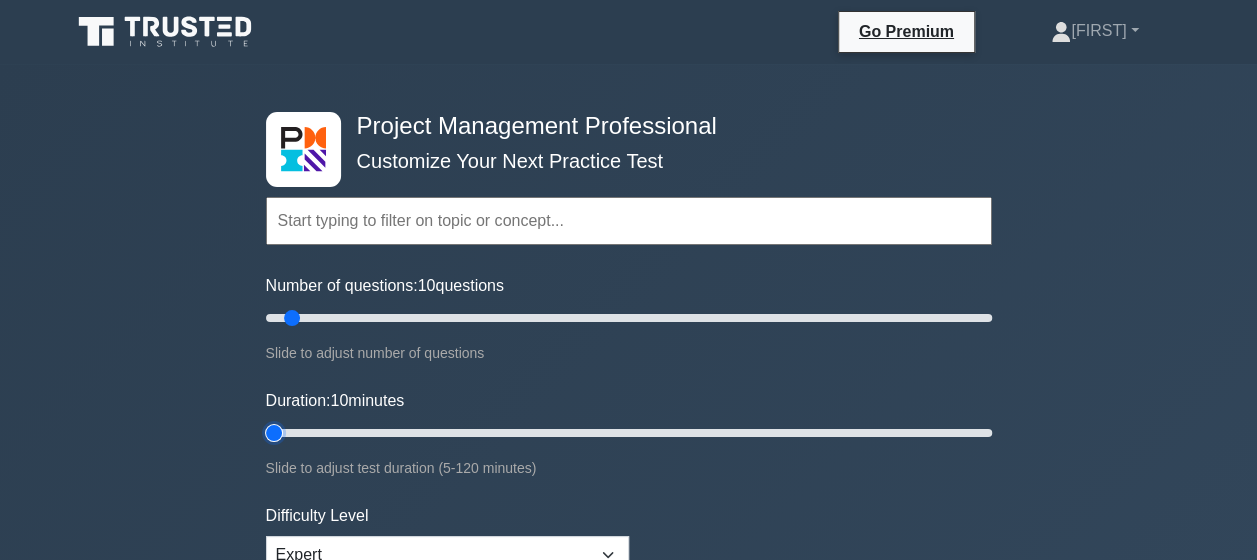 type on "5" 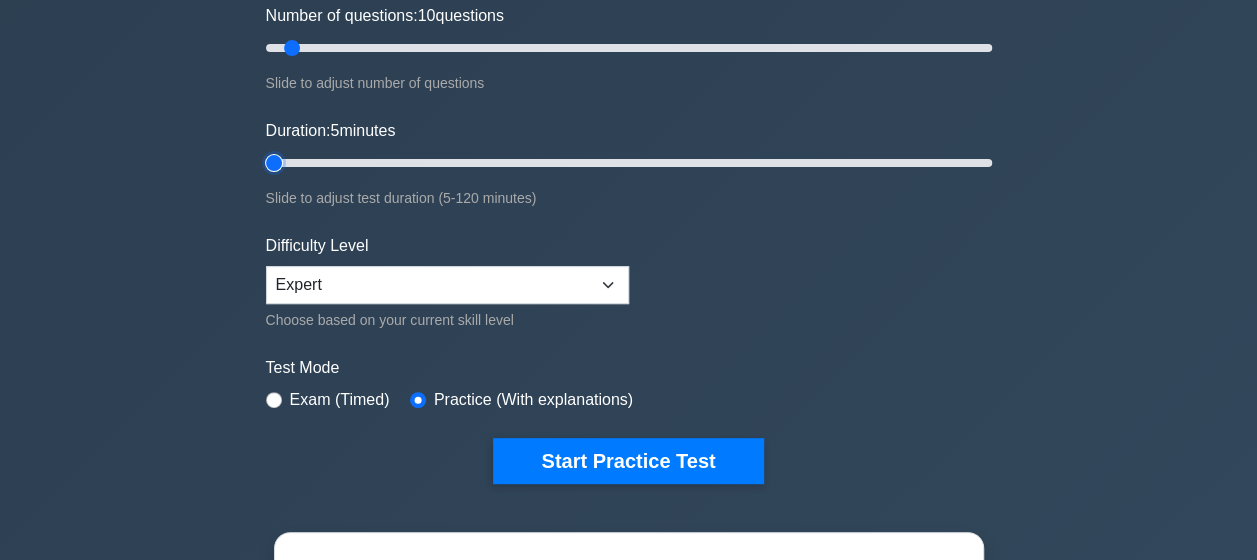 scroll, scrollTop: 400, scrollLeft: 0, axis: vertical 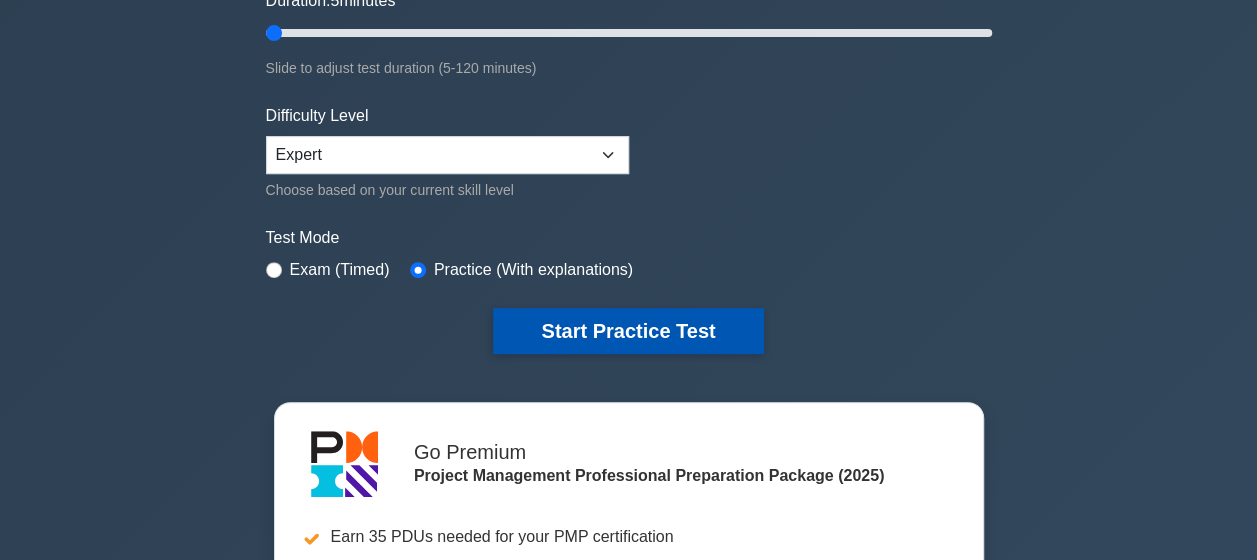 click on "Start Practice Test" at bounding box center [628, 331] 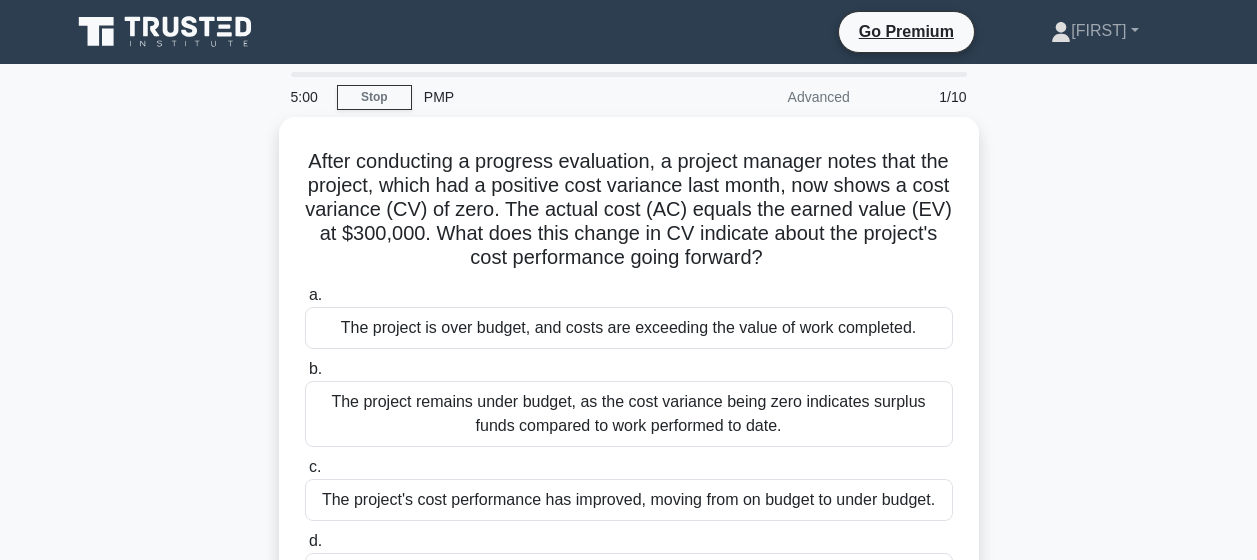 scroll, scrollTop: 0, scrollLeft: 0, axis: both 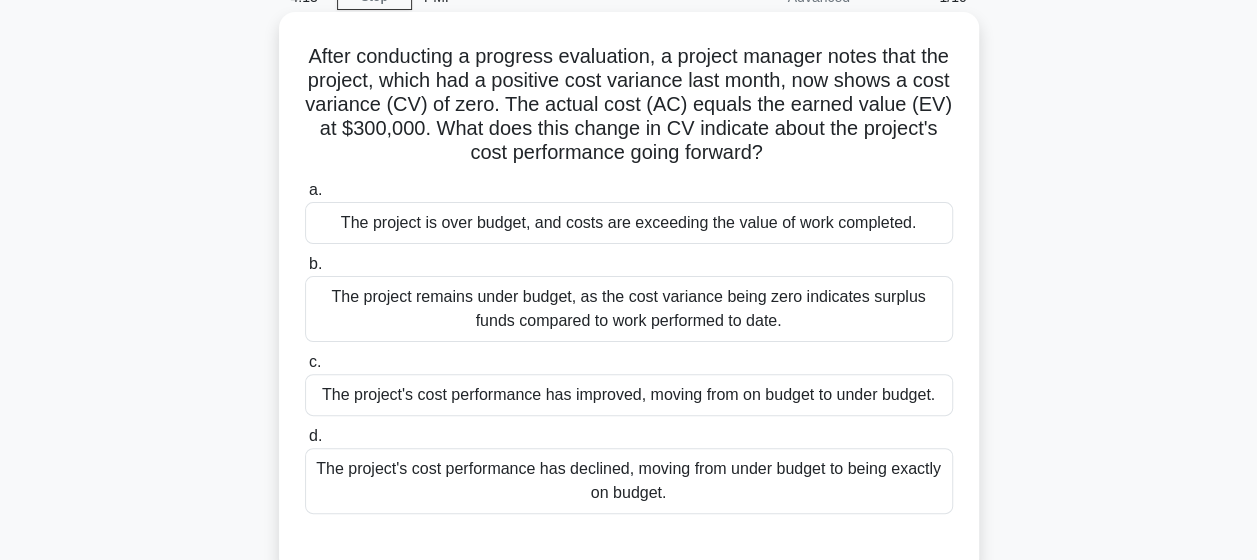 click on "The project remains under budget, as the cost variance being zero indicates surplus funds compared to work performed to date." at bounding box center (629, 309) 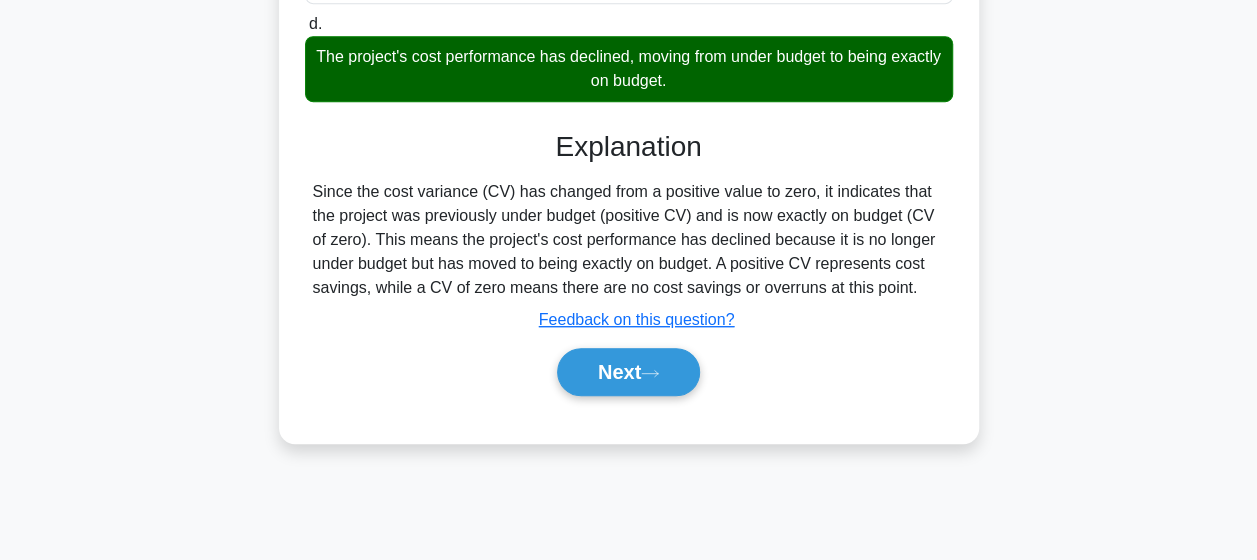 scroll, scrollTop: 520, scrollLeft: 0, axis: vertical 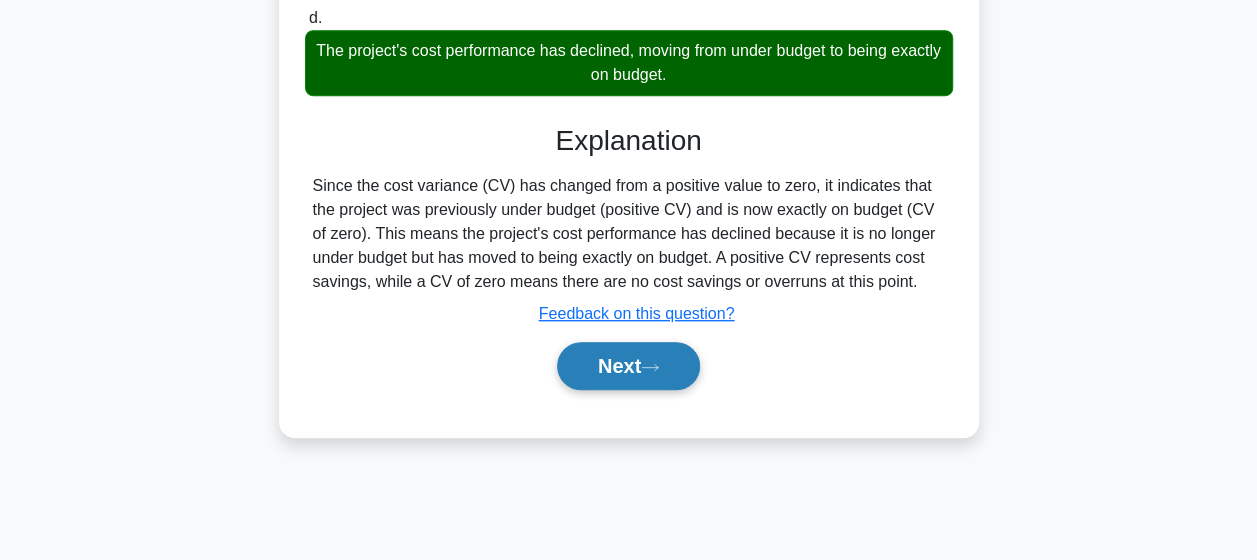 click on "Next" at bounding box center [628, 366] 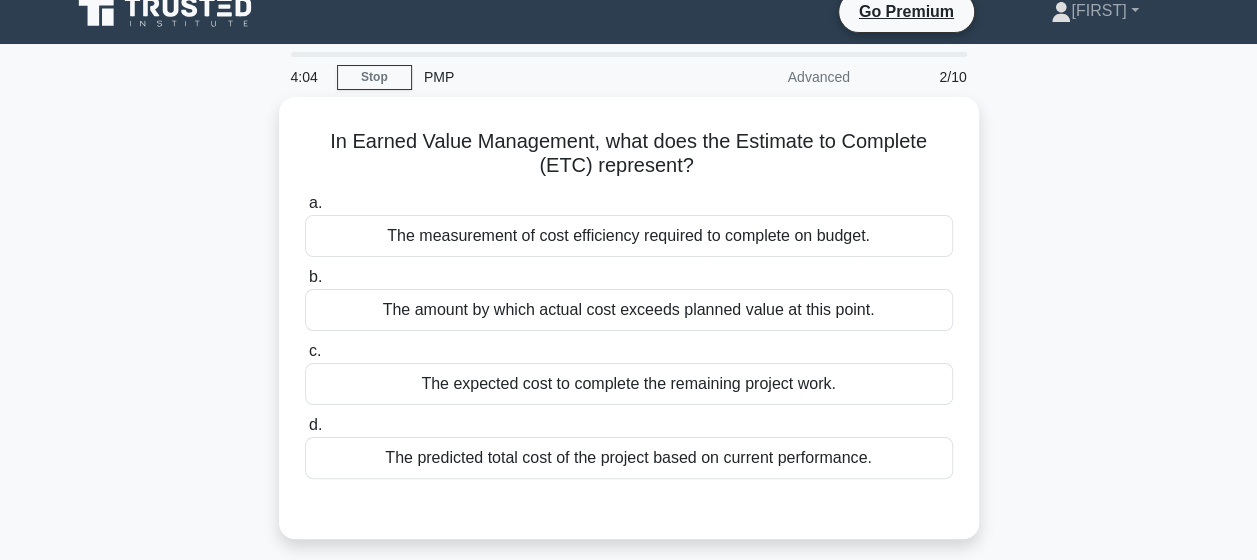 scroll, scrollTop: 0, scrollLeft: 0, axis: both 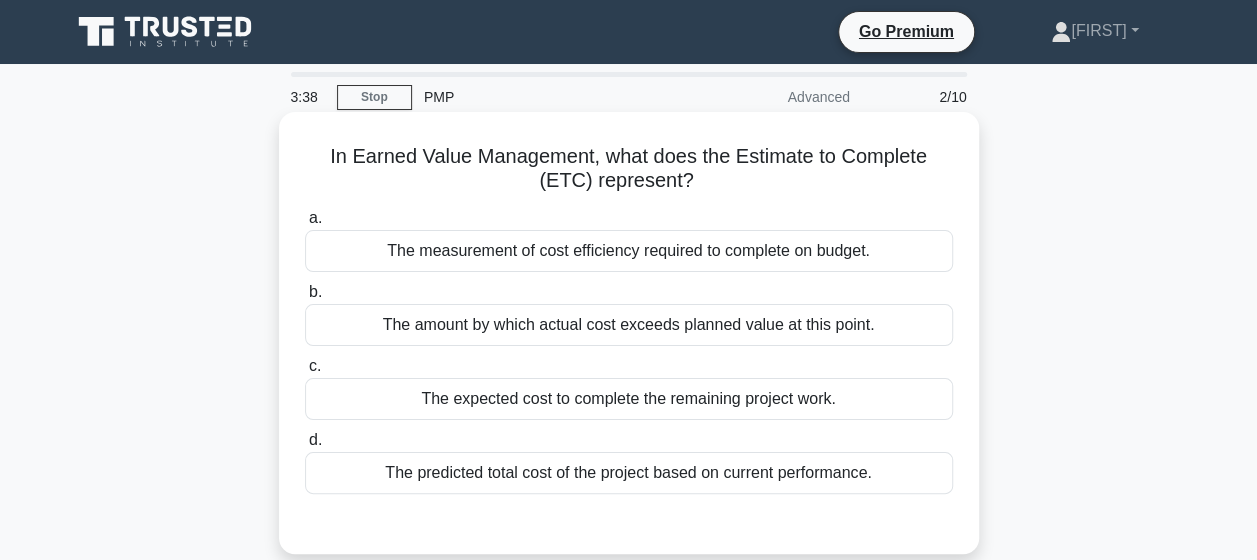 click on "The measurement of cost efficiency required to complete on budget." at bounding box center [629, 251] 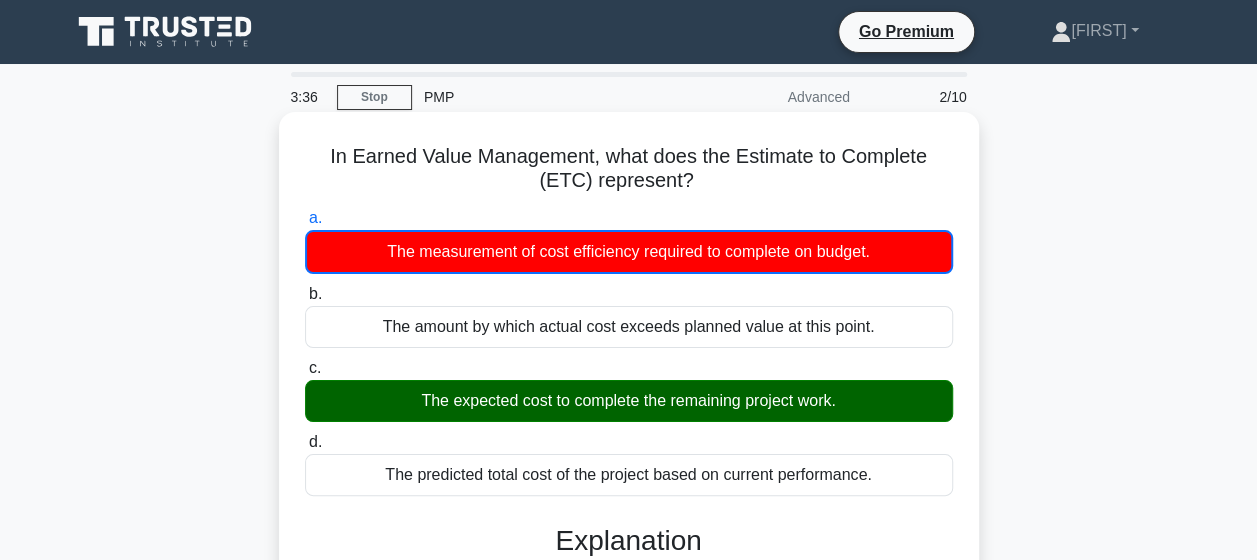 scroll, scrollTop: 400, scrollLeft: 0, axis: vertical 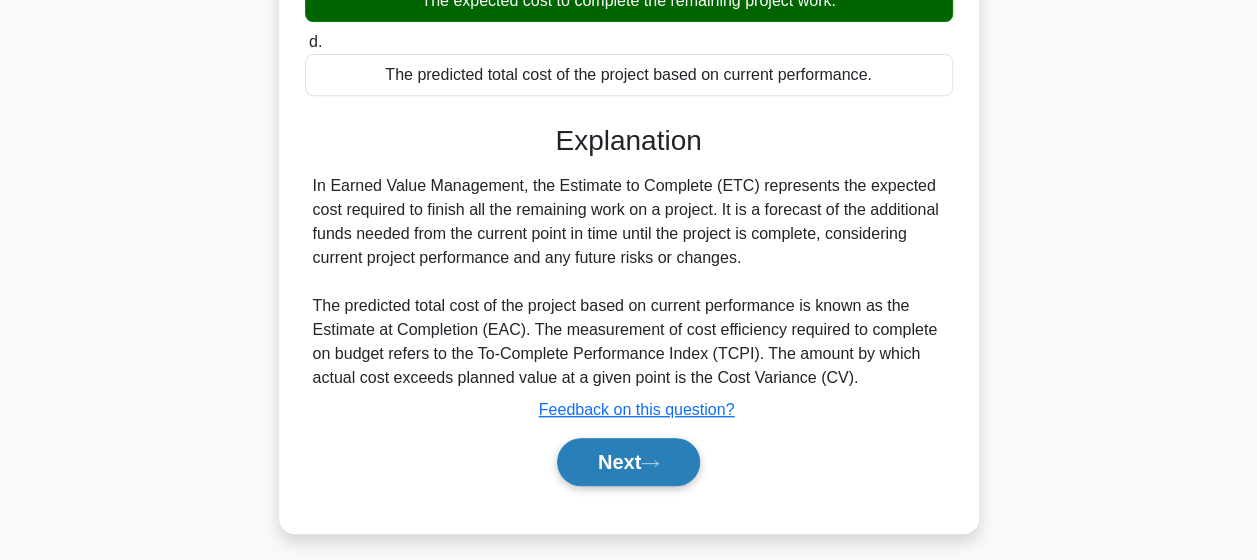 click on "Next" at bounding box center (628, 462) 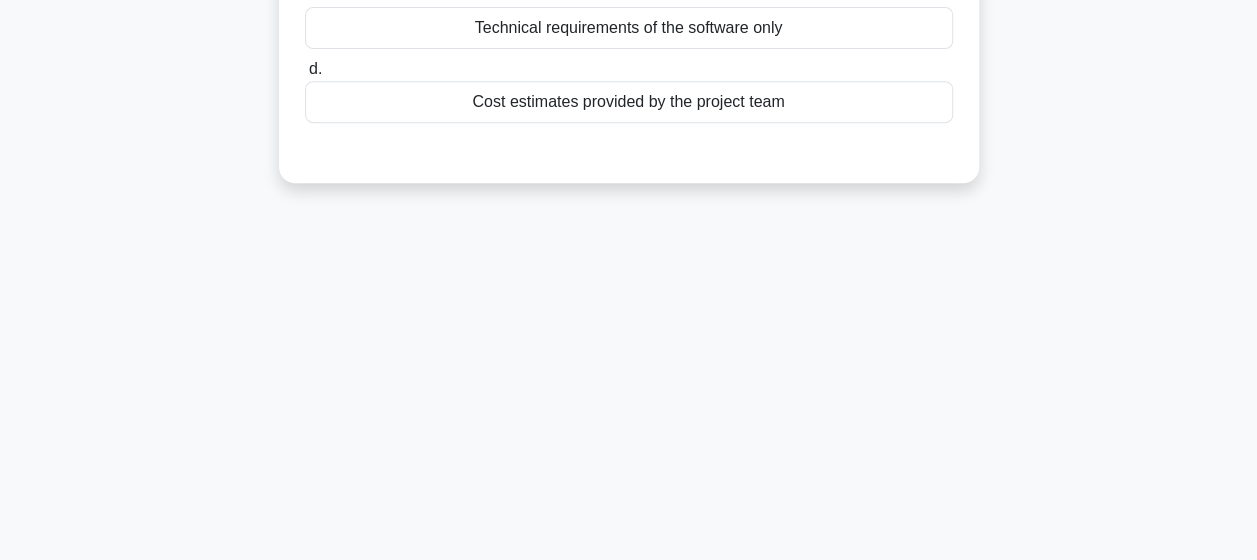 click on "3:35
Stop
PMP
Advanced
3/10
The project manager is reviewing a request for proposals (RFP) for a complex software project. To get a clear understanding of the vendors' expertise, they should include in the RFP:
.spinner_0XTQ{transform-origin:center;animation:spinner_y6GP .75s linear infinite}@keyframes spinner_y6GP{100%{transform:rotate(360deg)}}
a.
b. c. d." at bounding box center [629, 172] 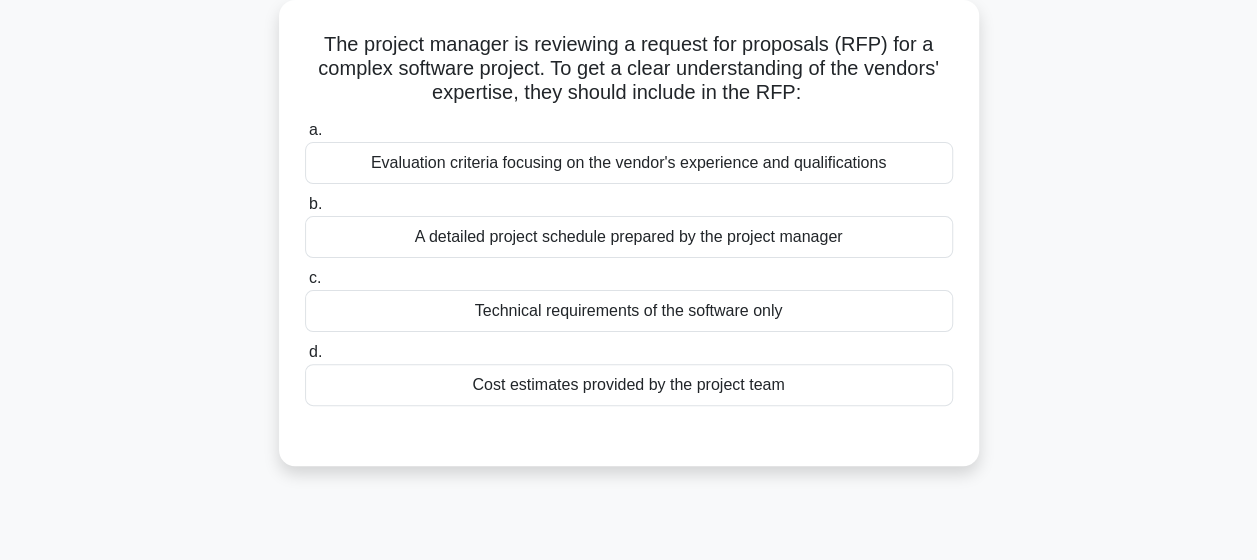 scroll, scrollTop: 0, scrollLeft: 0, axis: both 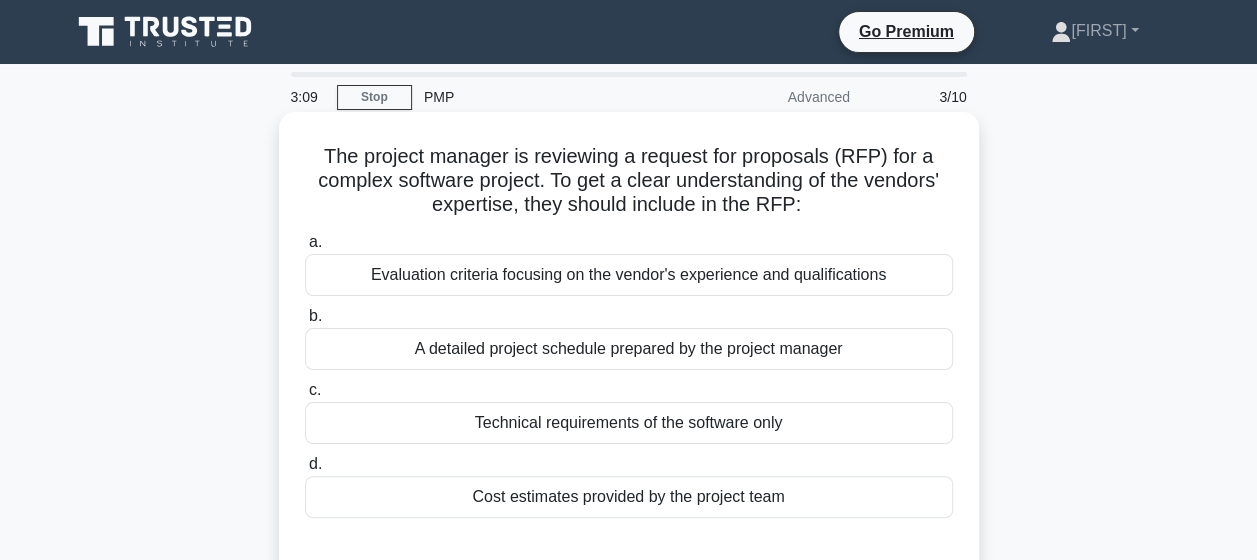 click on "Evaluation criteria focusing on the vendor's experience and qualifications" at bounding box center (629, 275) 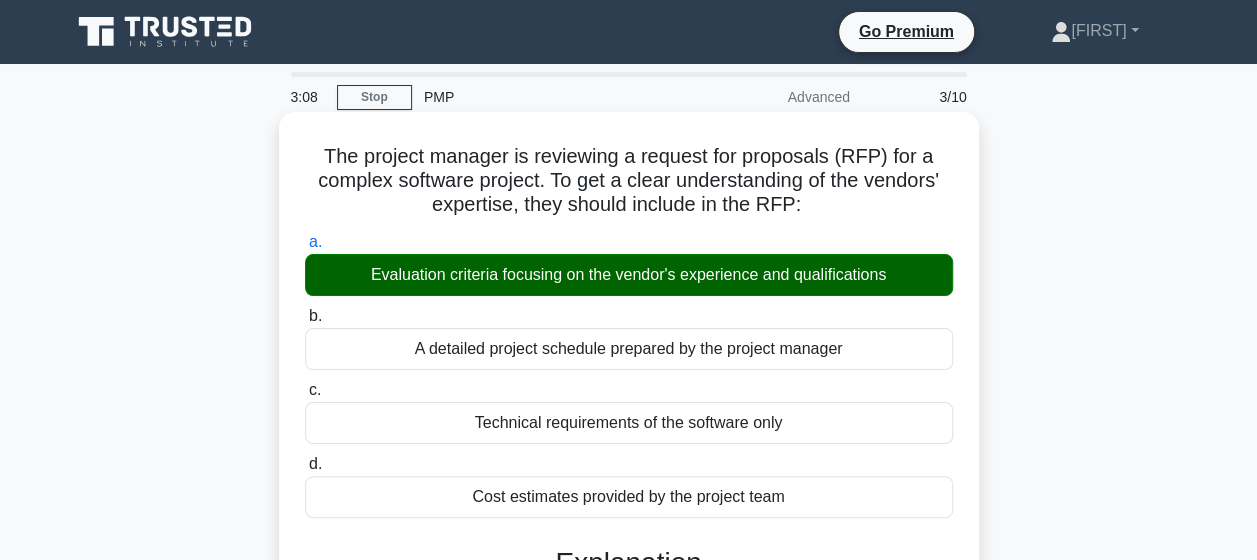 scroll, scrollTop: 400, scrollLeft: 0, axis: vertical 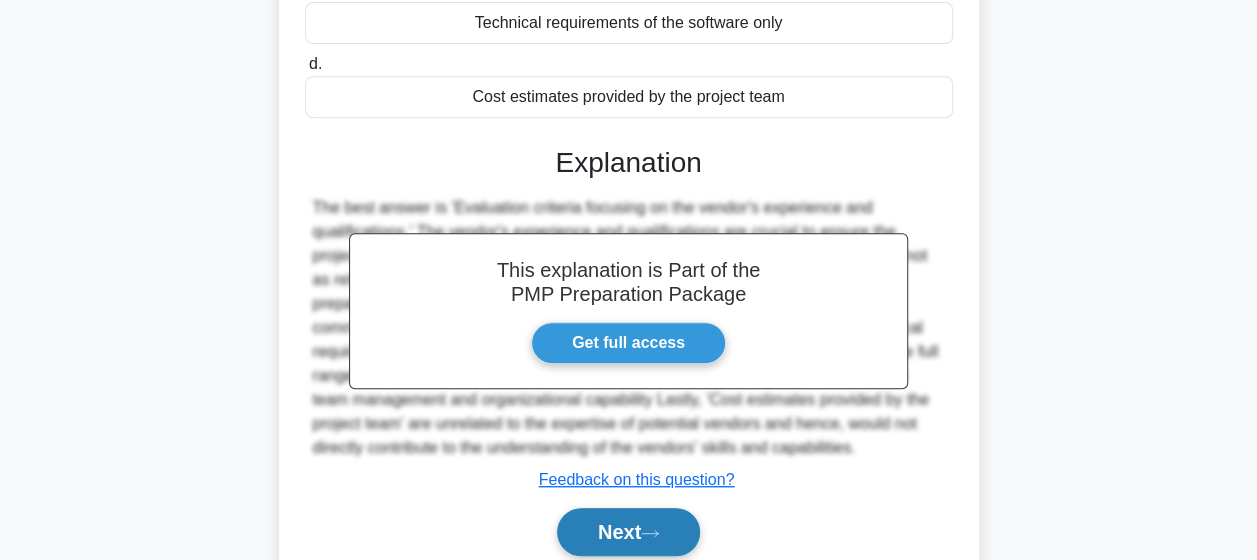 click on "Next" at bounding box center [628, 532] 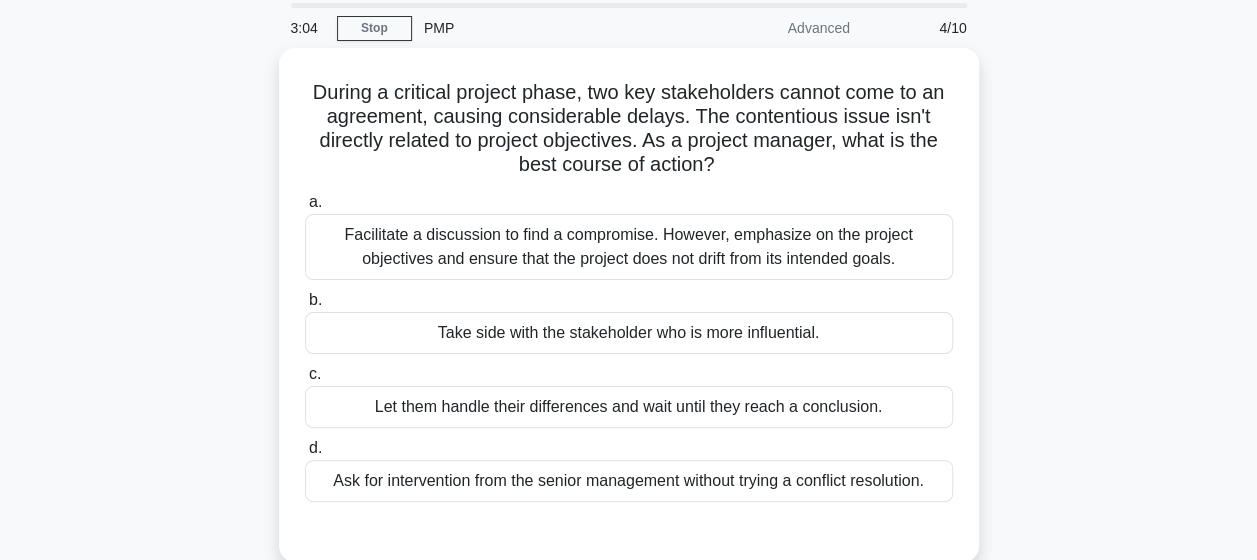 scroll, scrollTop: 100, scrollLeft: 0, axis: vertical 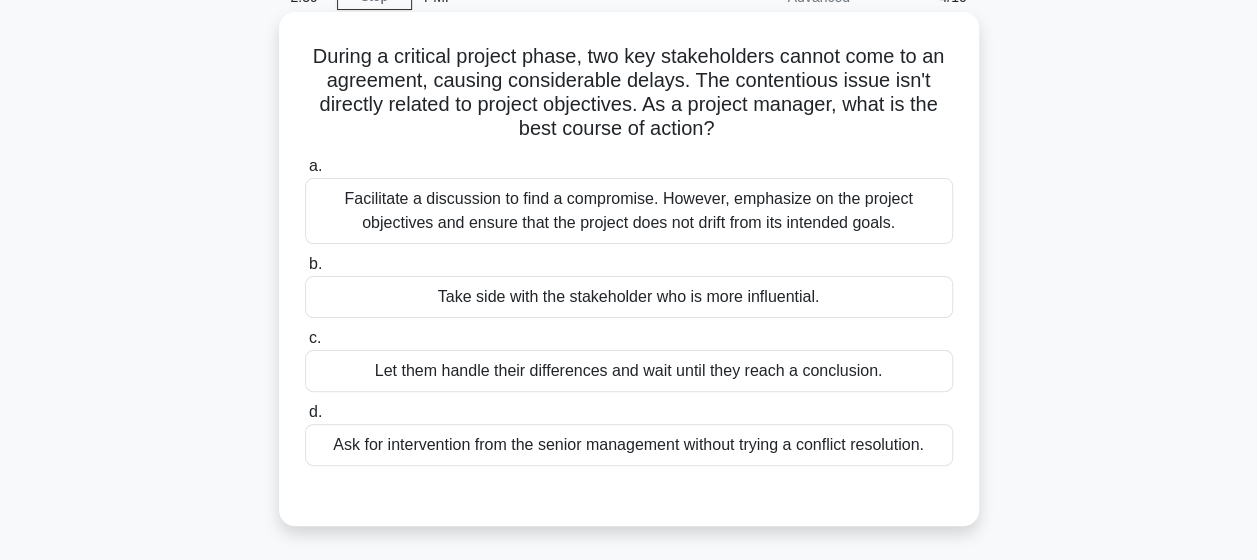click on "Facilitate a discussion to find a compromise. However, emphasize on the project objectives and ensure that the project does not drift from its intended goals." at bounding box center [629, 211] 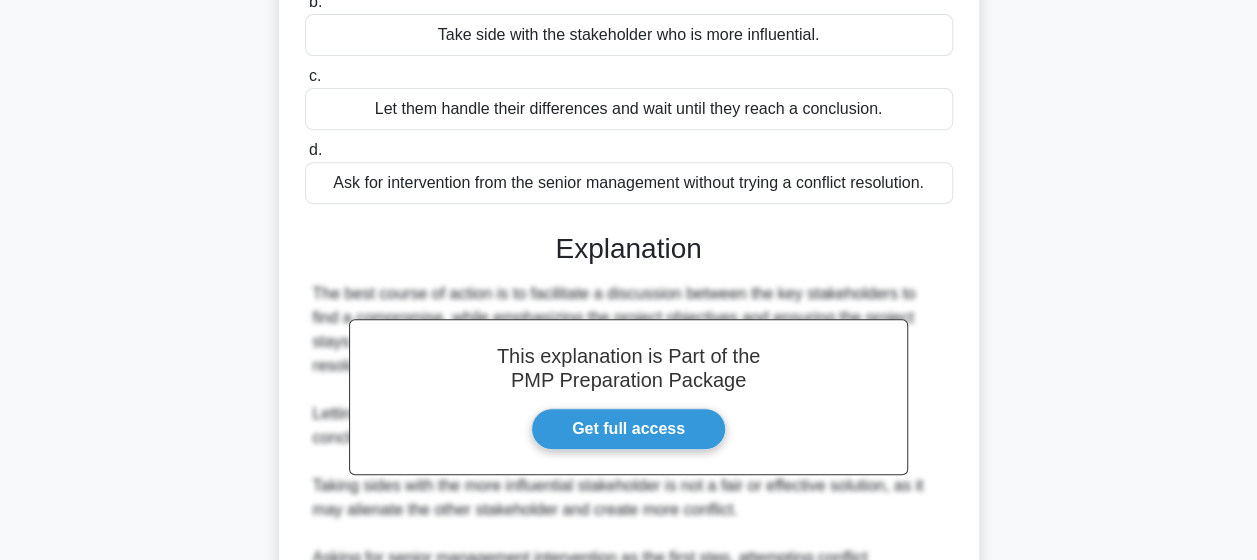 scroll, scrollTop: 598, scrollLeft: 0, axis: vertical 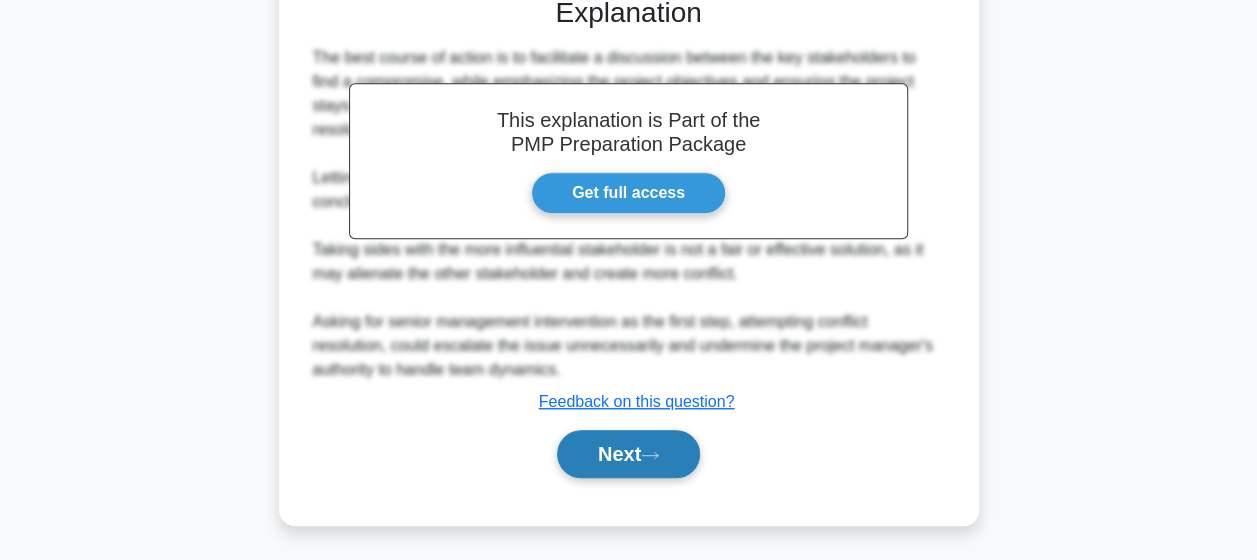 click on "Next" at bounding box center (628, 454) 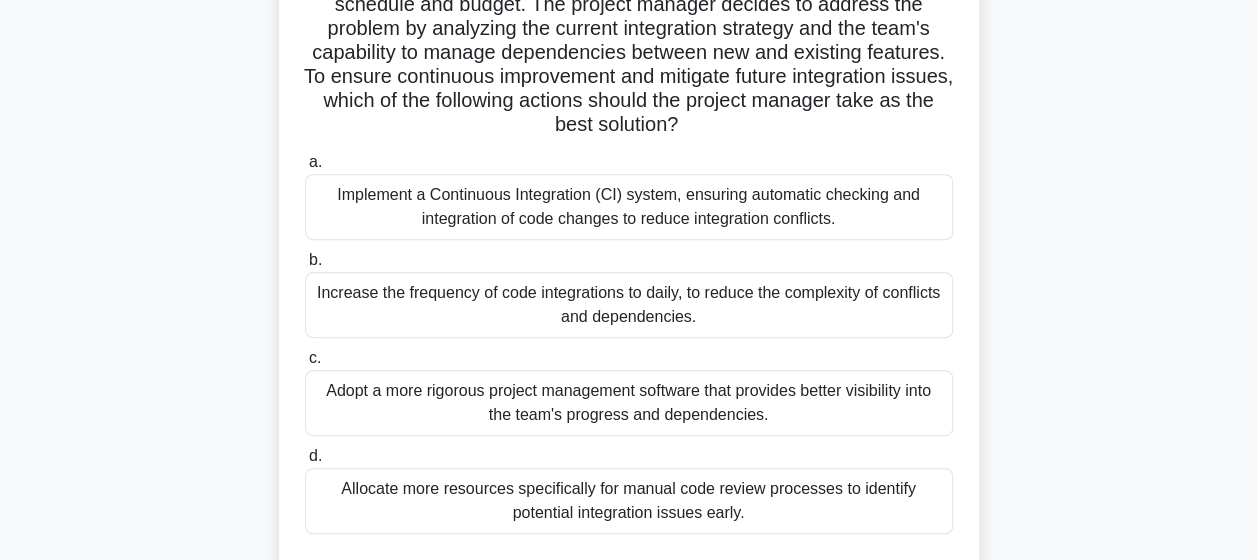scroll, scrollTop: 420, scrollLeft: 0, axis: vertical 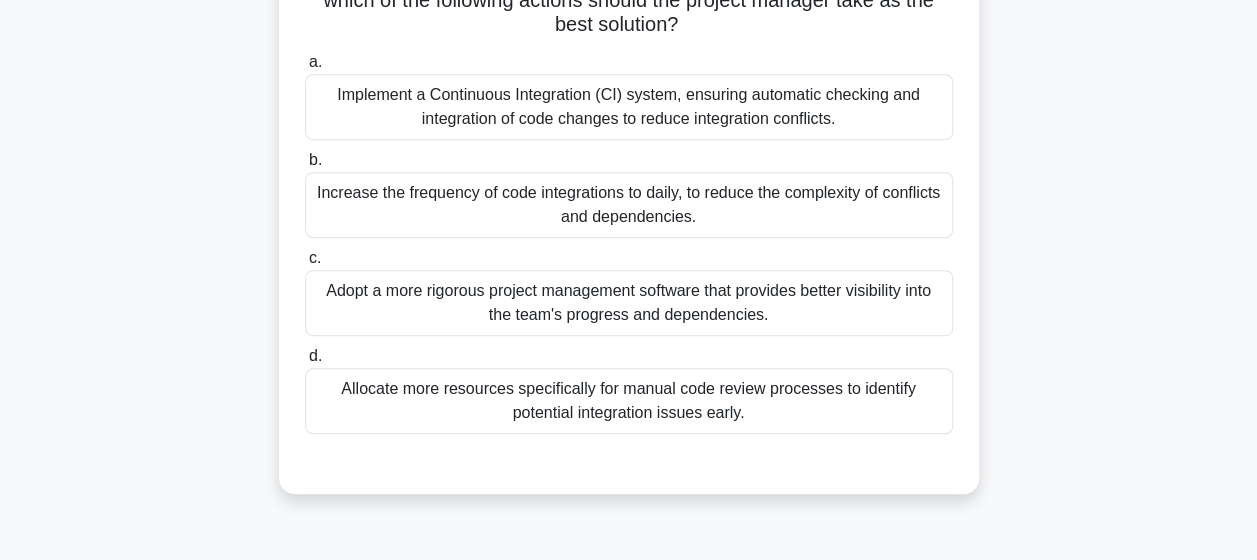 click on "Implement a Continuous Integration (CI) system, ensuring automatic checking and integration of code changes to reduce integration conflicts." at bounding box center [629, 107] 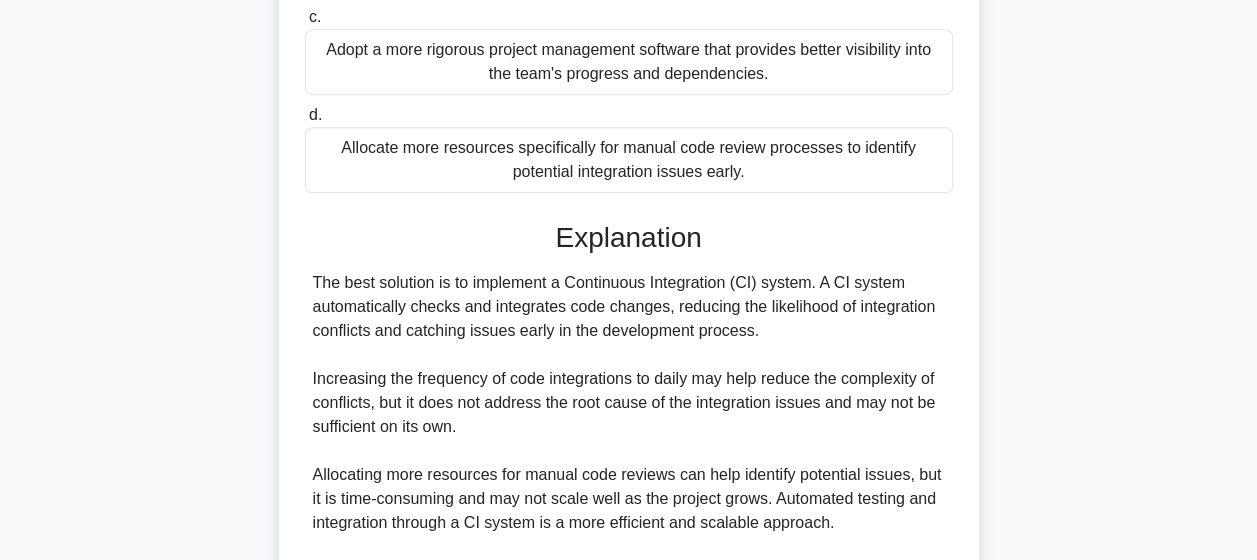 scroll, scrollTop: 920, scrollLeft: 0, axis: vertical 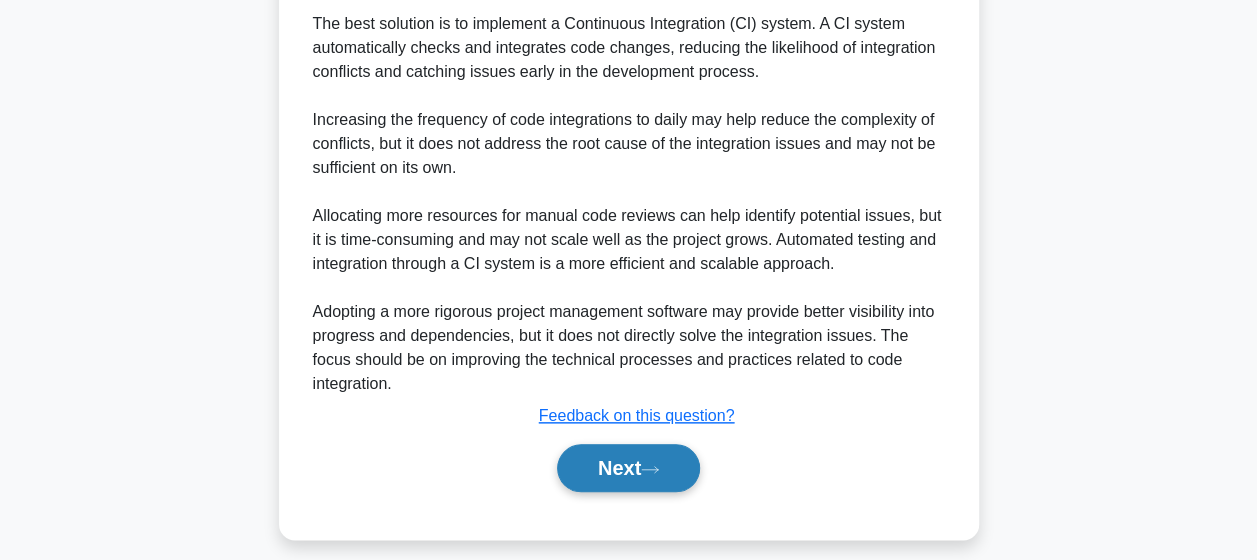 click on "Next" at bounding box center (628, 468) 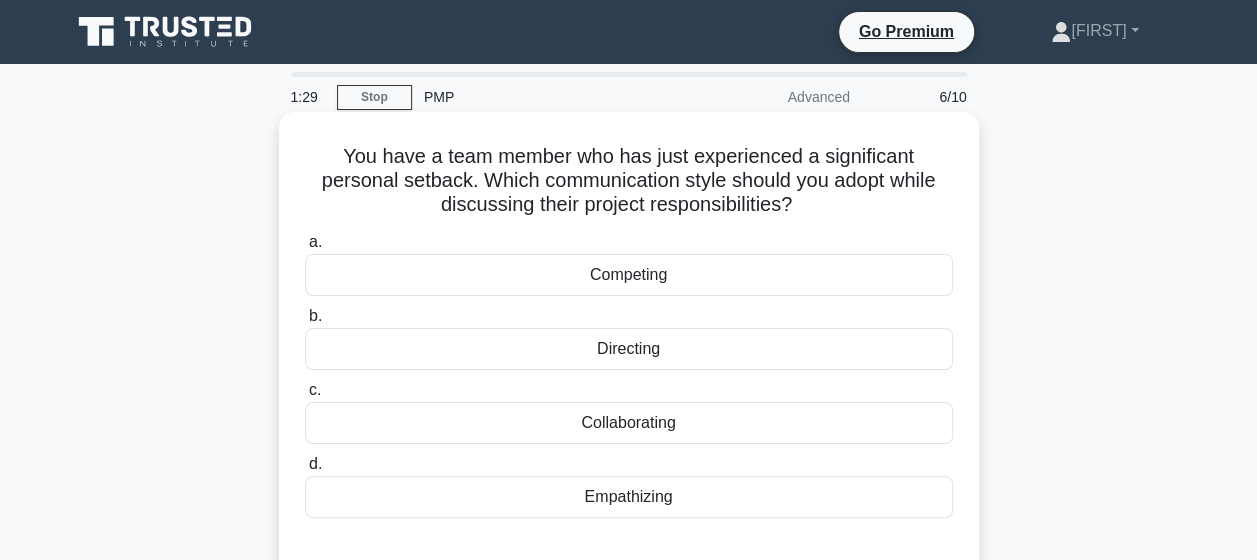 scroll, scrollTop: 100, scrollLeft: 0, axis: vertical 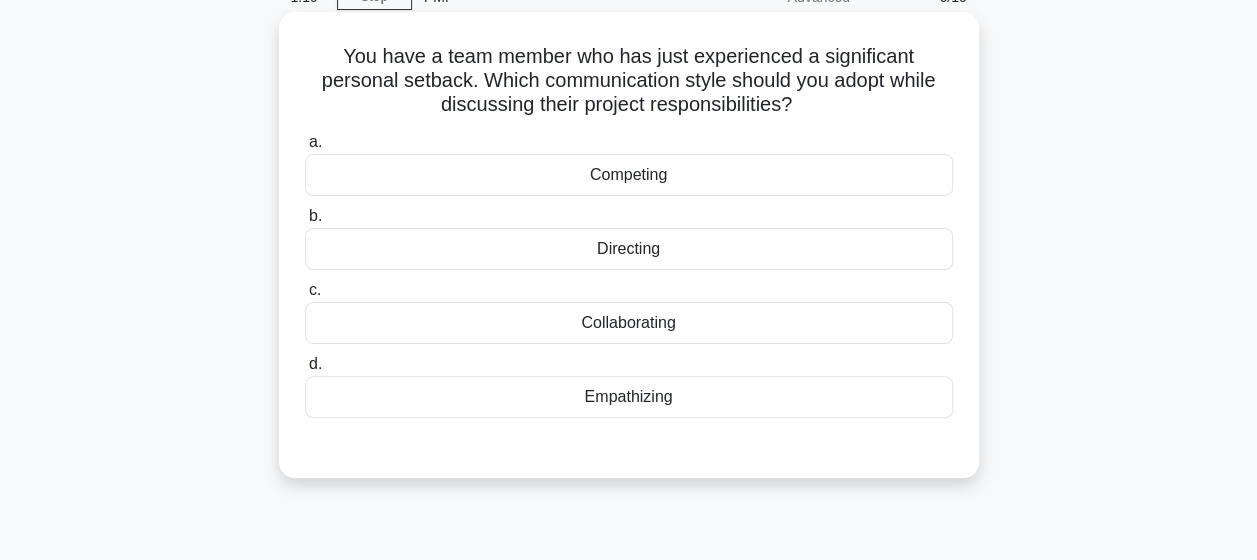 click on "Empathizing" at bounding box center [629, 397] 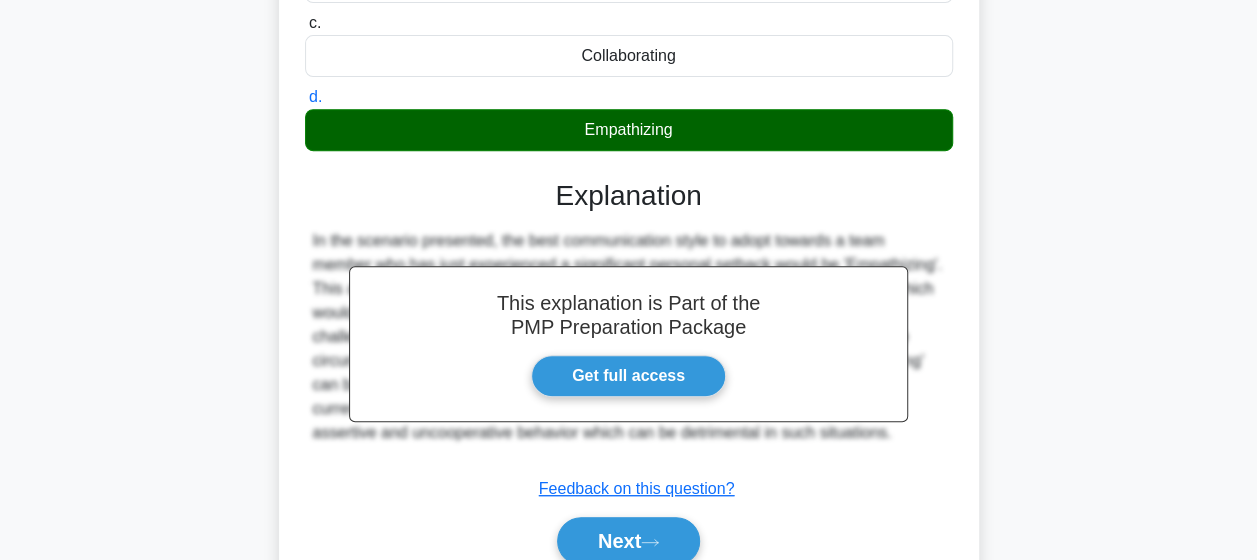 scroll, scrollTop: 500, scrollLeft: 0, axis: vertical 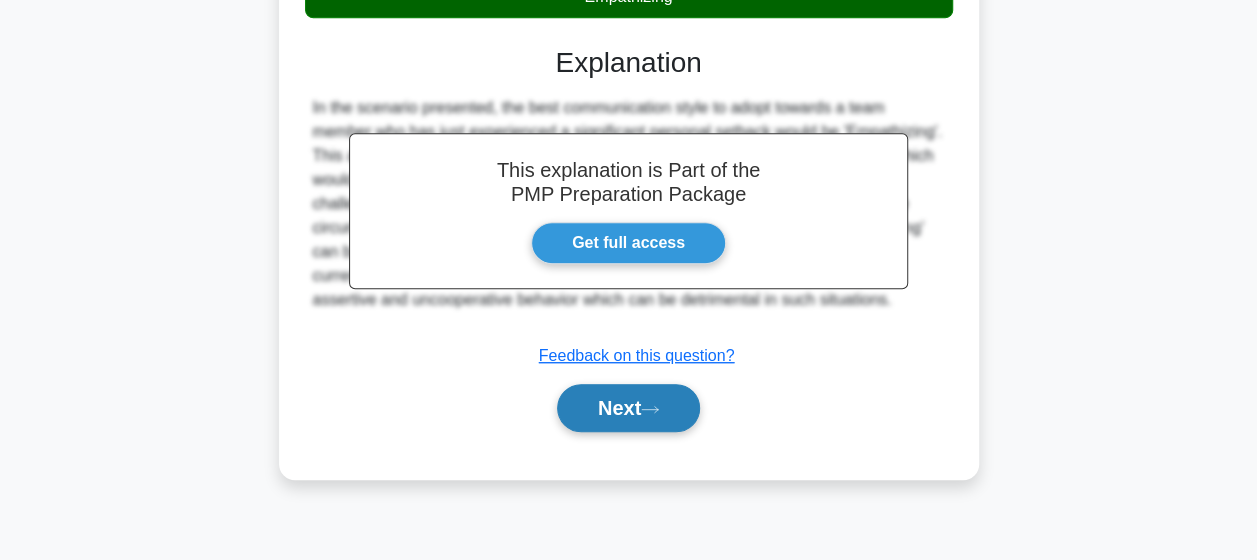 click on "Next" at bounding box center [628, 408] 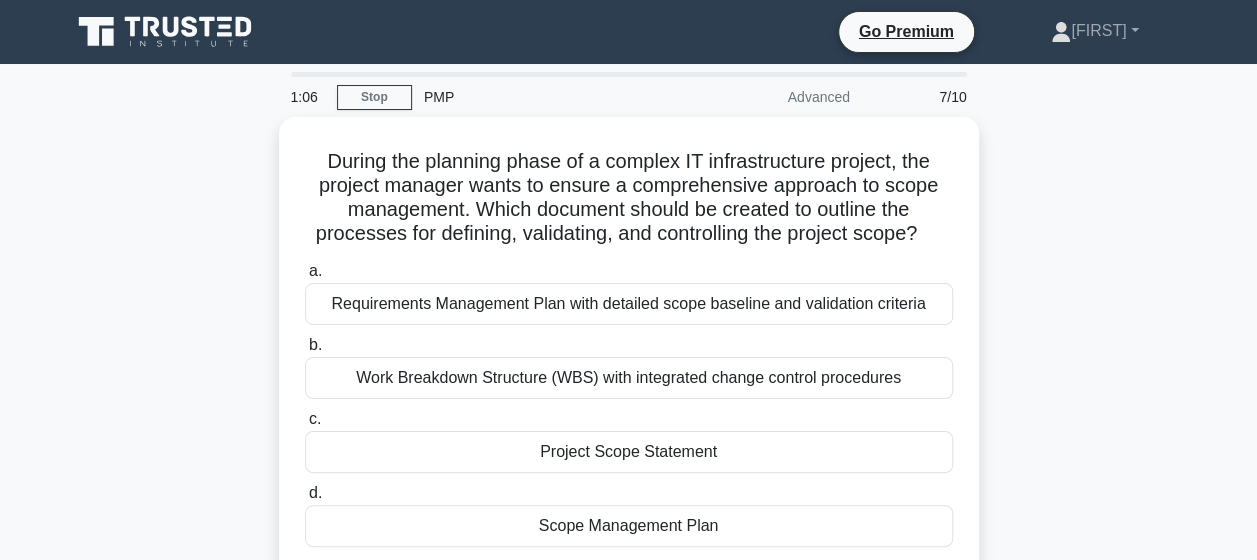 scroll, scrollTop: 100, scrollLeft: 0, axis: vertical 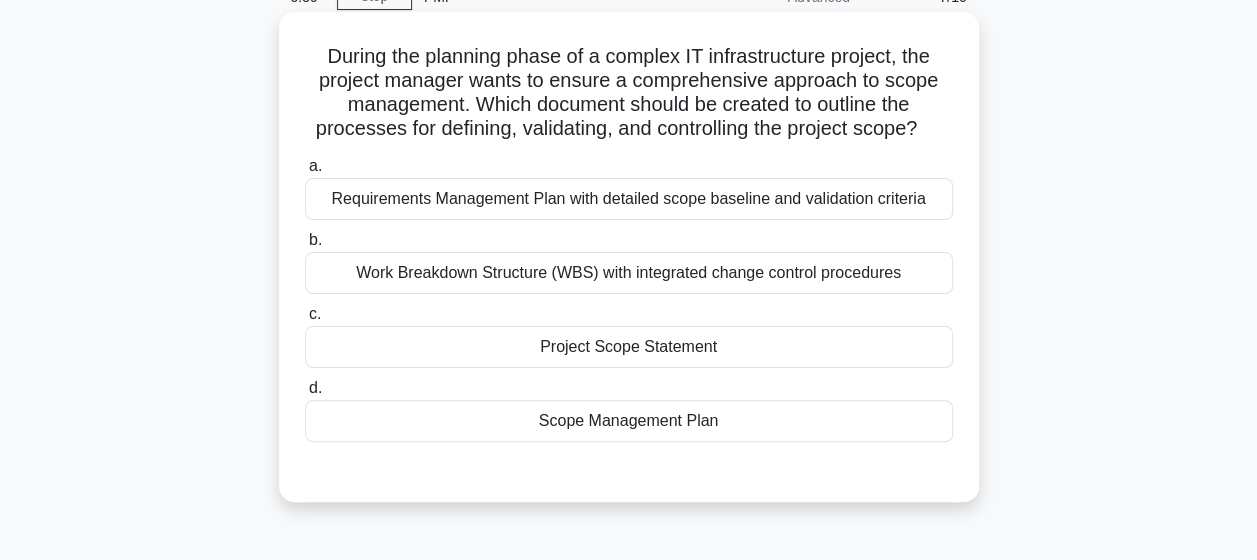 click on "Project Scope Statement" at bounding box center (629, 347) 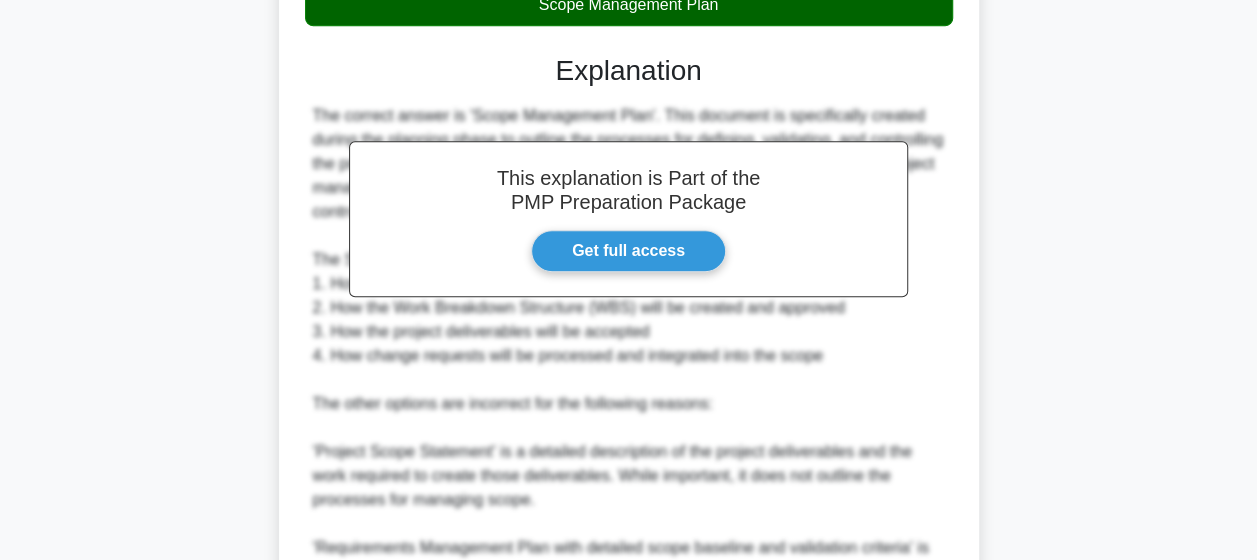 scroll, scrollTop: 841, scrollLeft: 0, axis: vertical 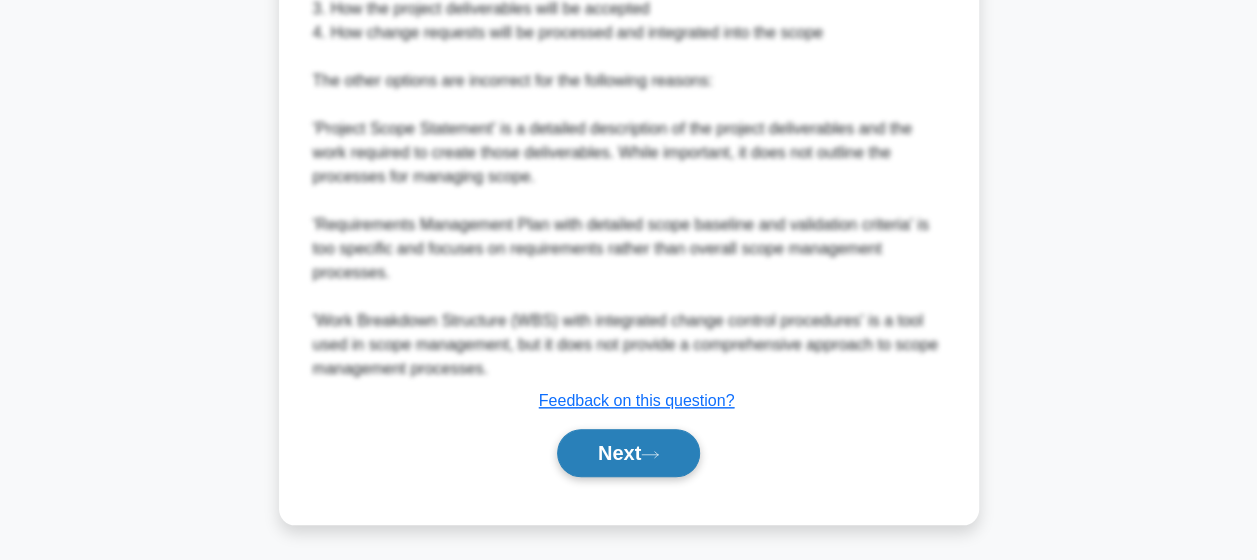 click on "Next" 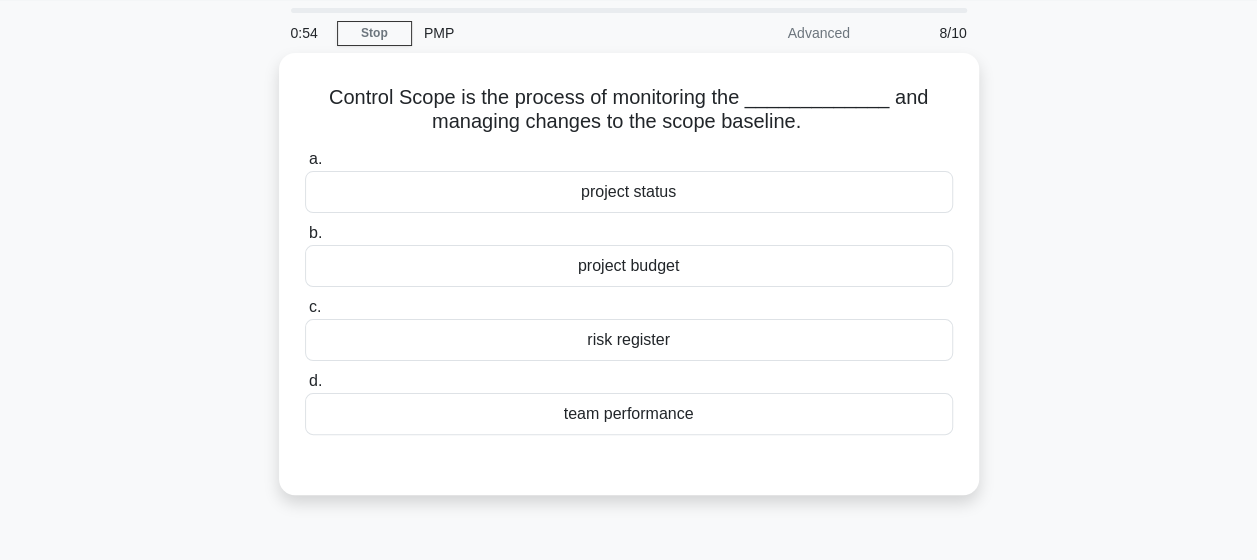 scroll, scrollTop: 20, scrollLeft: 0, axis: vertical 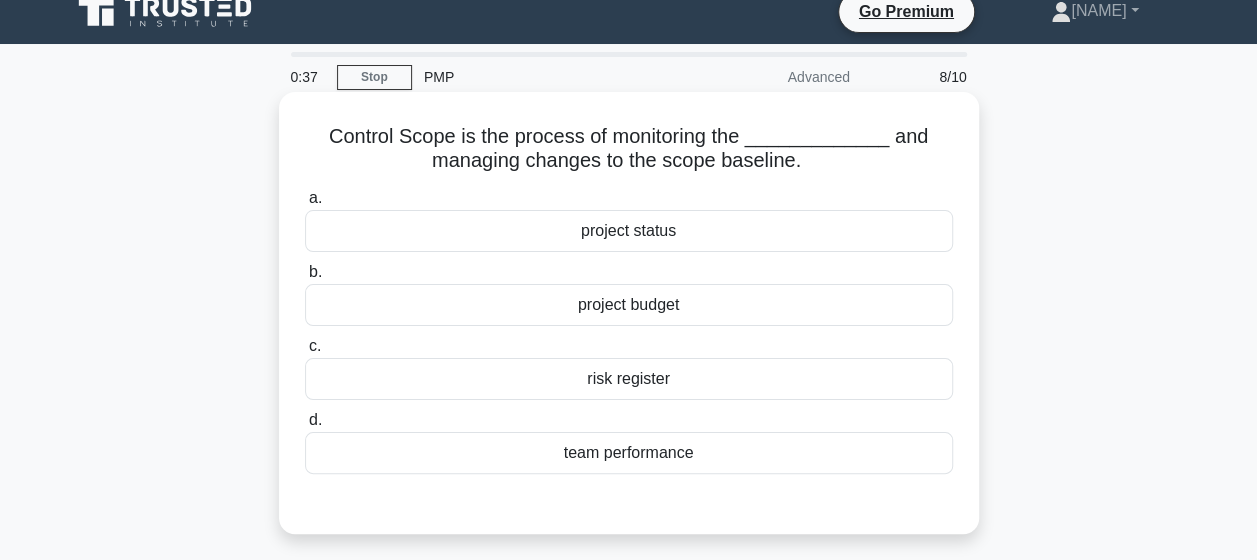click on "team performance" 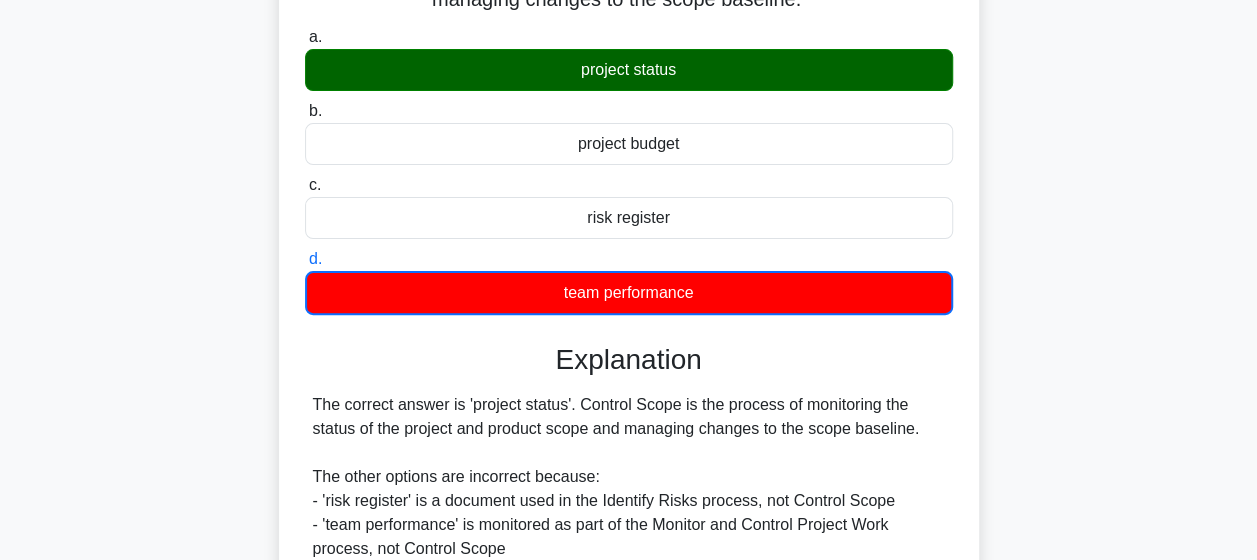 scroll, scrollTop: 420, scrollLeft: 0, axis: vertical 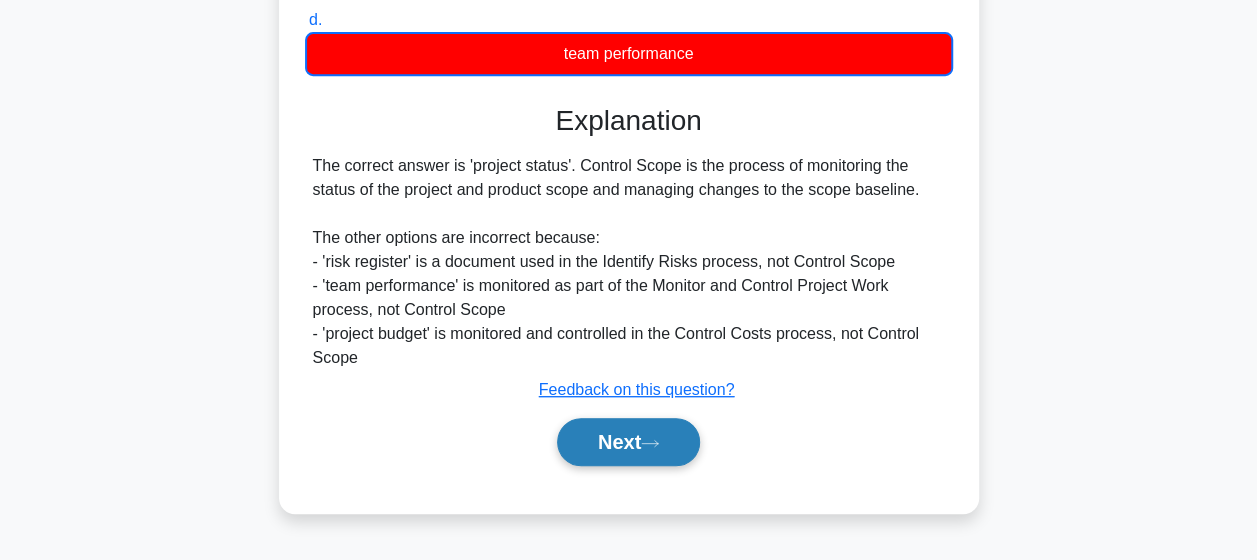 click on "Next" 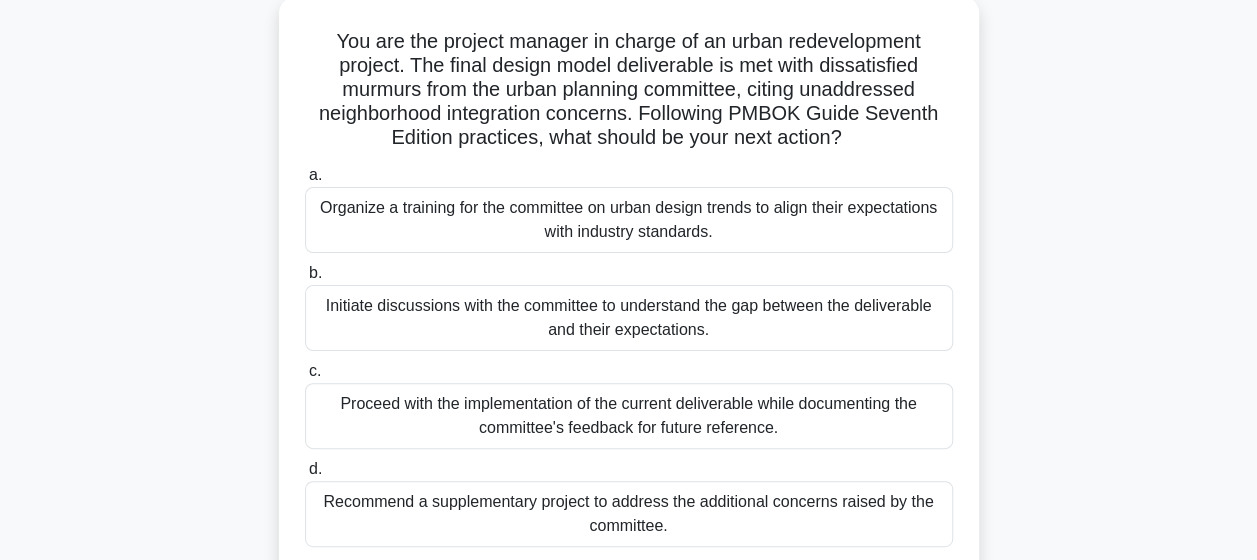 scroll, scrollTop: 220, scrollLeft: 0, axis: vertical 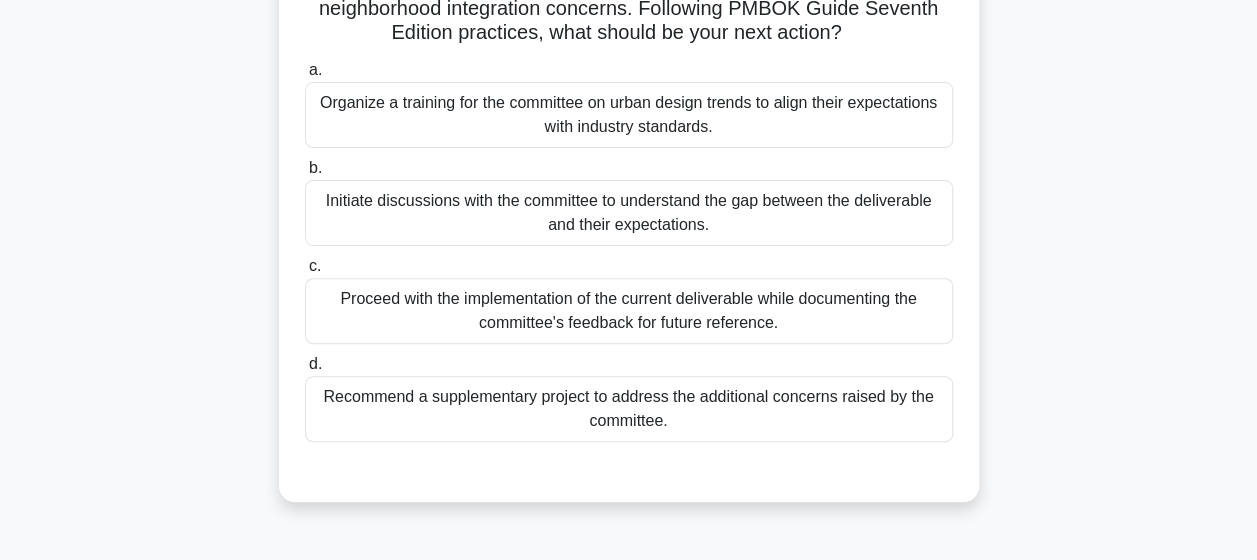 click on "Initiate discussions with the committee to understand the gap between the deliverable and their expectations." 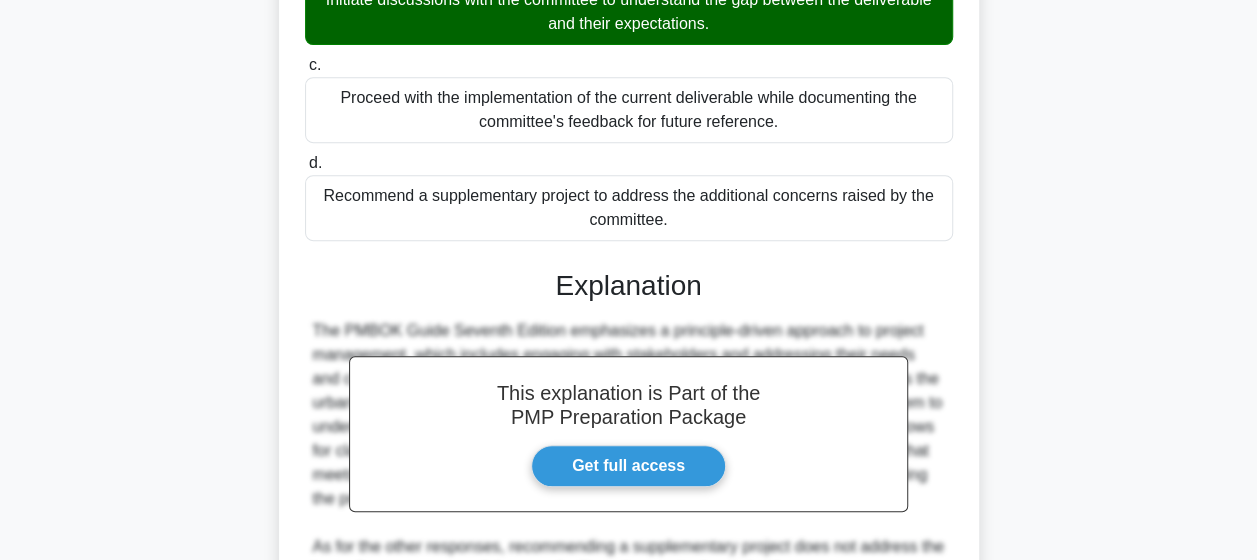 scroll, scrollTop: 720, scrollLeft: 0, axis: vertical 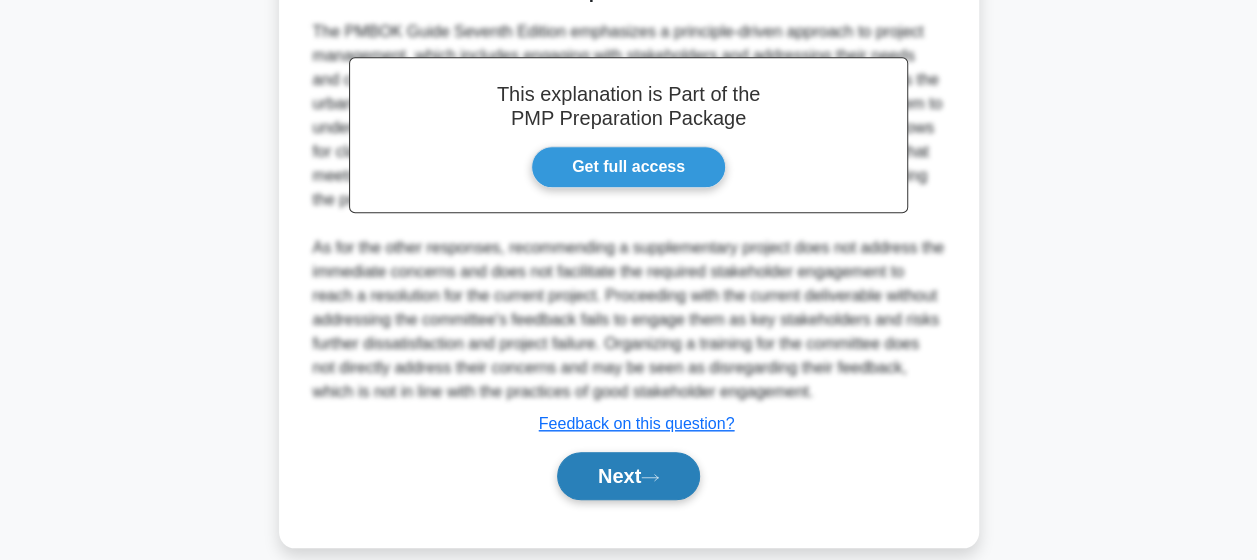 click on "Next" 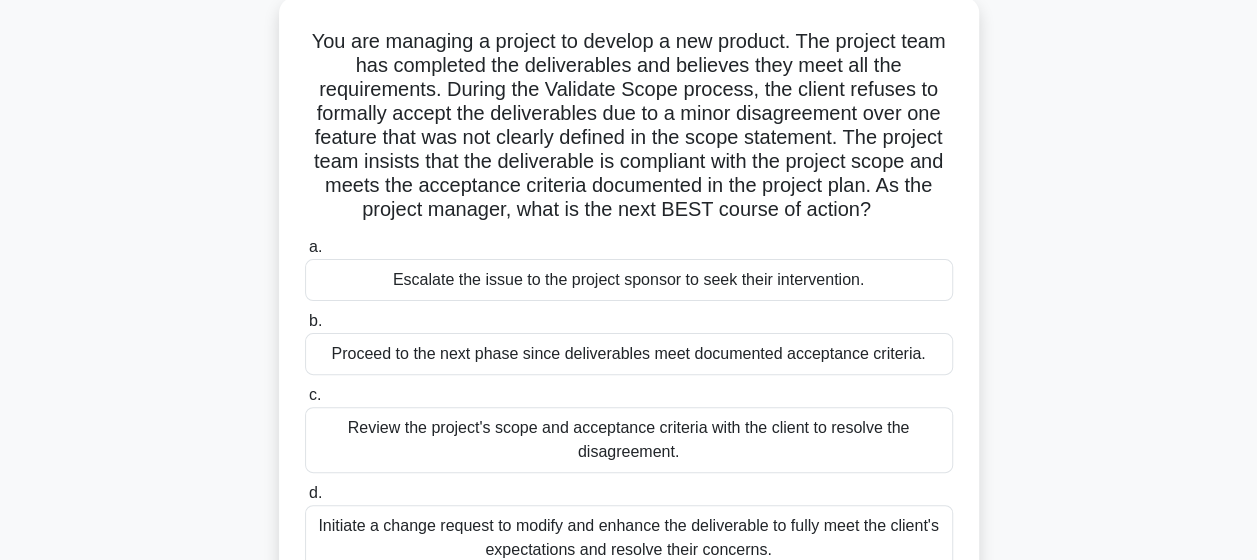 scroll, scrollTop: 20, scrollLeft: 0, axis: vertical 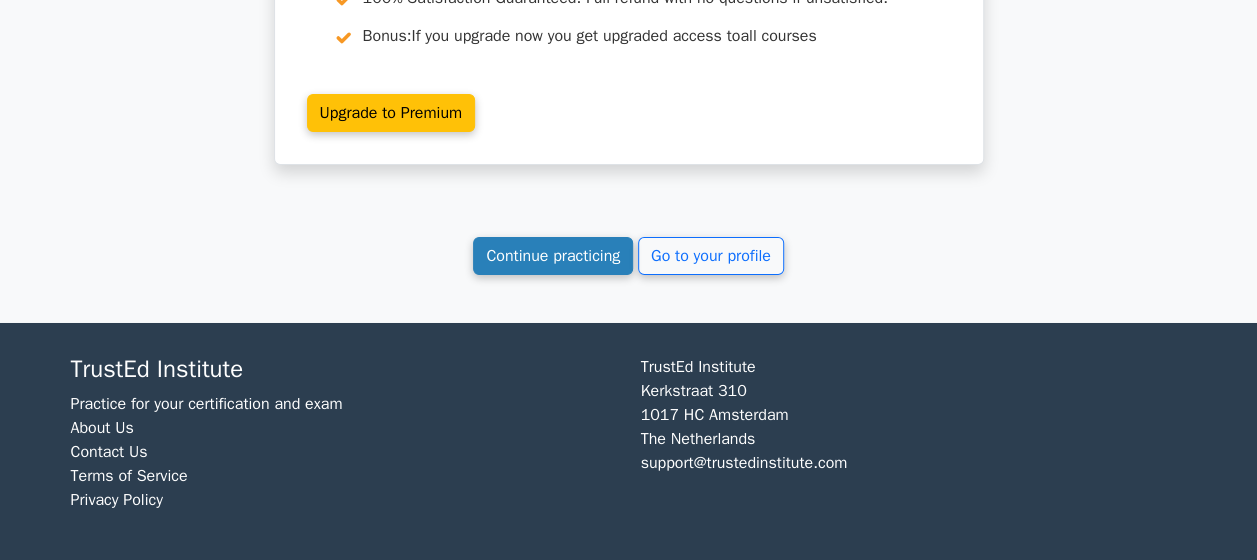 click on "Continue practicing" at bounding box center [553, 256] 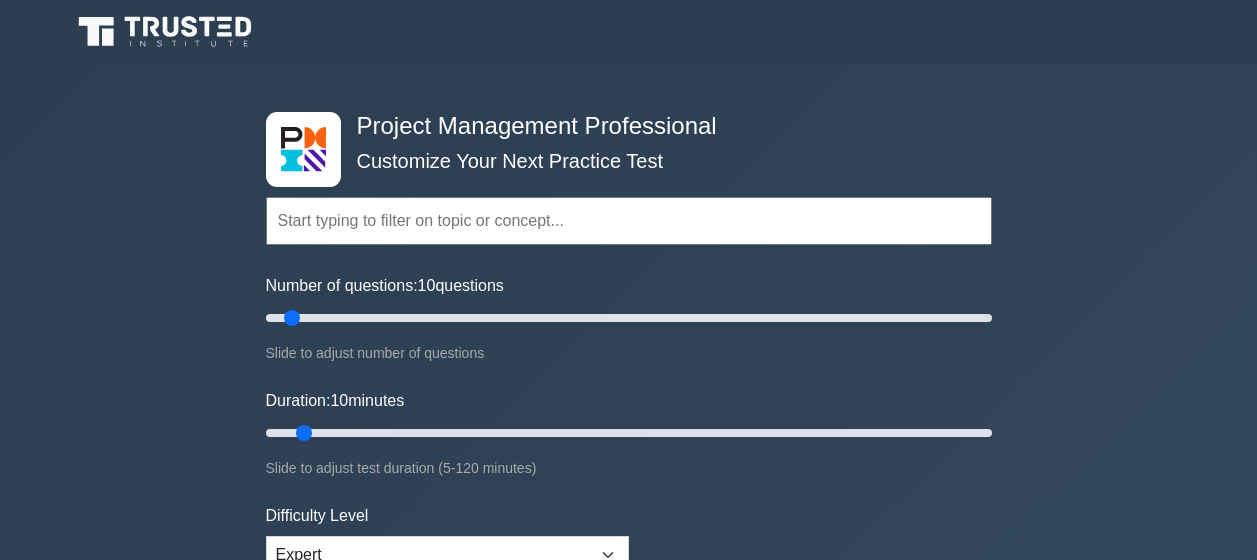 scroll, scrollTop: 0, scrollLeft: 0, axis: both 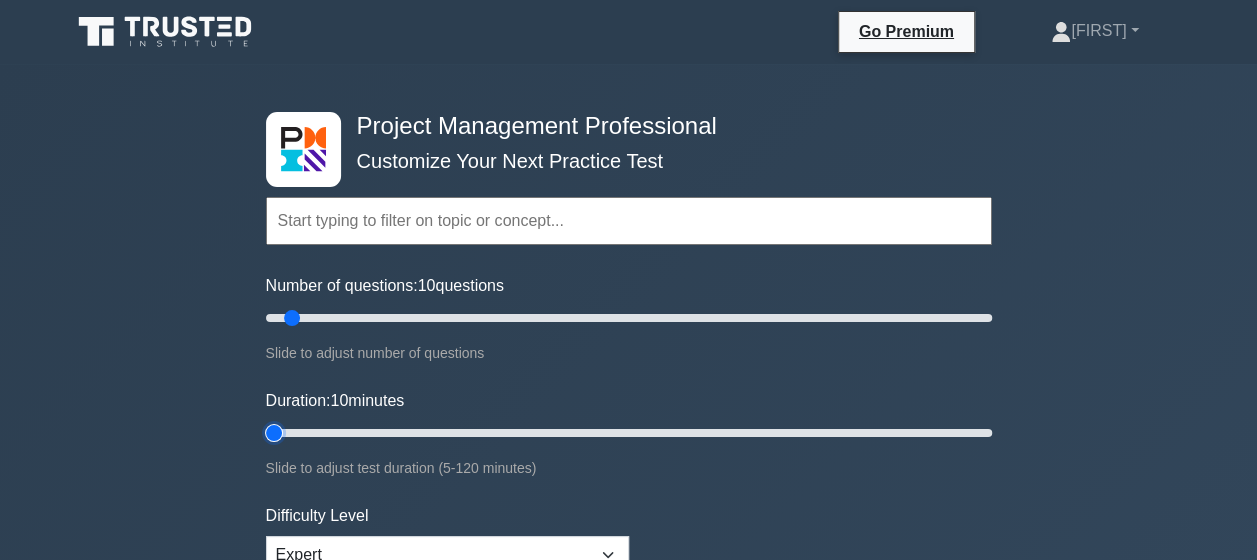 type on "5" 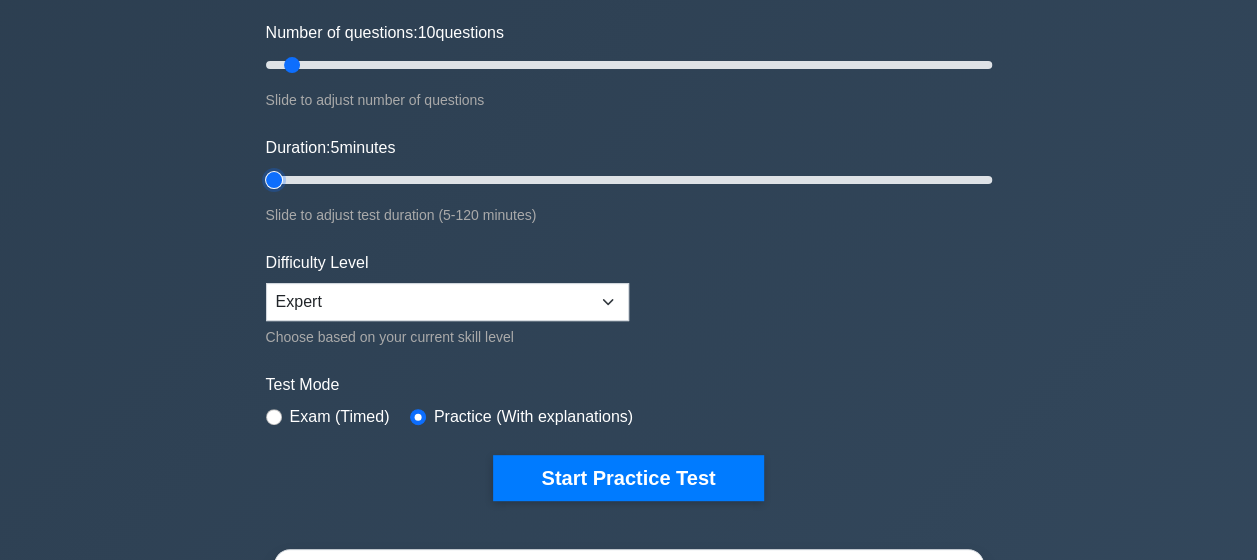 scroll, scrollTop: 400, scrollLeft: 0, axis: vertical 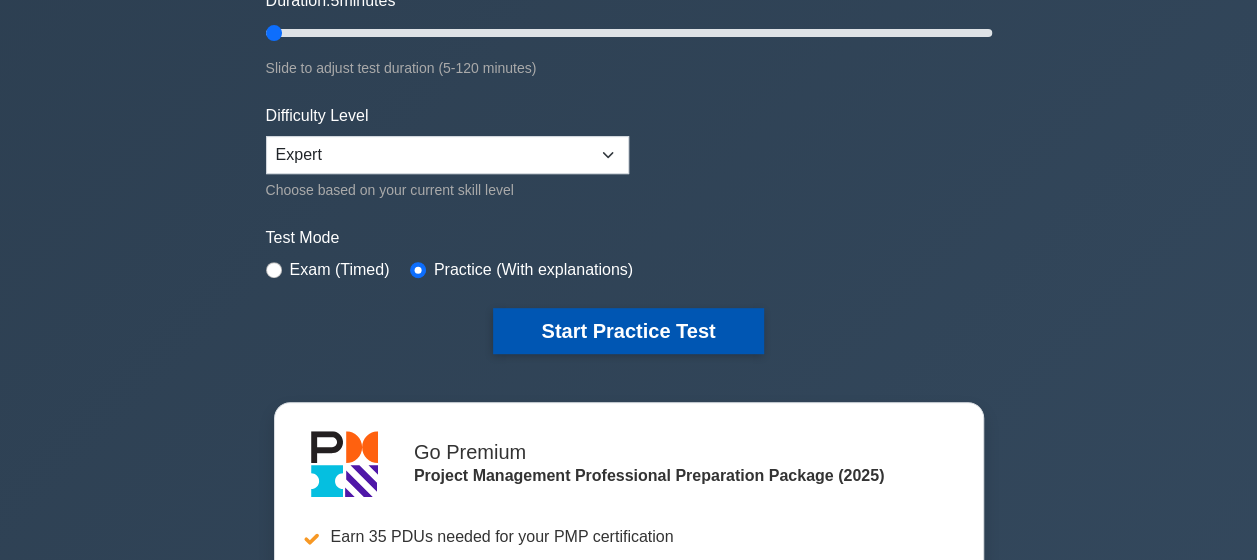 click on "Start Practice Test" at bounding box center (628, 331) 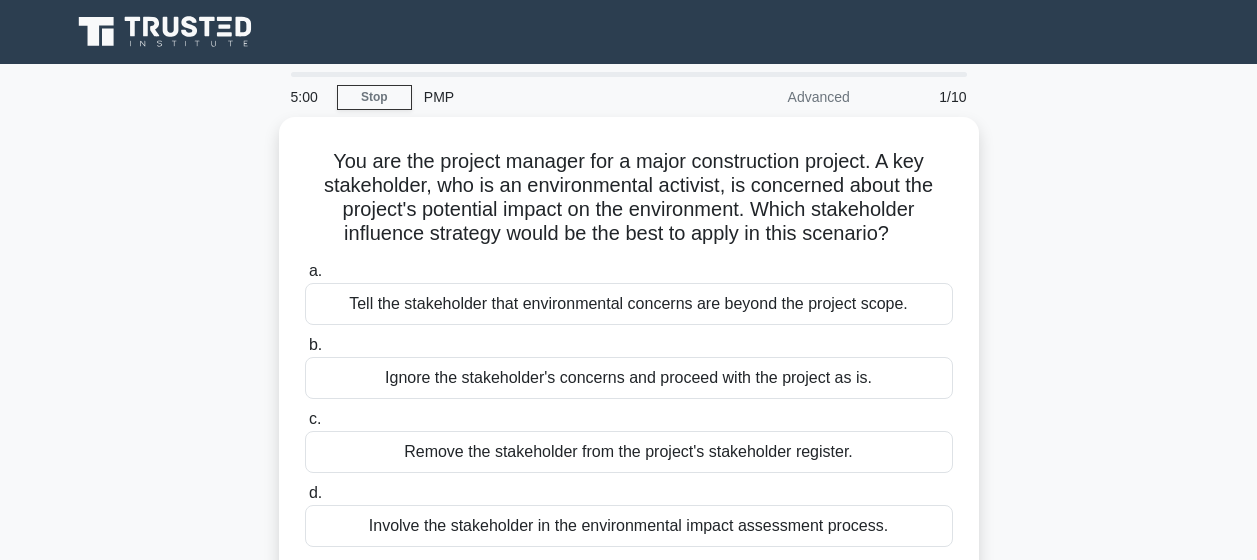 scroll, scrollTop: 0, scrollLeft: 0, axis: both 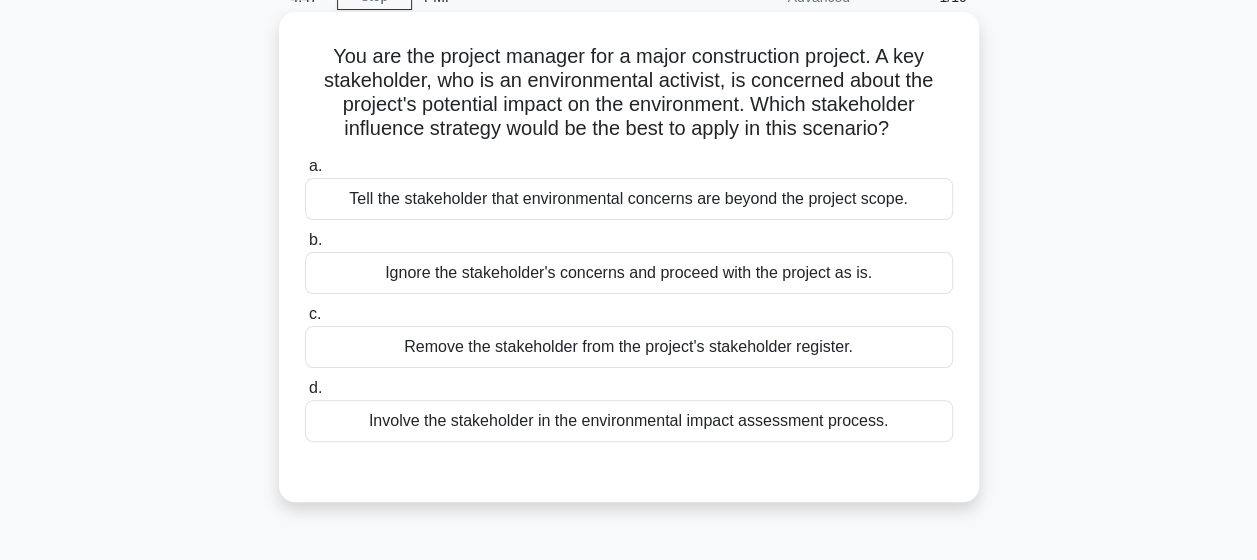 click on "Involve the stakeholder in the environmental impact assessment process." at bounding box center (629, 421) 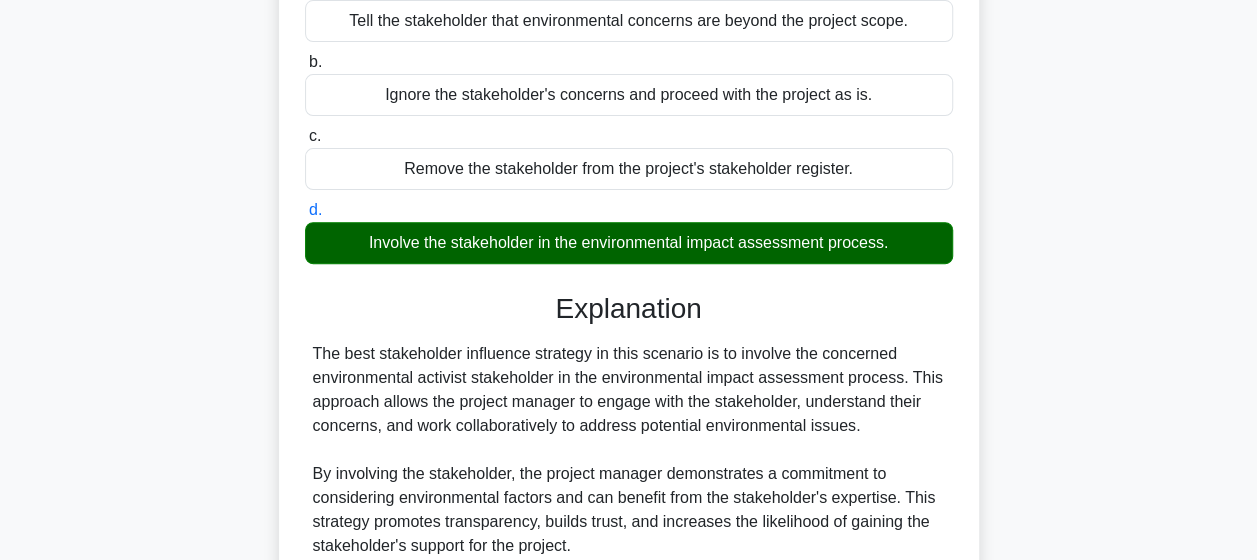 scroll, scrollTop: 598, scrollLeft: 0, axis: vertical 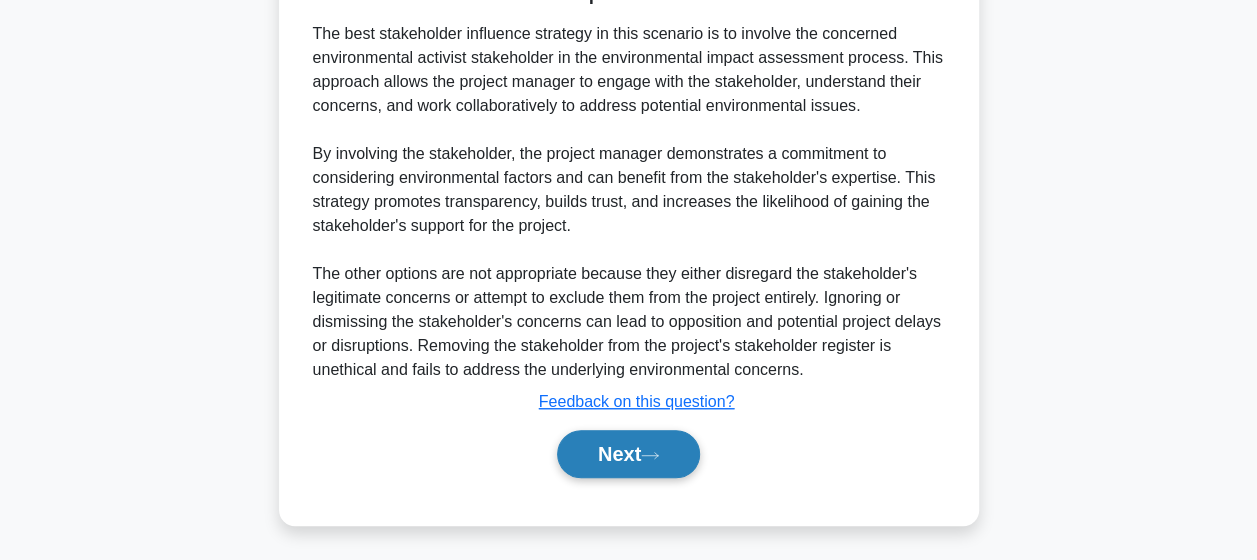 click on "Next" at bounding box center [628, 454] 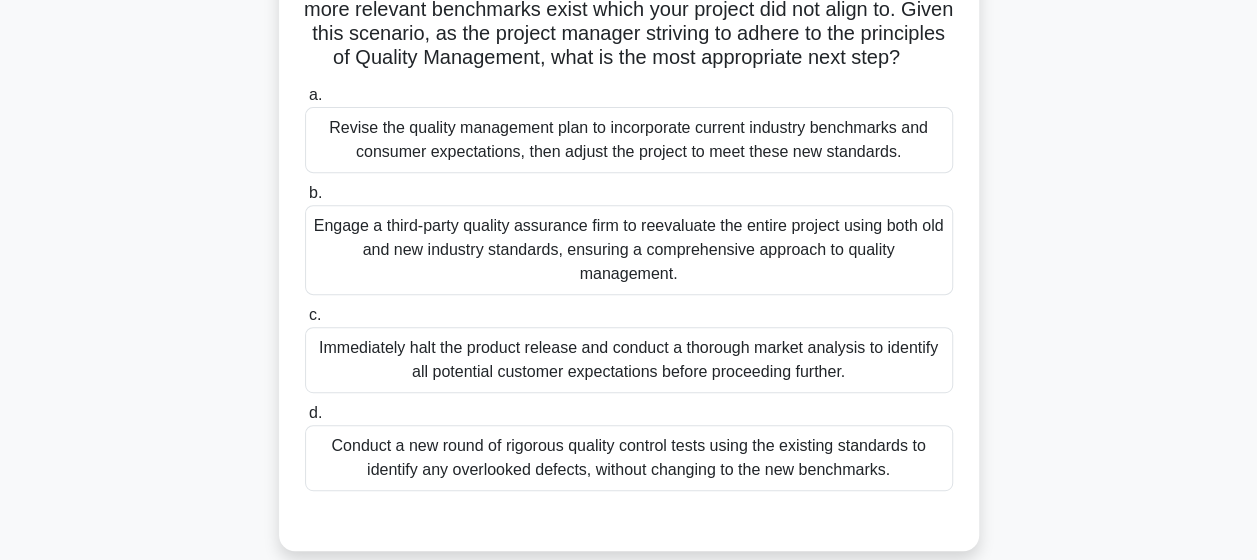 scroll, scrollTop: 420, scrollLeft: 0, axis: vertical 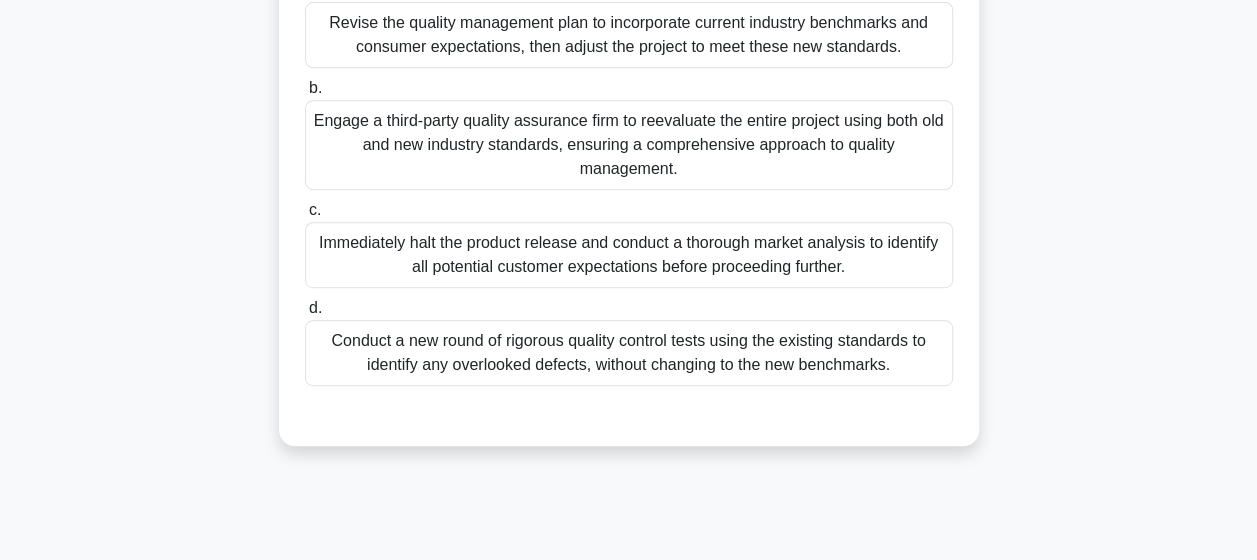 click on "Revise the quality management plan to incorporate current industry benchmarks and consumer expectations, then adjust the project to meet these new standards." at bounding box center [629, 35] 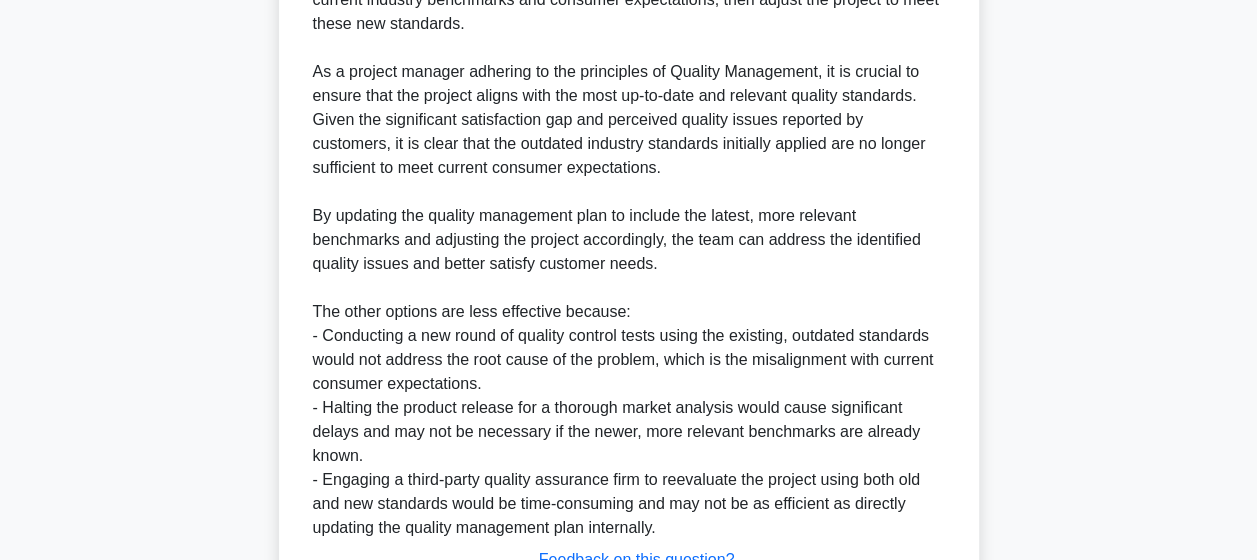 scroll, scrollTop: 1102, scrollLeft: 0, axis: vertical 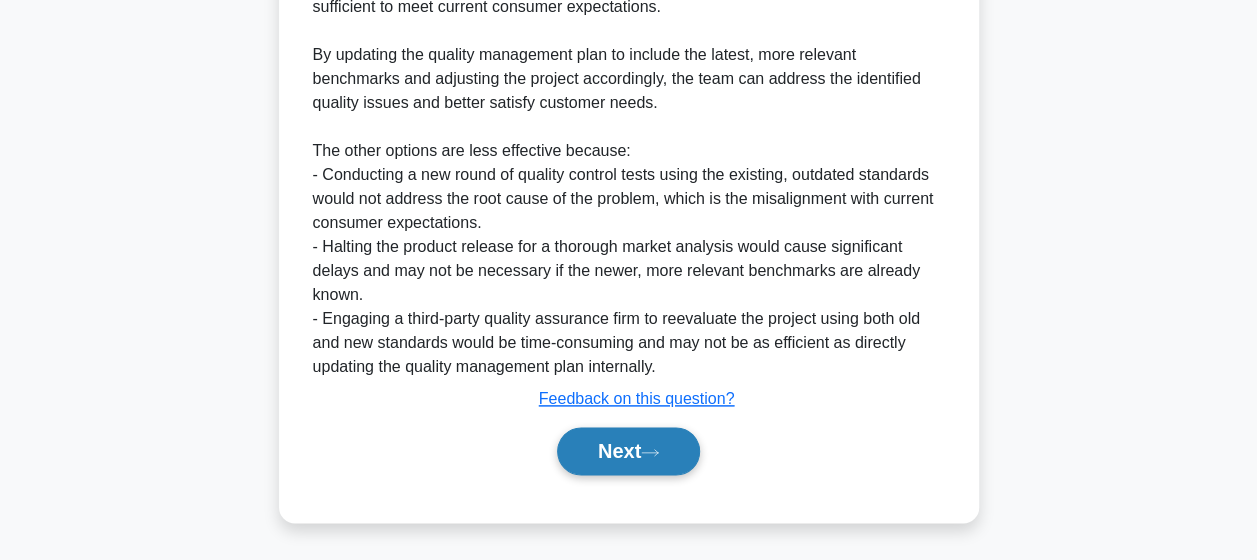 click on "Next" at bounding box center (628, 451) 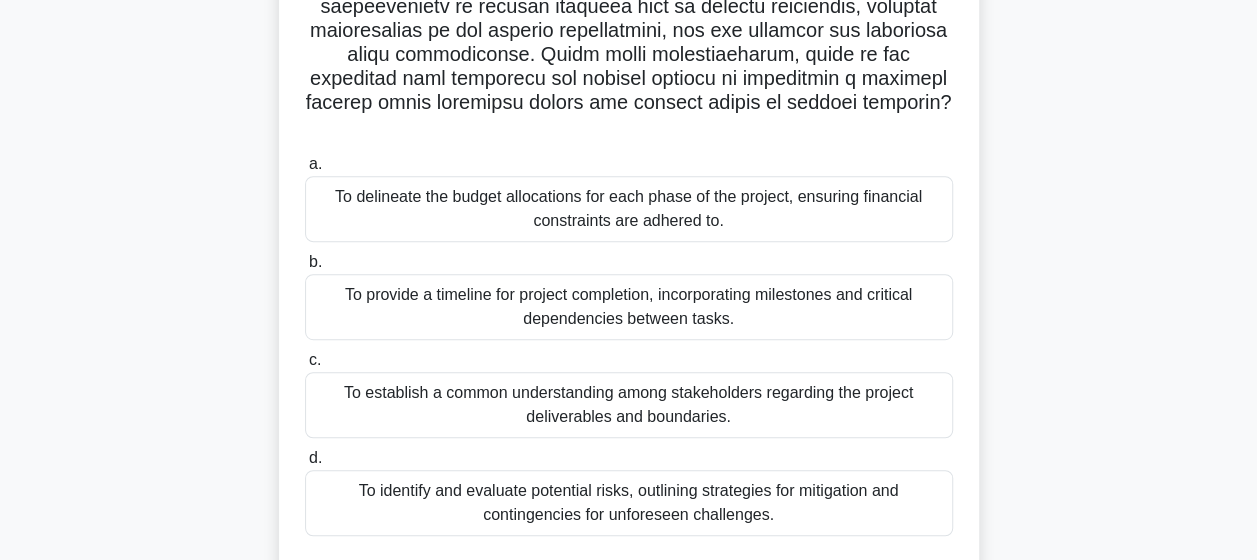 scroll, scrollTop: 420, scrollLeft: 0, axis: vertical 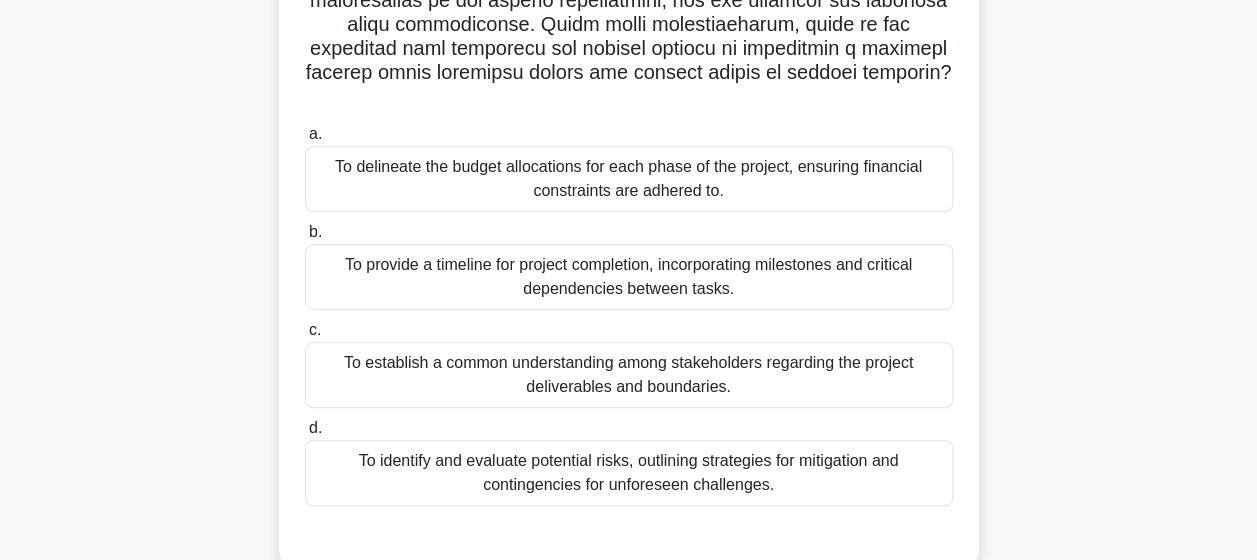 click on "To establish a common understanding among stakeholders regarding the project deliverables and boundaries." at bounding box center (629, 375) 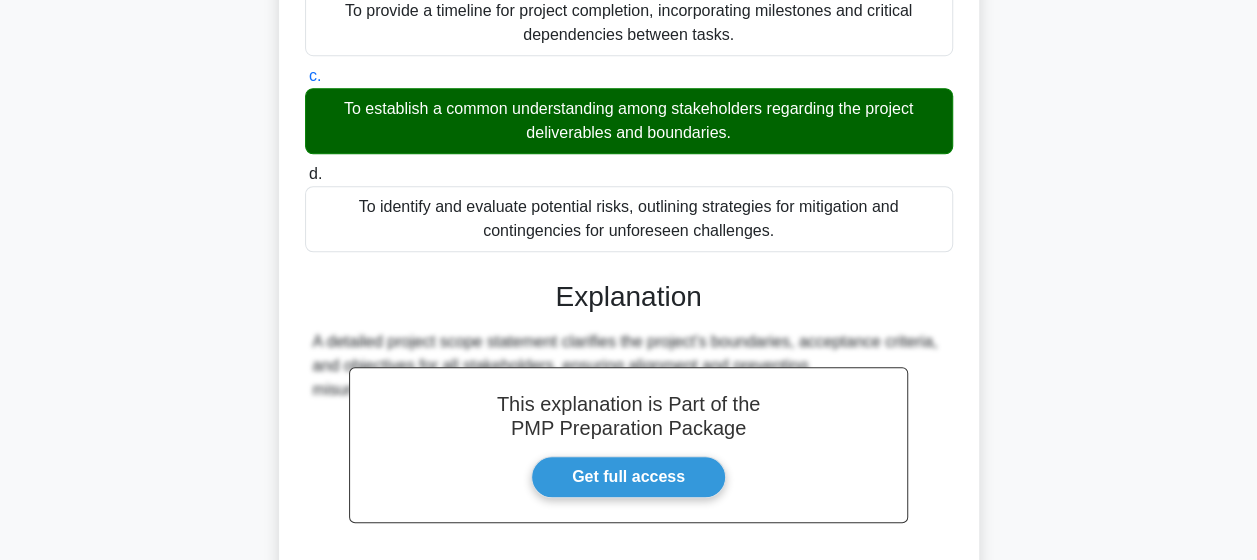 scroll, scrollTop: 838, scrollLeft: 0, axis: vertical 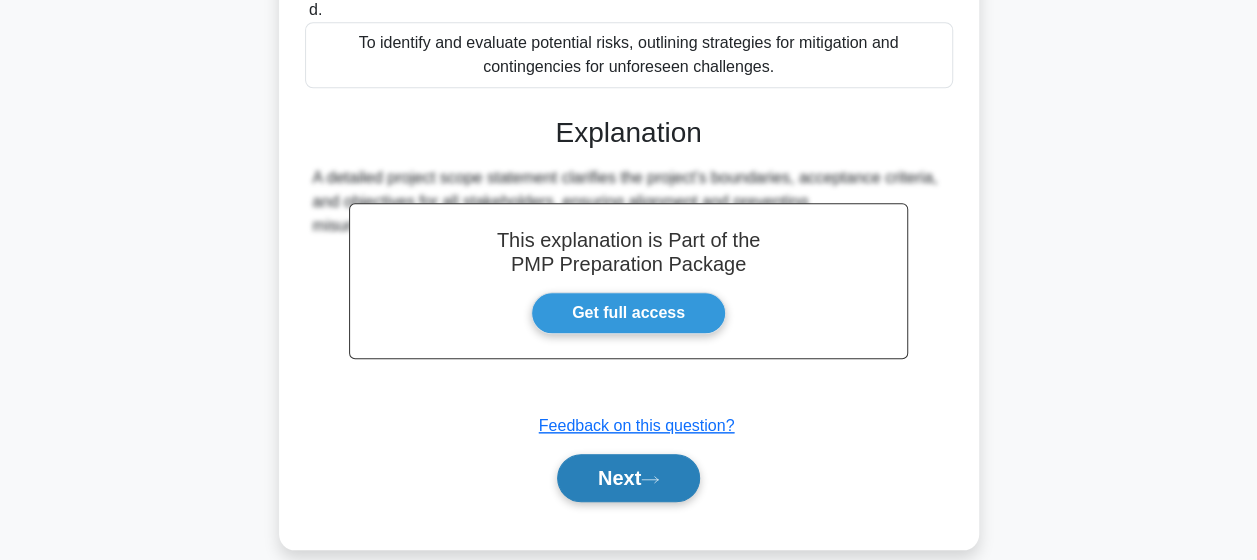 click on "Next" at bounding box center [628, 478] 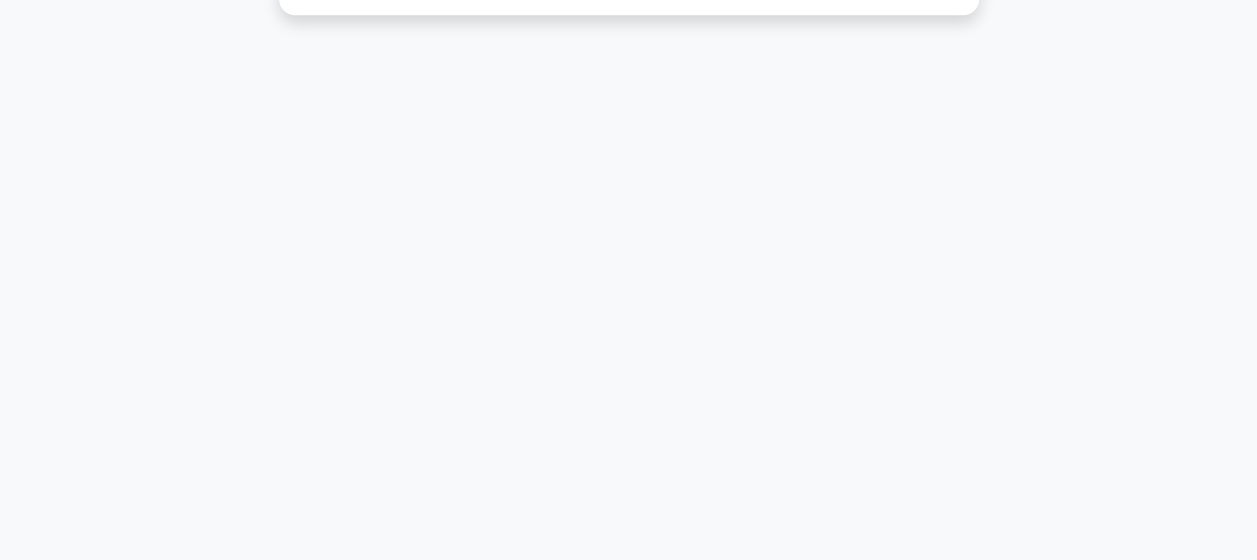 scroll, scrollTop: 0, scrollLeft: 0, axis: both 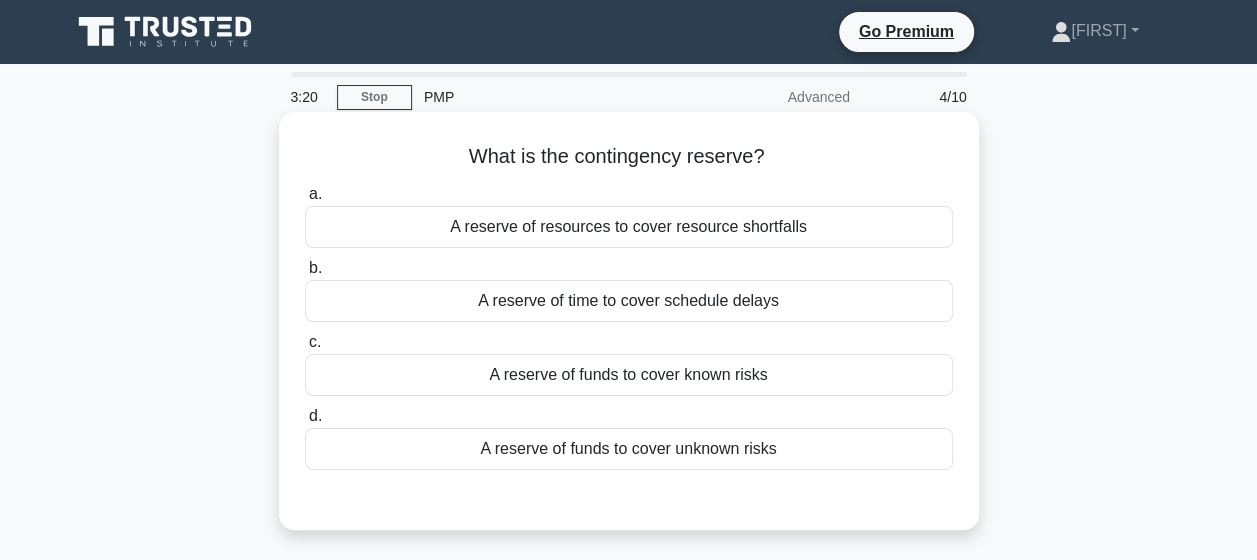 click on "A reserve of resources to cover resource shortfalls" at bounding box center [629, 227] 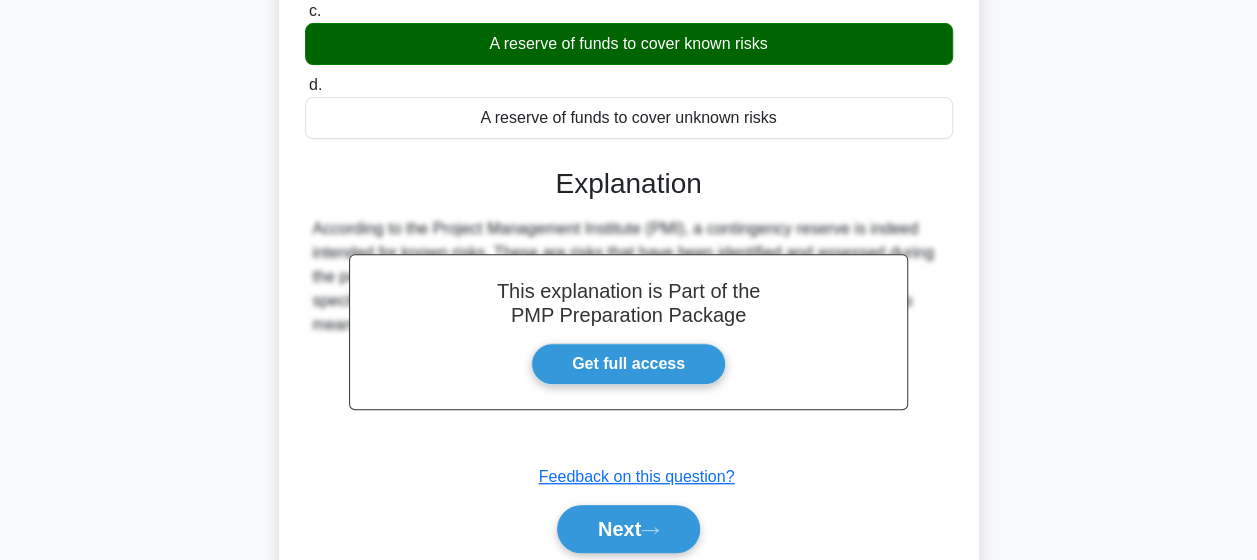 scroll, scrollTop: 400, scrollLeft: 0, axis: vertical 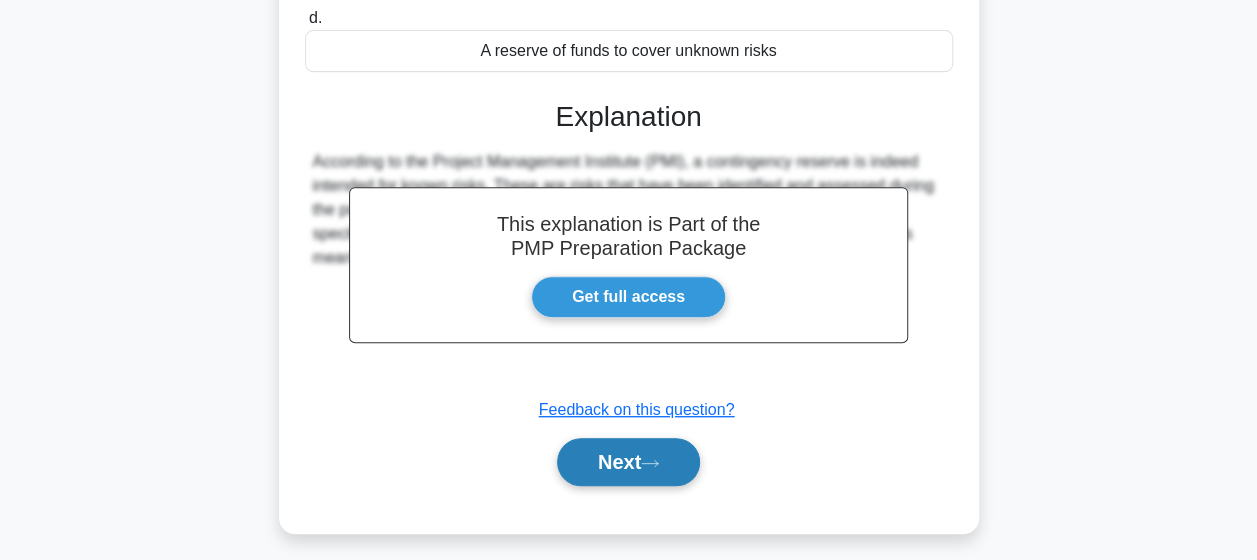 click on "Next" at bounding box center [628, 462] 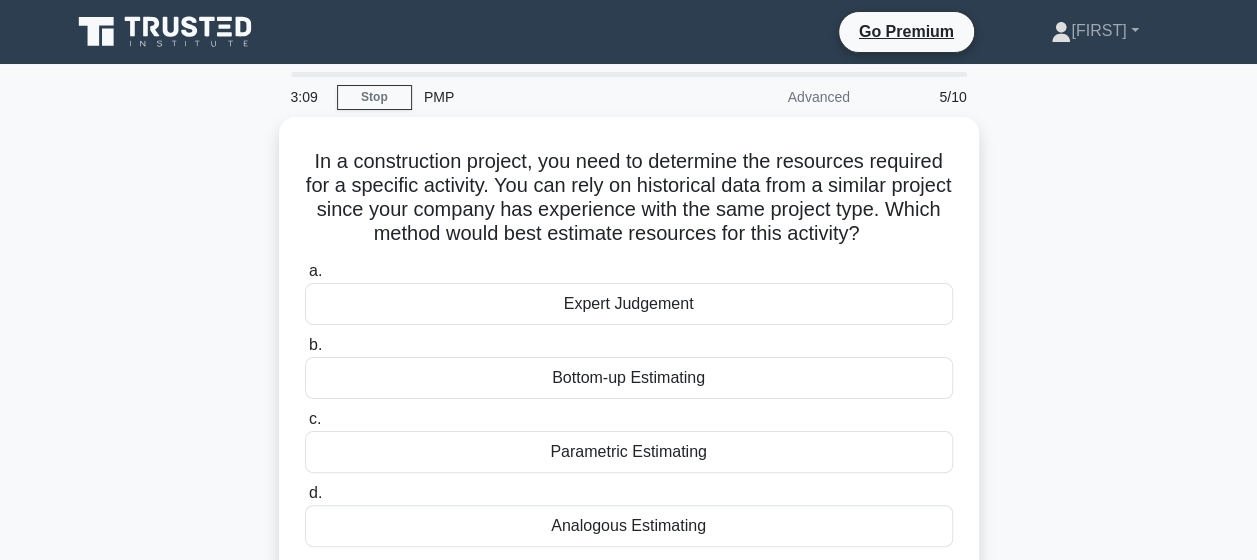 scroll, scrollTop: 100, scrollLeft: 0, axis: vertical 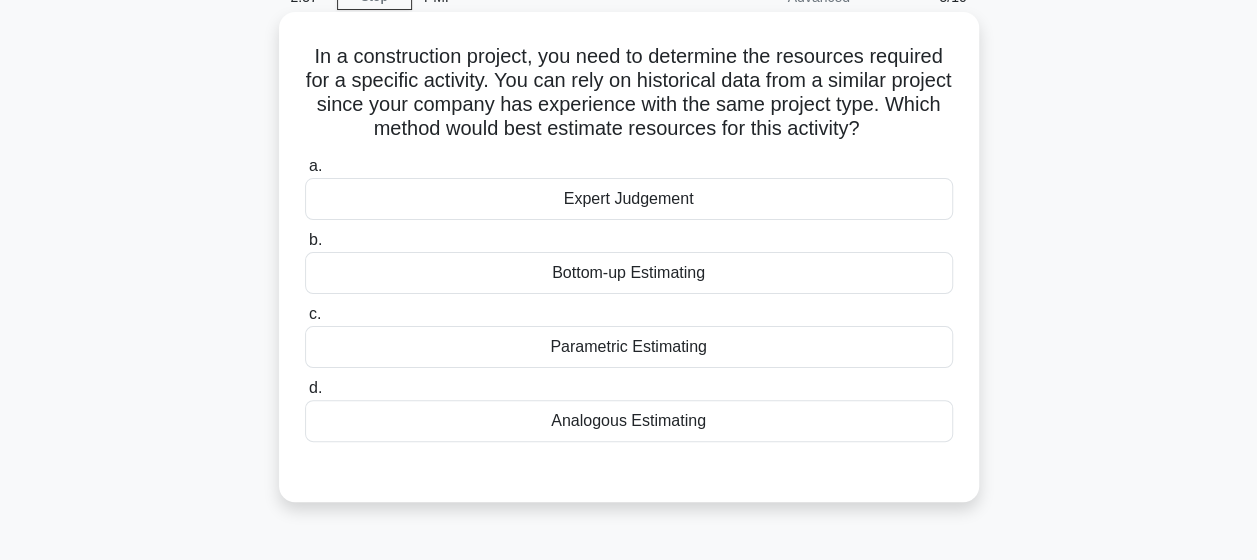 click on "Analogous Estimating" at bounding box center (629, 421) 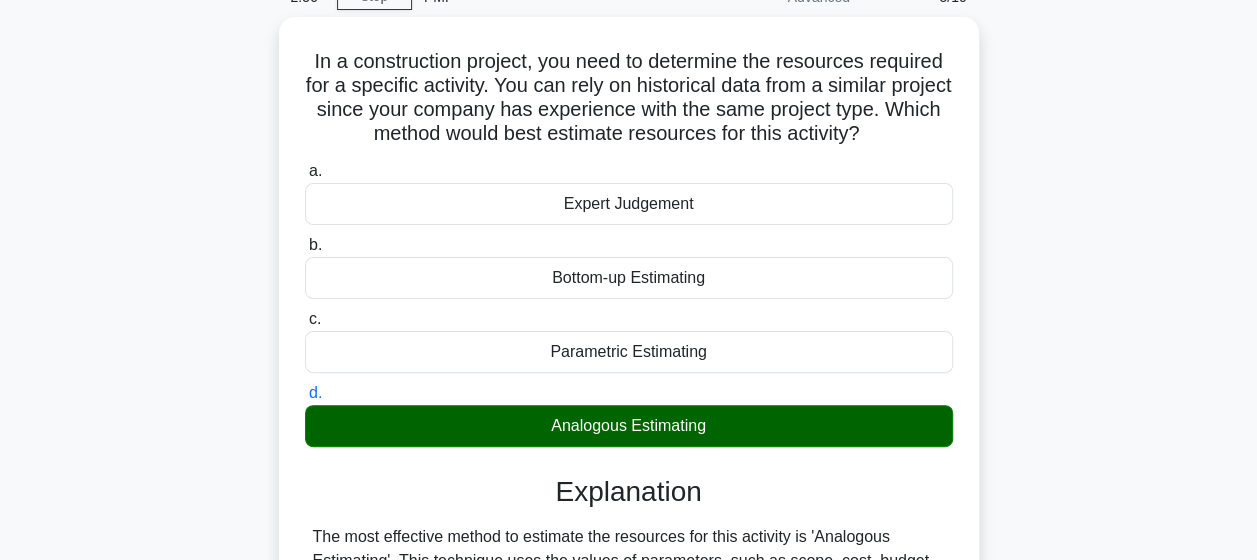 scroll, scrollTop: 520, scrollLeft: 0, axis: vertical 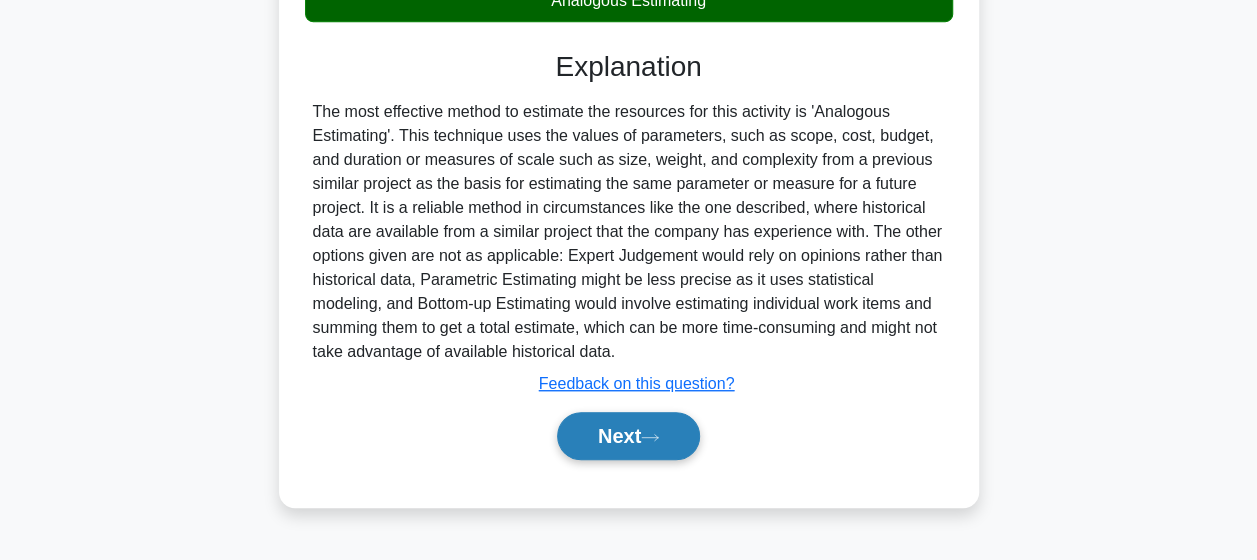 click on "Next" at bounding box center (628, 436) 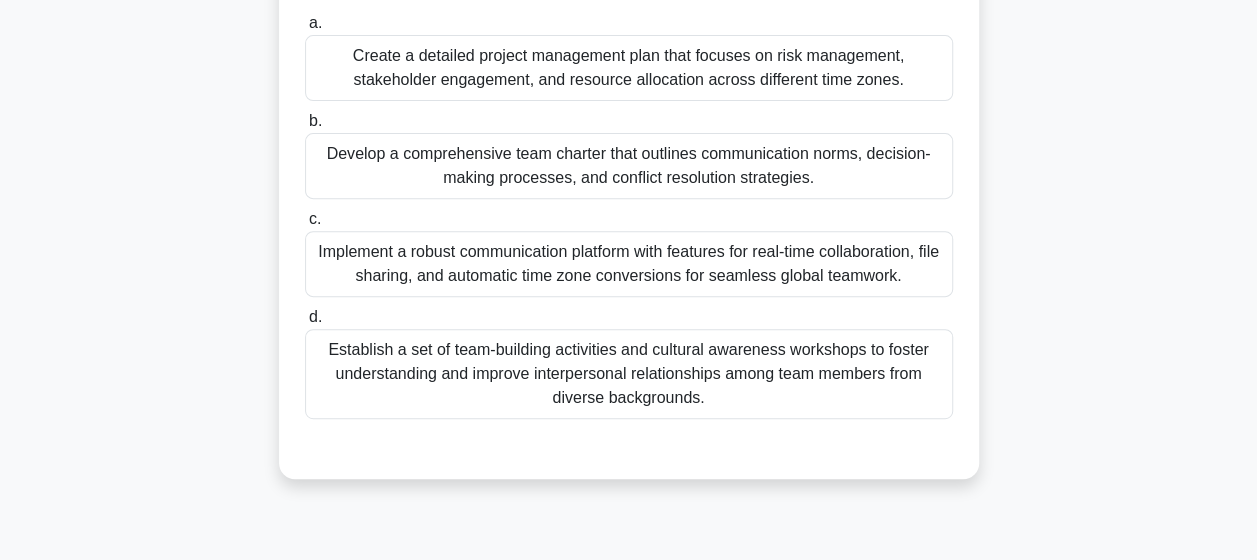 scroll, scrollTop: 320, scrollLeft: 0, axis: vertical 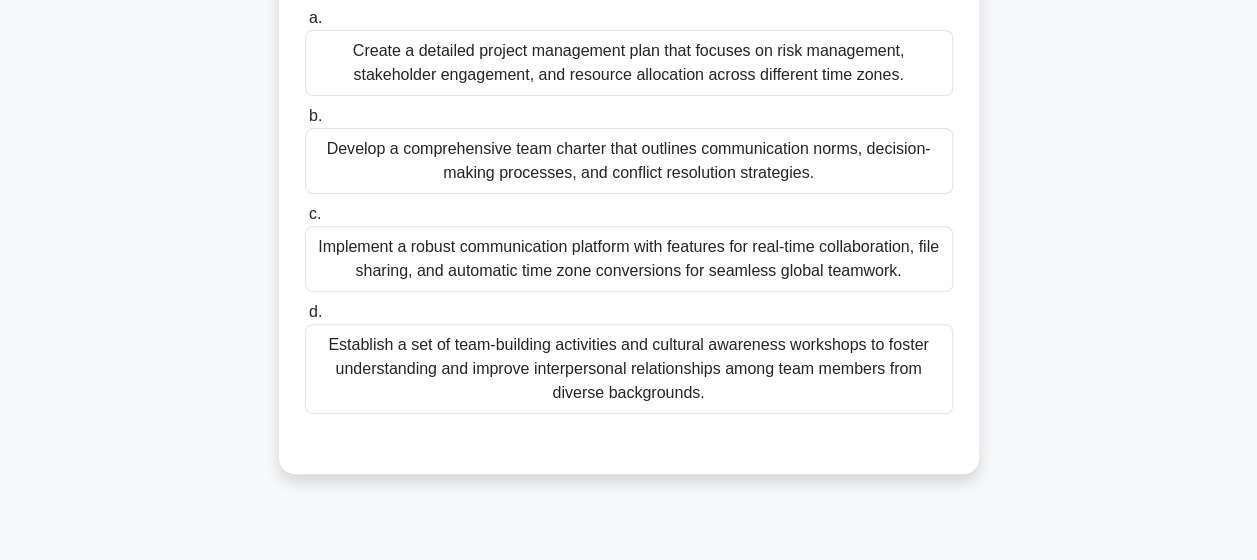 click on "Implement a robust communication platform with features for real-time collaboration, file sharing, and automatic time zone conversions for seamless global teamwork." at bounding box center (629, 259) 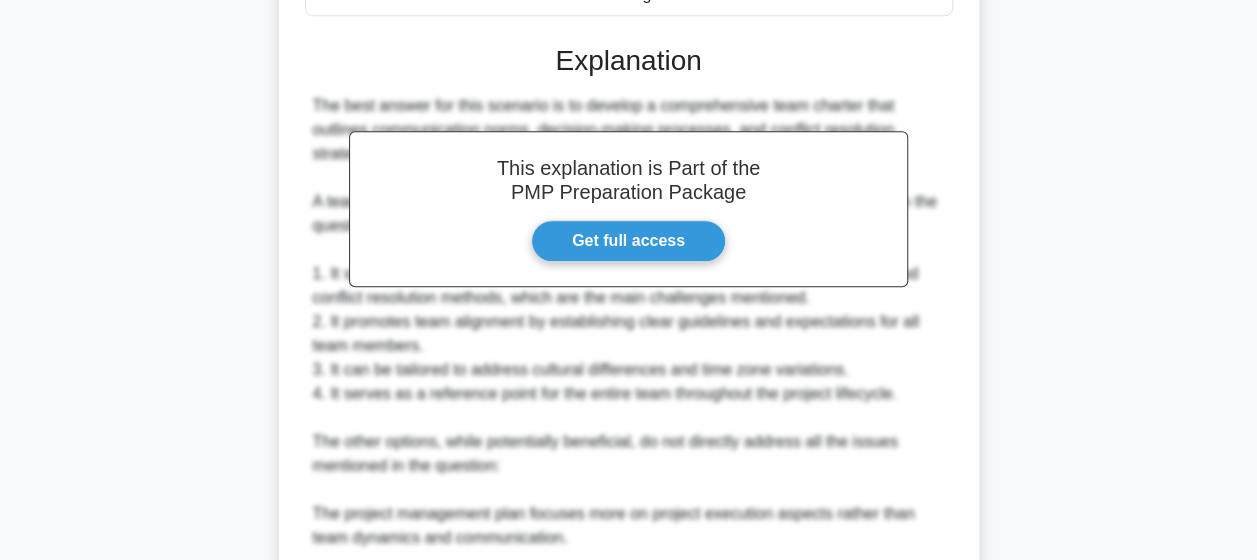 scroll, scrollTop: 1105, scrollLeft: 0, axis: vertical 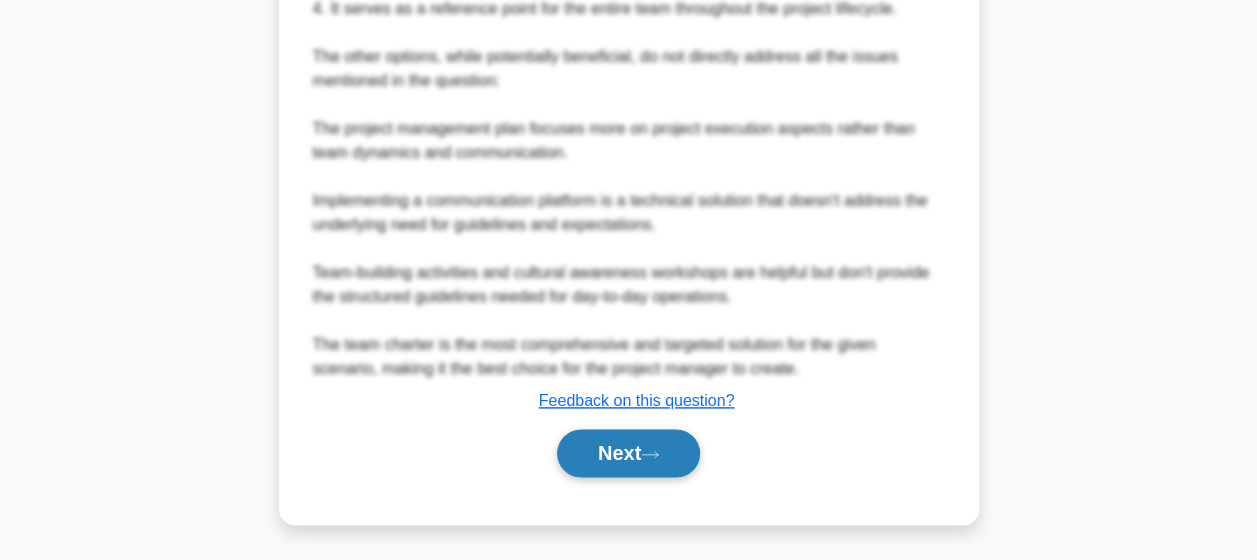 click on "Next" at bounding box center [628, 453] 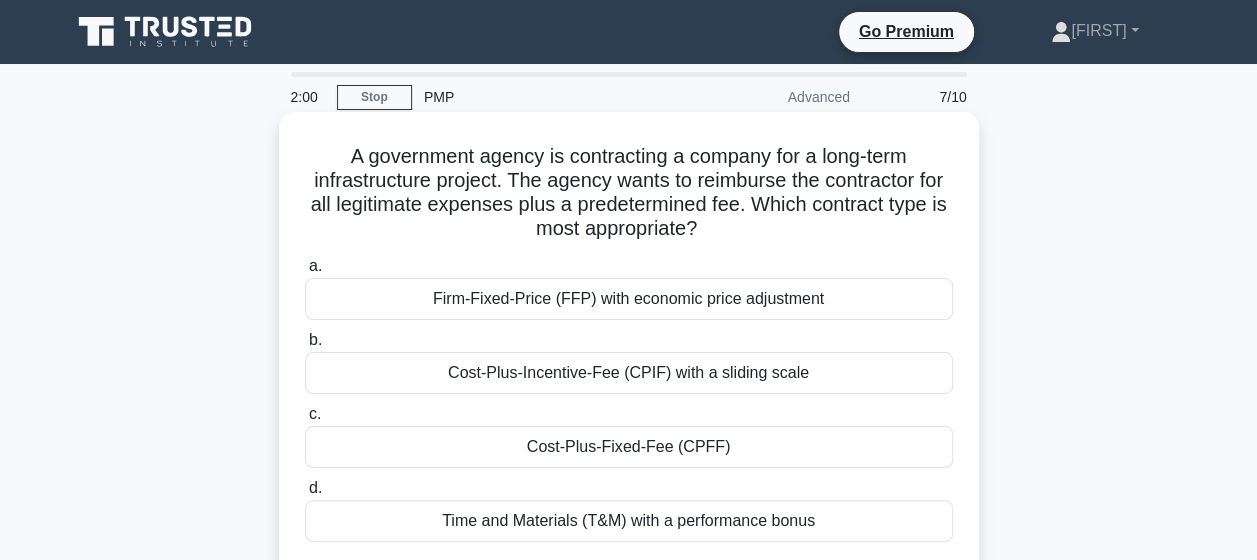 scroll, scrollTop: 100, scrollLeft: 0, axis: vertical 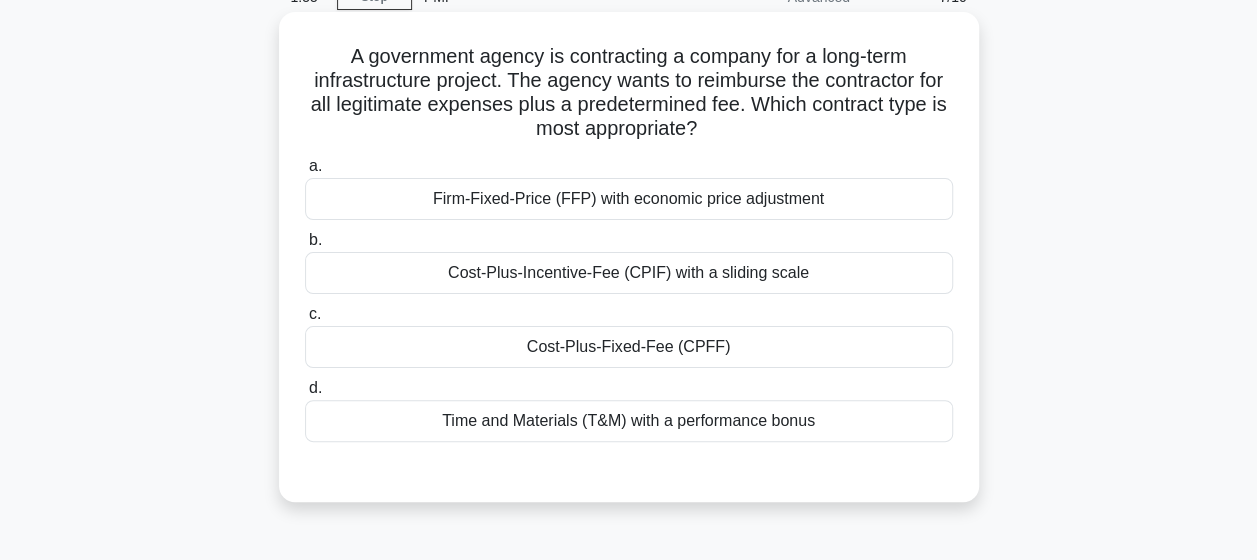 click on "Firm-Fixed-Price (FFP) with economic price adjustment" at bounding box center [629, 199] 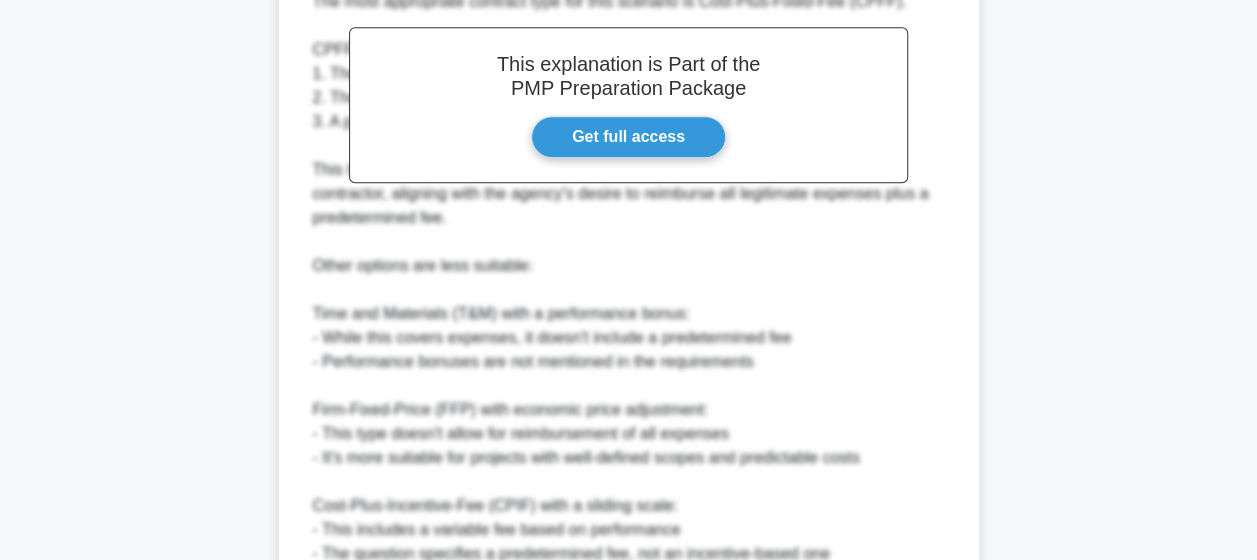 scroll, scrollTop: 800, scrollLeft: 0, axis: vertical 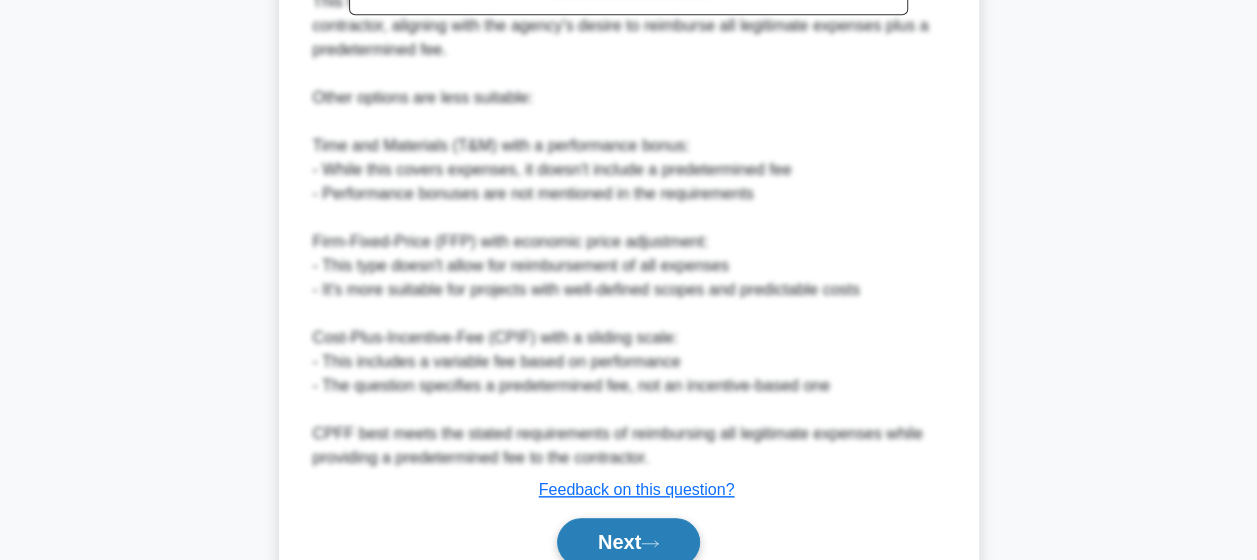 click on "Next" at bounding box center [628, 542] 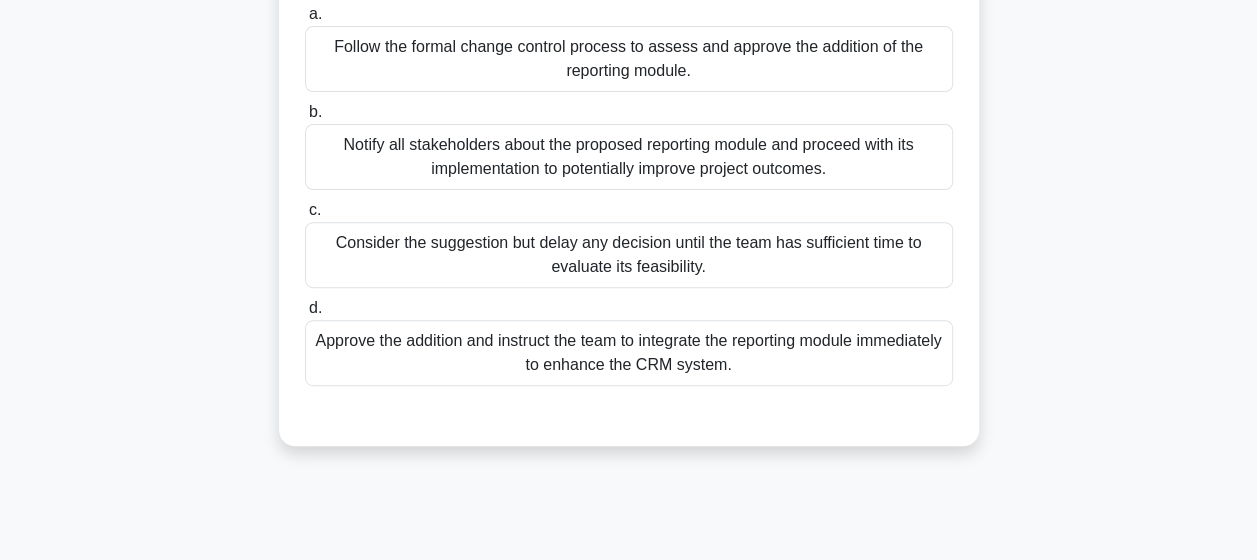 scroll, scrollTop: 300, scrollLeft: 0, axis: vertical 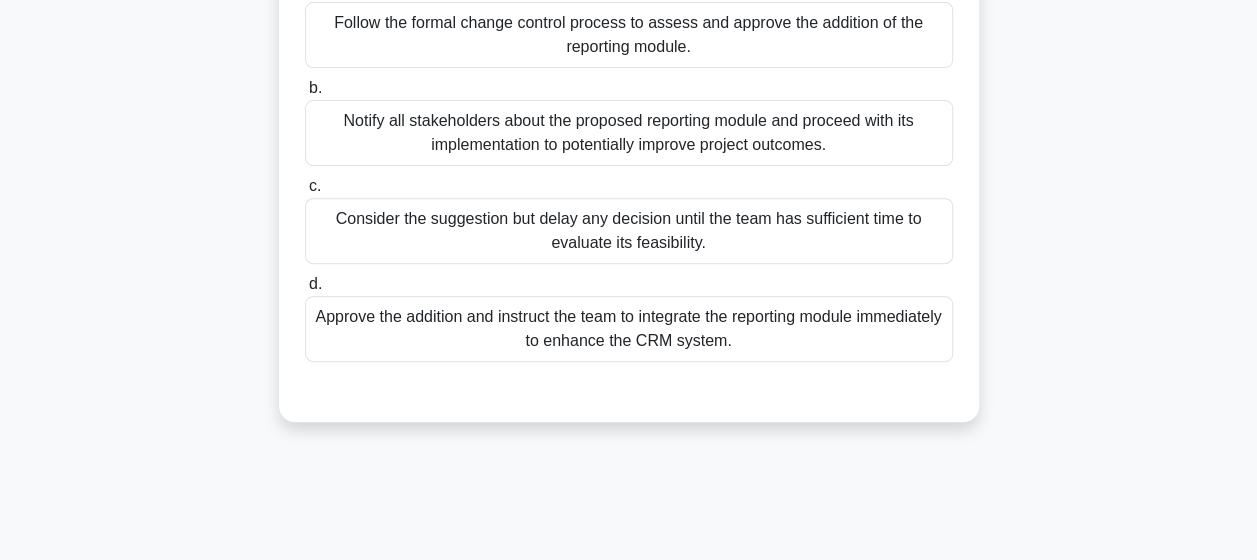 click on "Follow the formal change control process to assess and approve the addition of the reporting module." at bounding box center [629, 35] 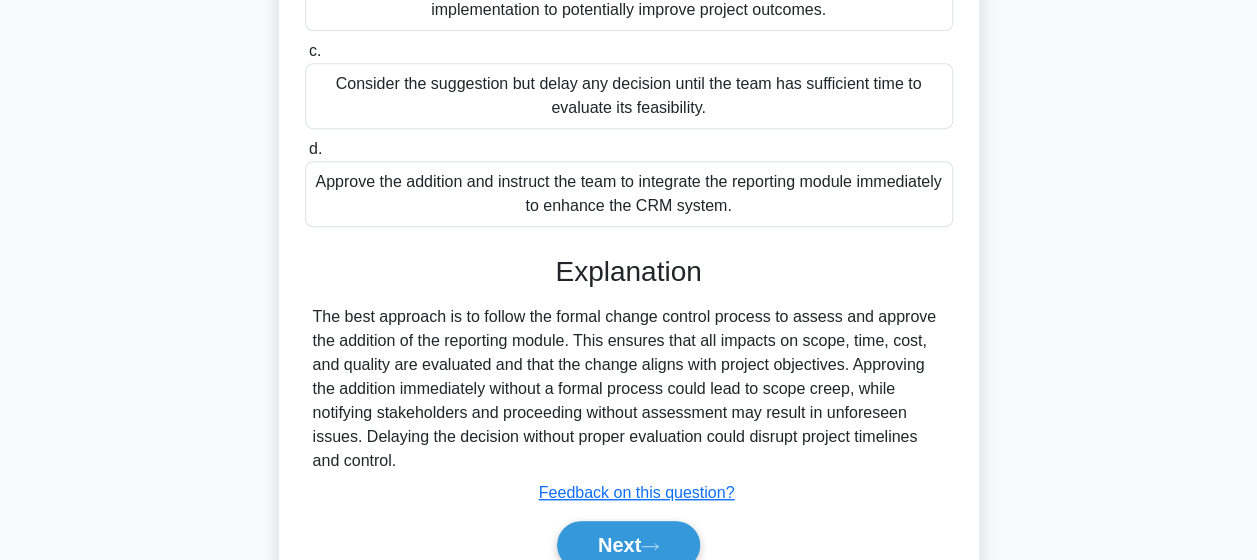 scroll, scrollTop: 526, scrollLeft: 0, axis: vertical 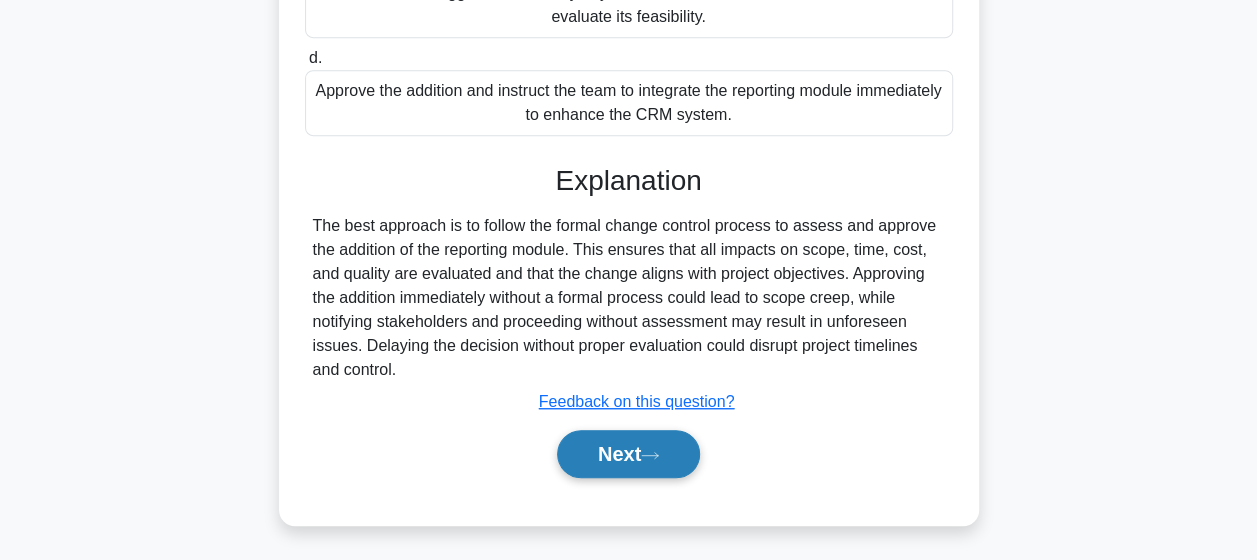 click on "Next" at bounding box center [628, 454] 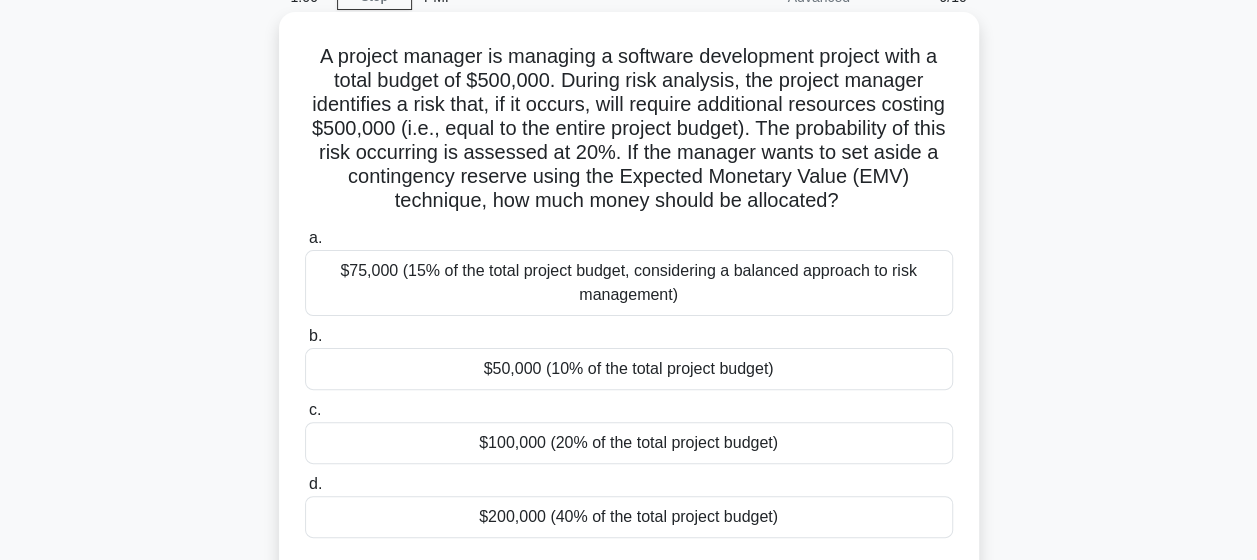 scroll, scrollTop: 200, scrollLeft: 0, axis: vertical 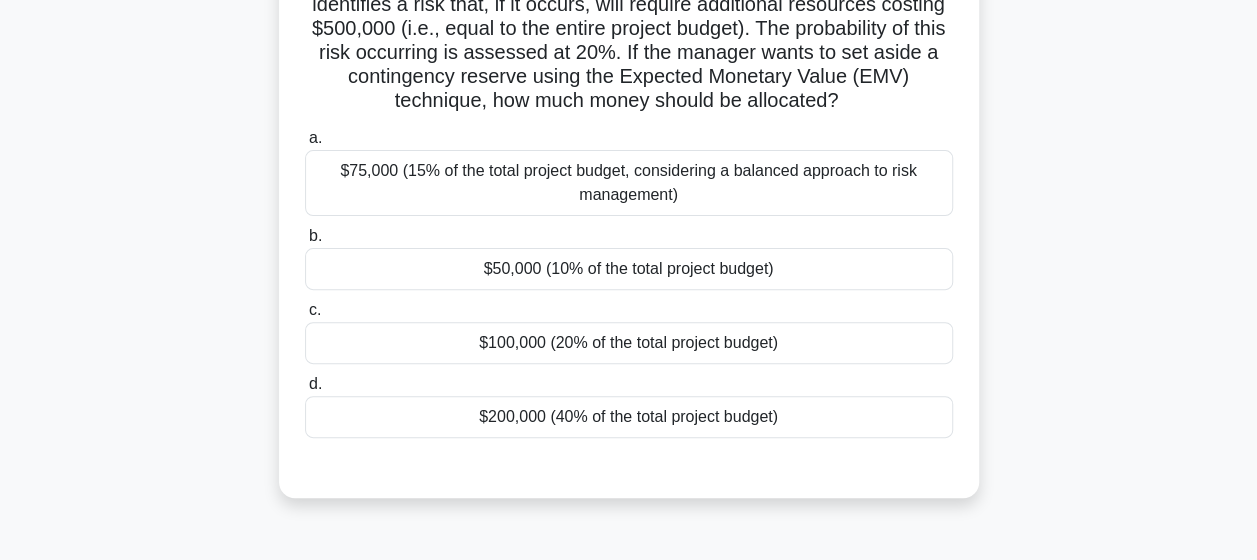 click on "$100,000 (20% of the total project budget)" at bounding box center (629, 343) 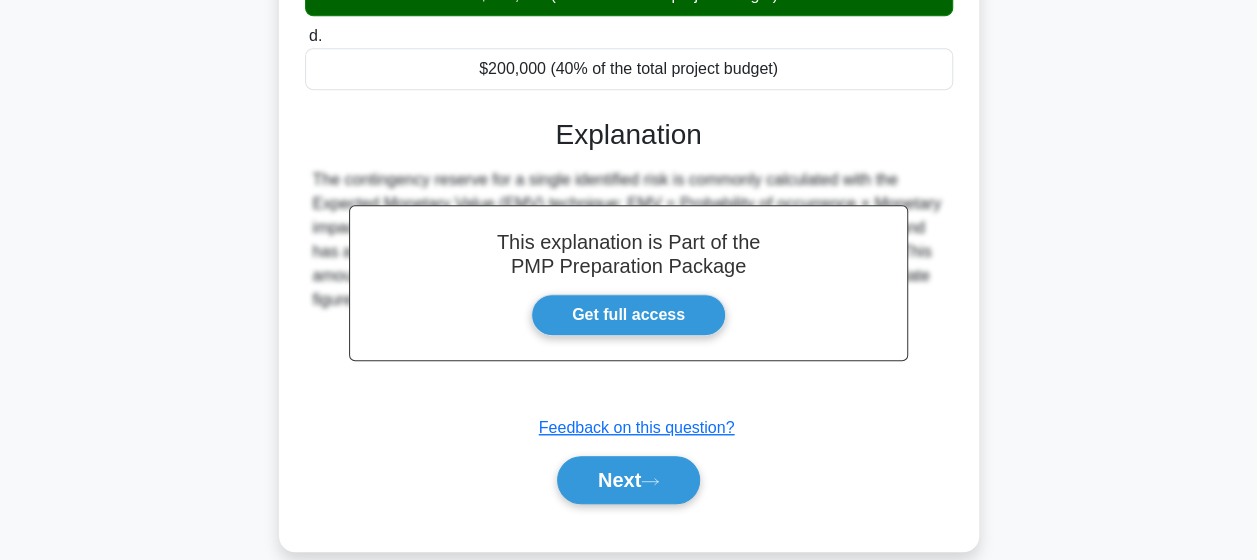 scroll, scrollTop: 574, scrollLeft: 0, axis: vertical 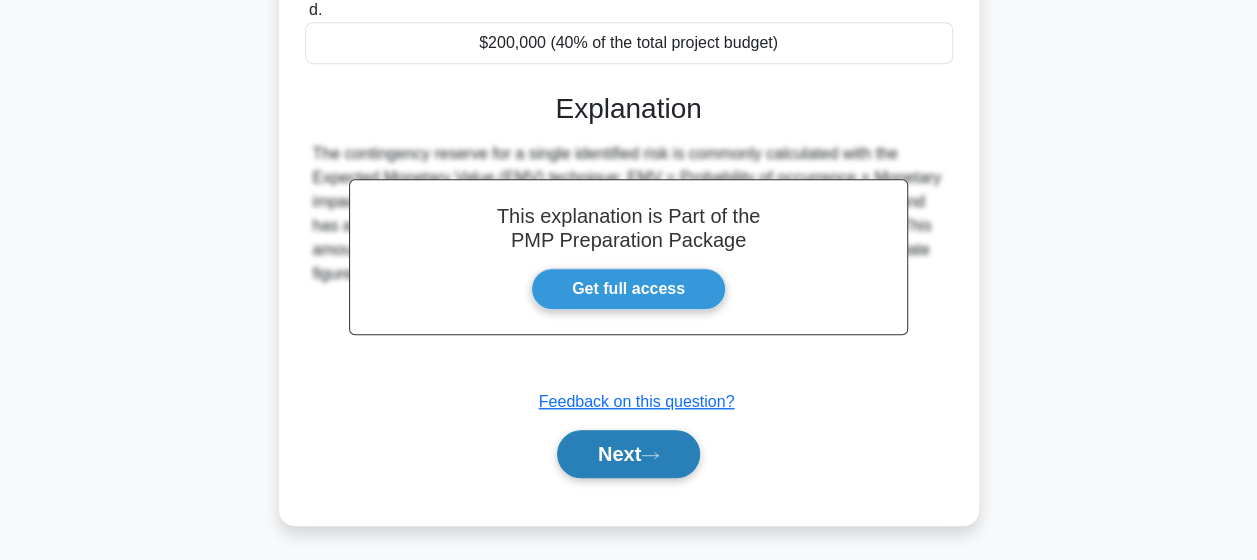 click on "Next" at bounding box center [628, 454] 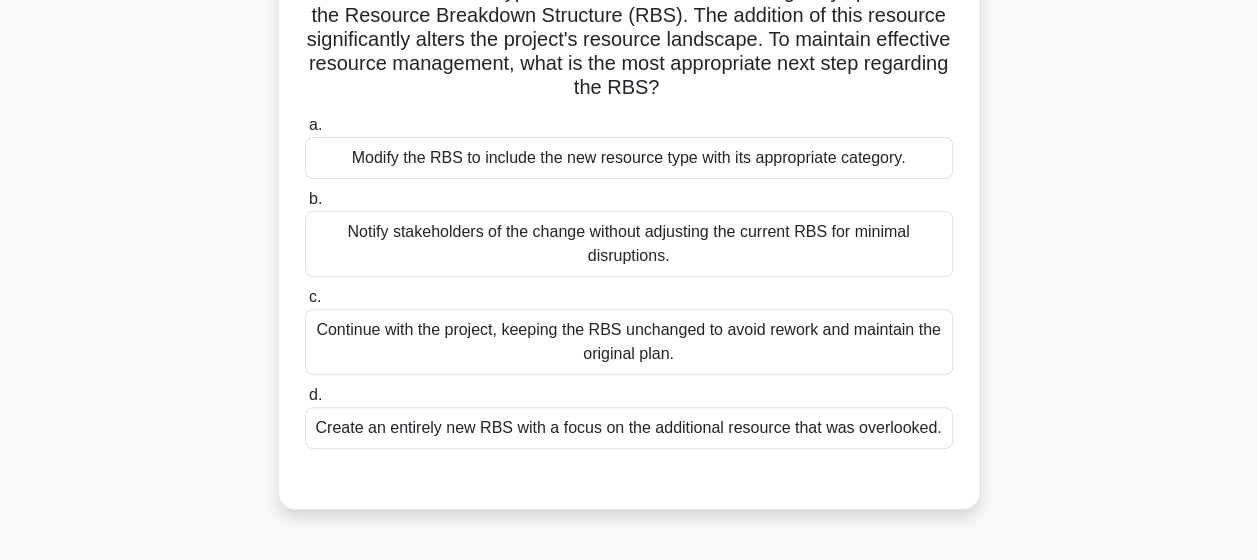 scroll, scrollTop: 220, scrollLeft: 0, axis: vertical 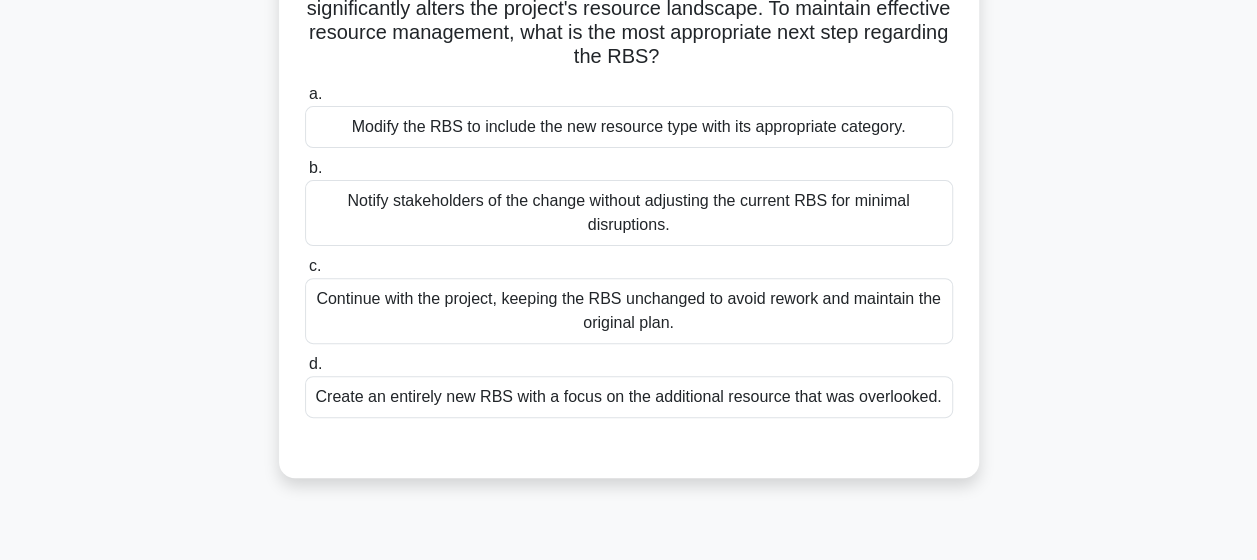 click on "Modify the RBS to include the new resource type with its appropriate category." at bounding box center (629, 127) 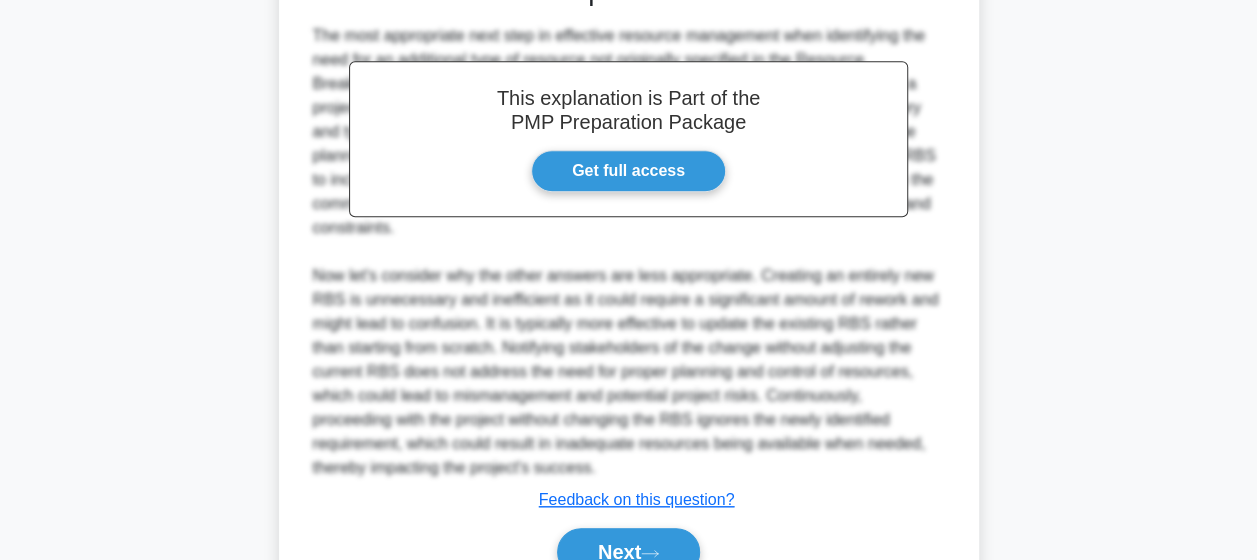 scroll, scrollTop: 720, scrollLeft: 0, axis: vertical 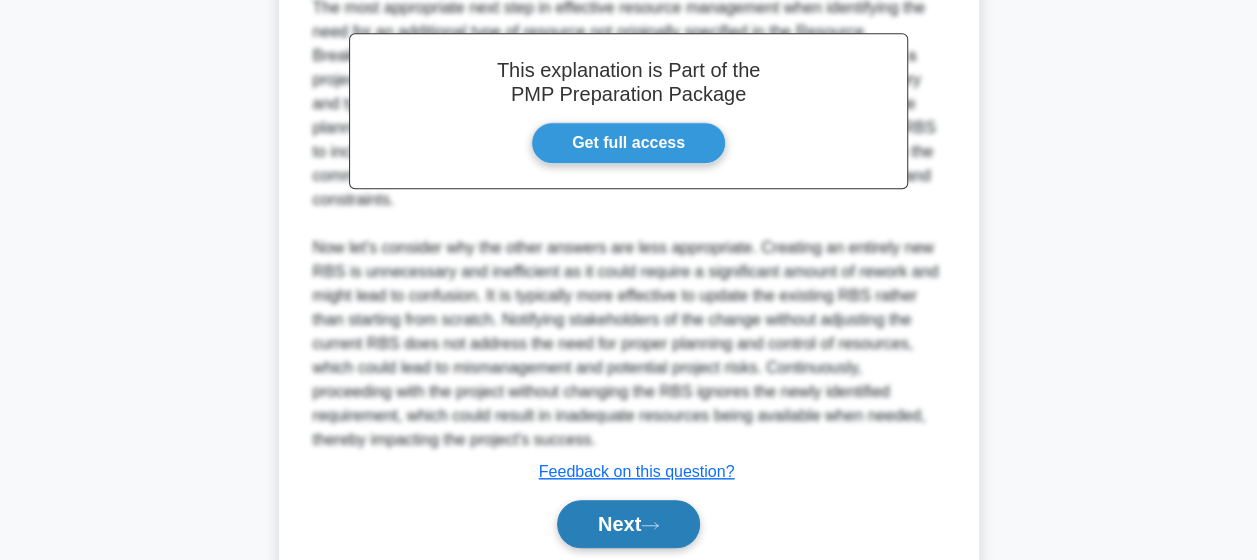 click on "Next" at bounding box center (628, 524) 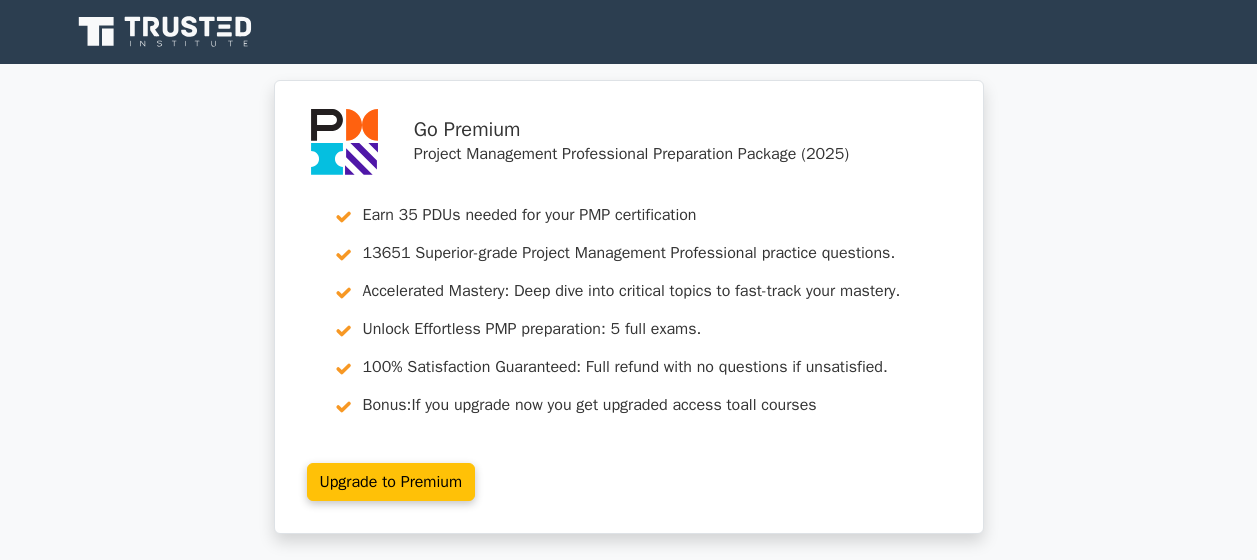 scroll, scrollTop: 701, scrollLeft: 0, axis: vertical 